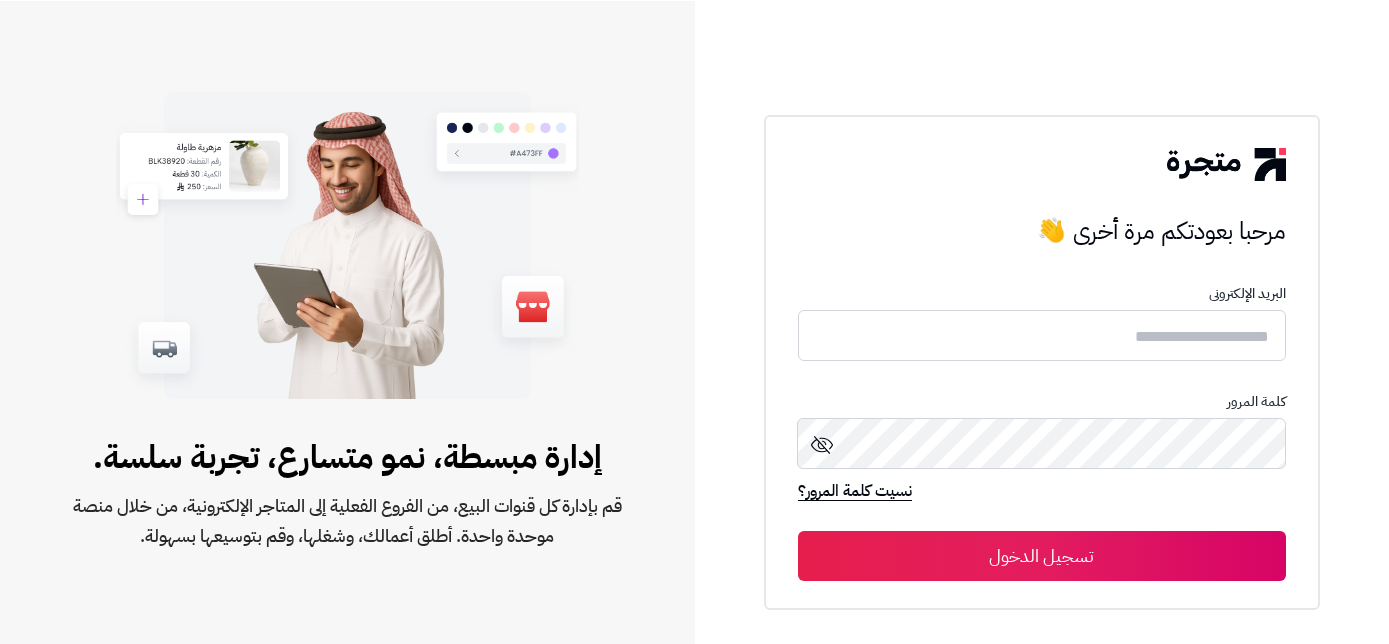 scroll, scrollTop: 0, scrollLeft: 0, axis: both 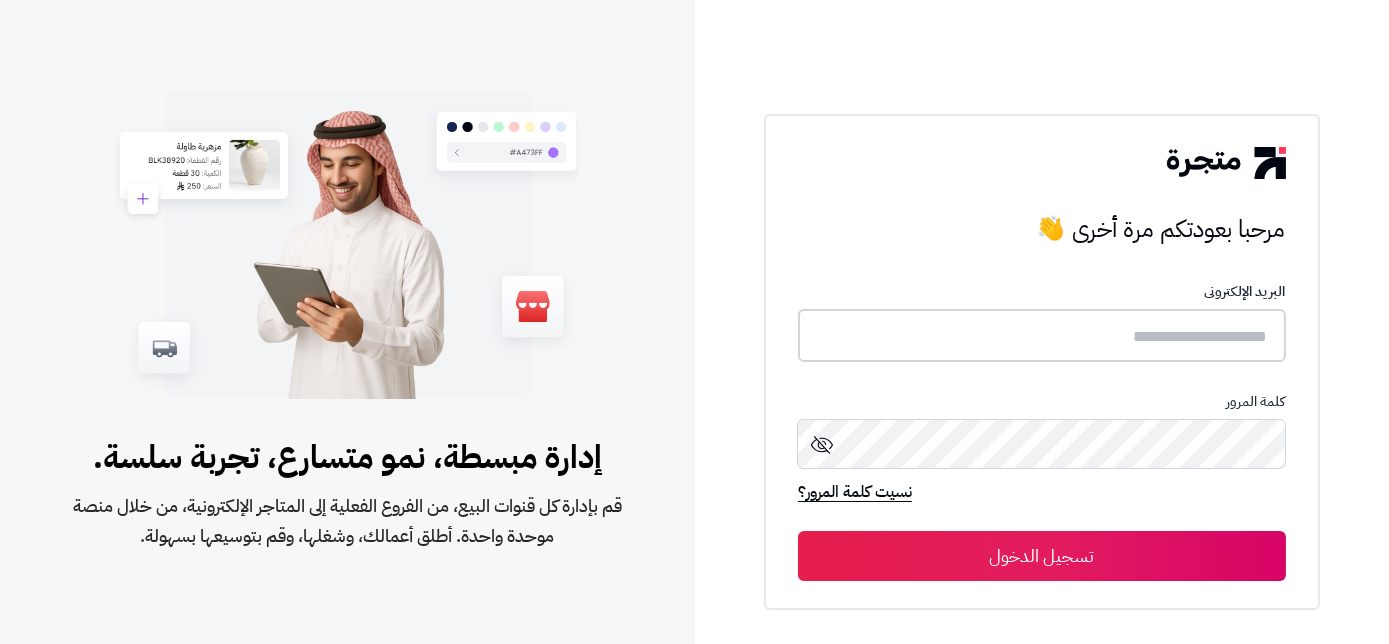 type on "**********" 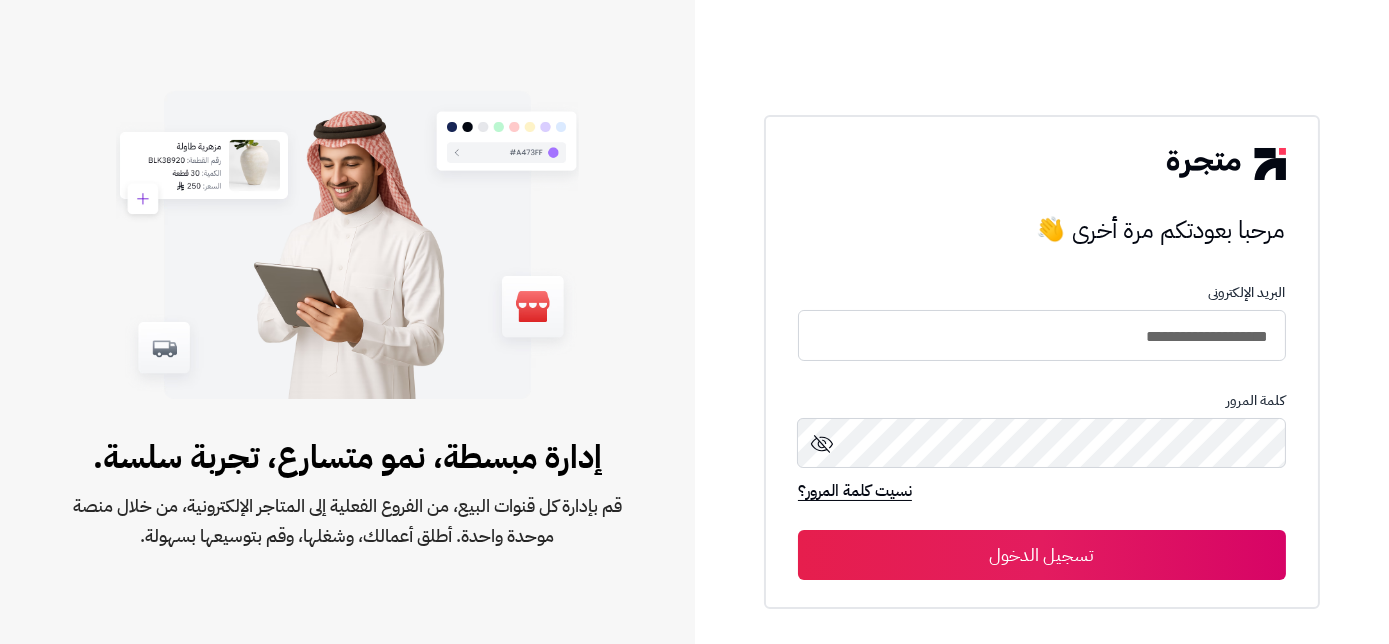click on "تسجيل الدخول" at bounding box center [1042, 555] 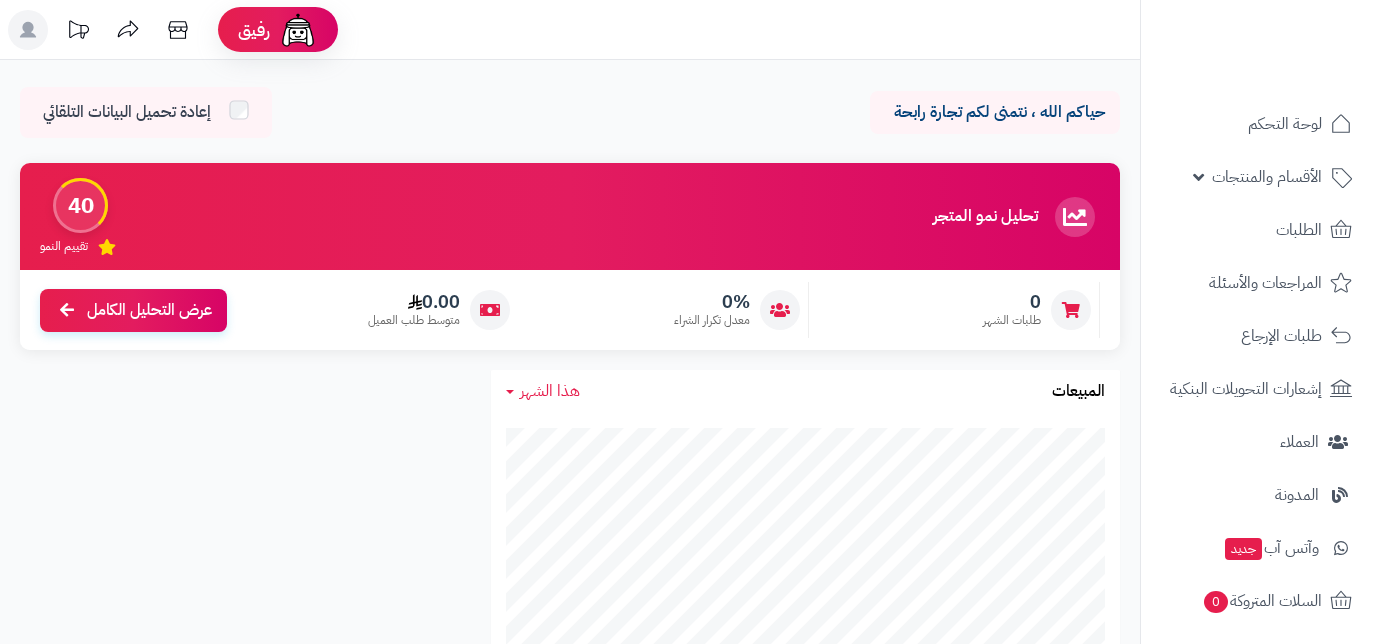 scroll, scrollTop: 0, scrollLeft: 0, axis: both 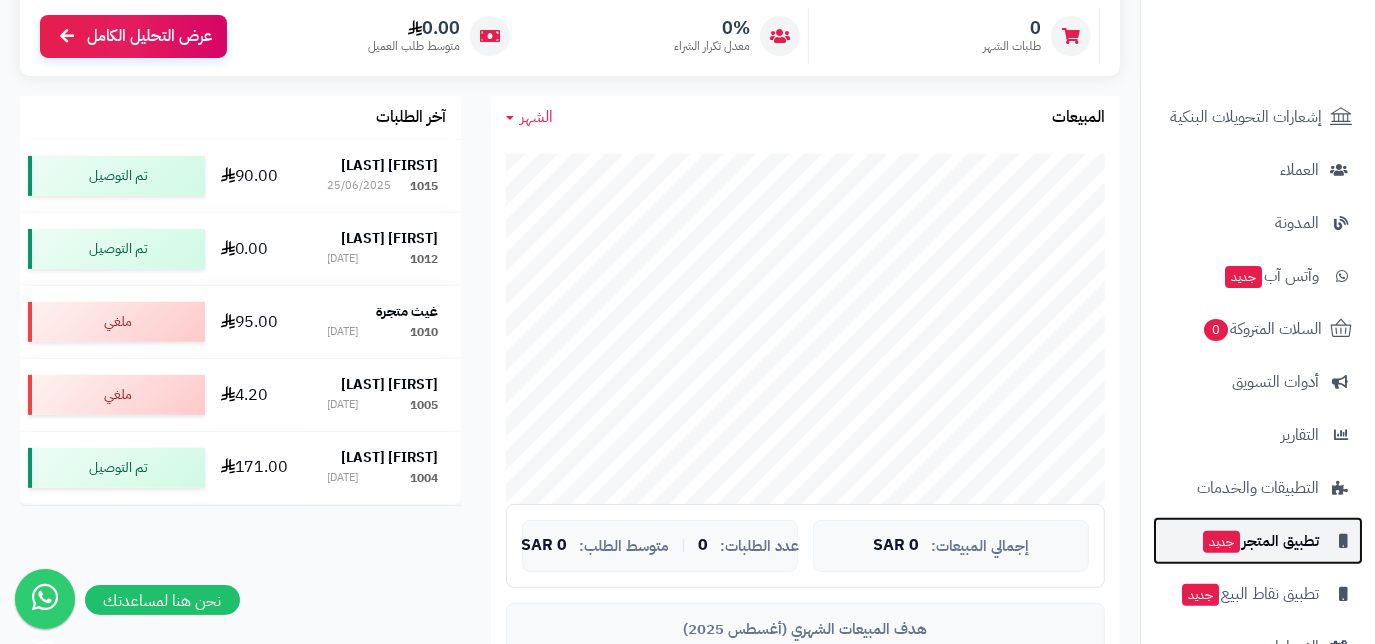 click on "تطبيق المتجر    جديد" at bounding box center [1260, 541] 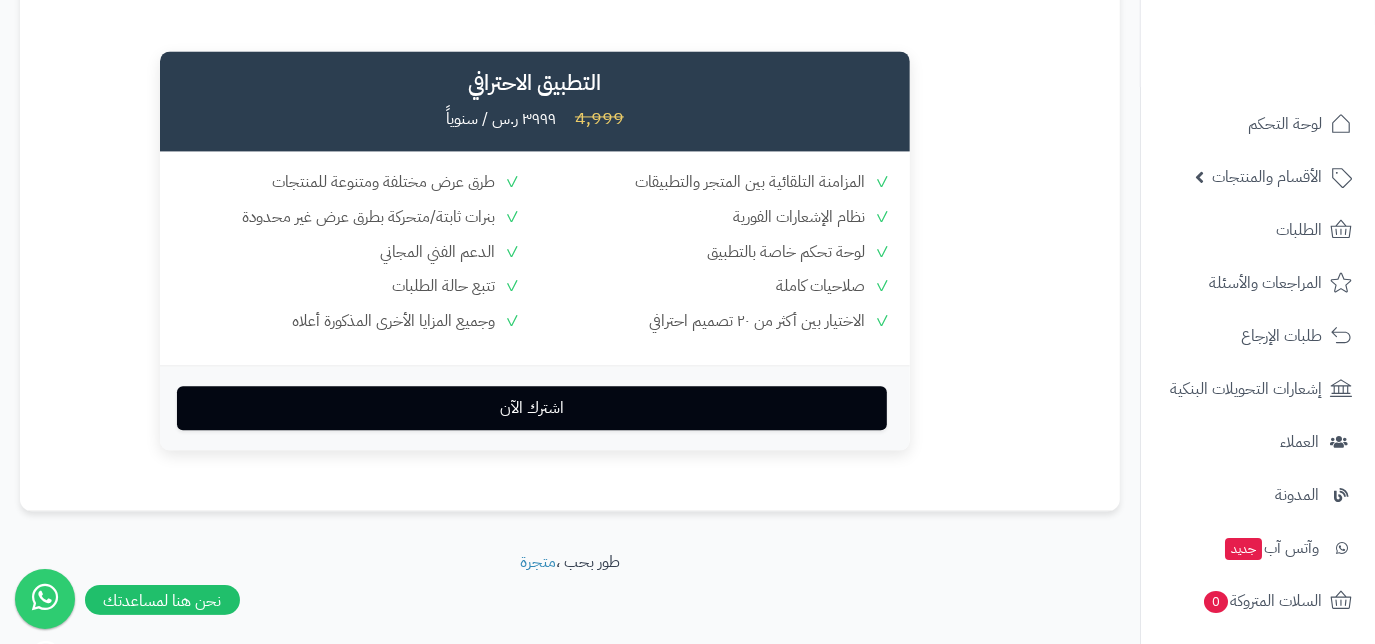 scroll, scrollTop: 2813, scrollLeft: 0, axis: vertical 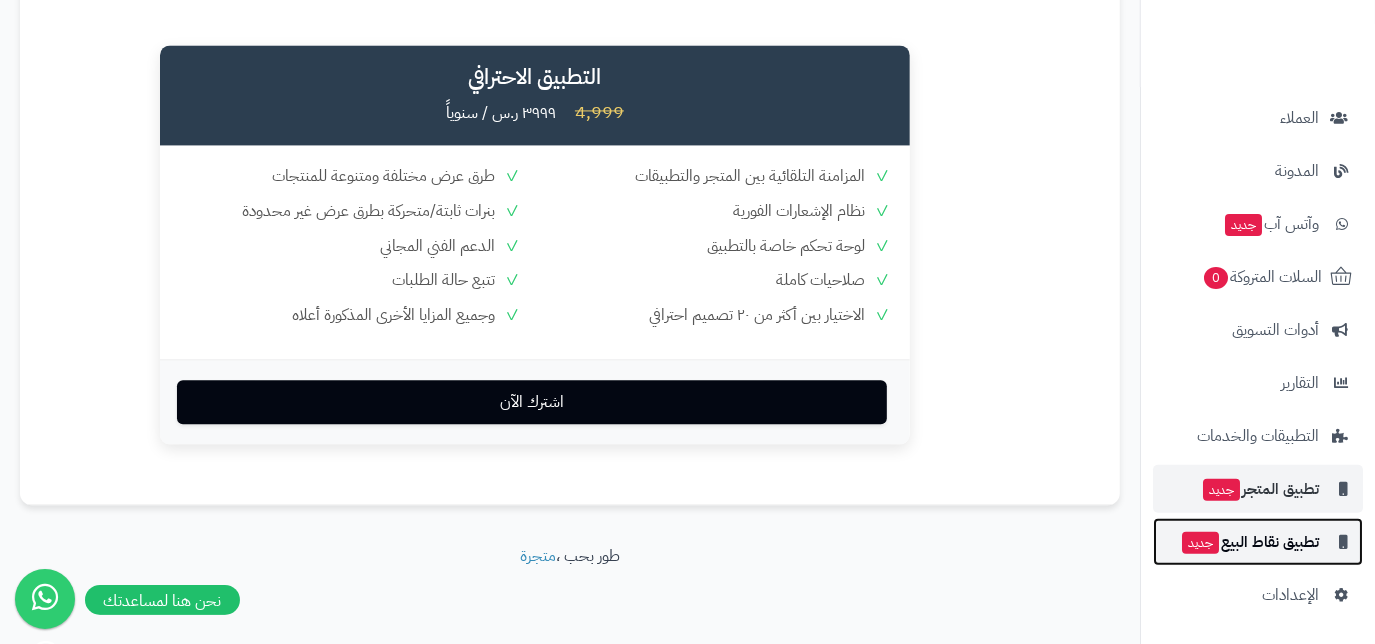 click on "تطبيق نقاط البيع    جديد" at bounding box center (1249, 542) 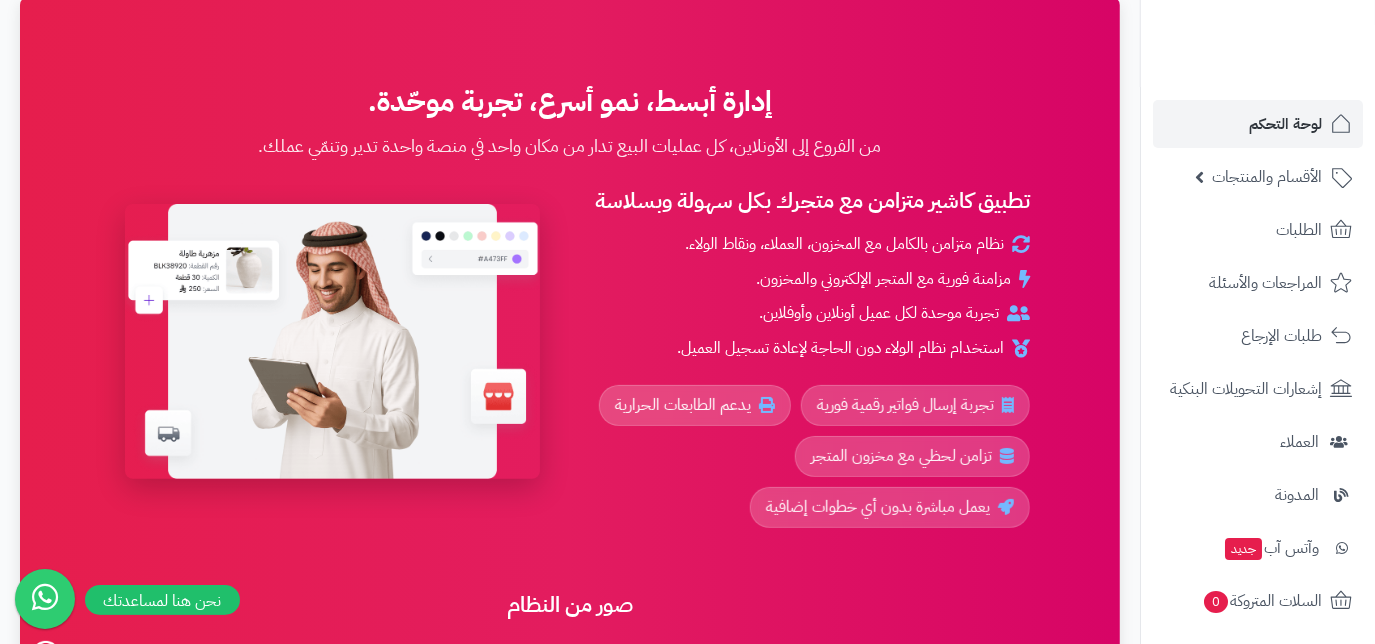 scroll, scrollTop: 82, scrollLeft: 0, axis: vertical 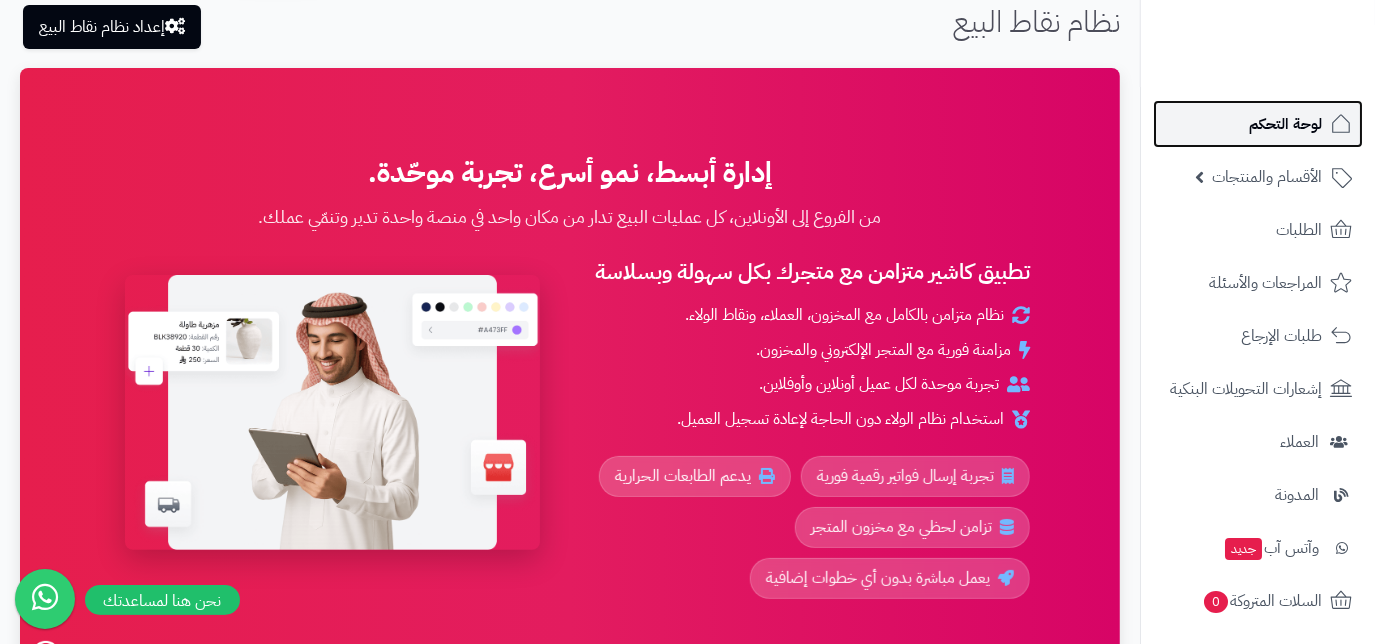 click 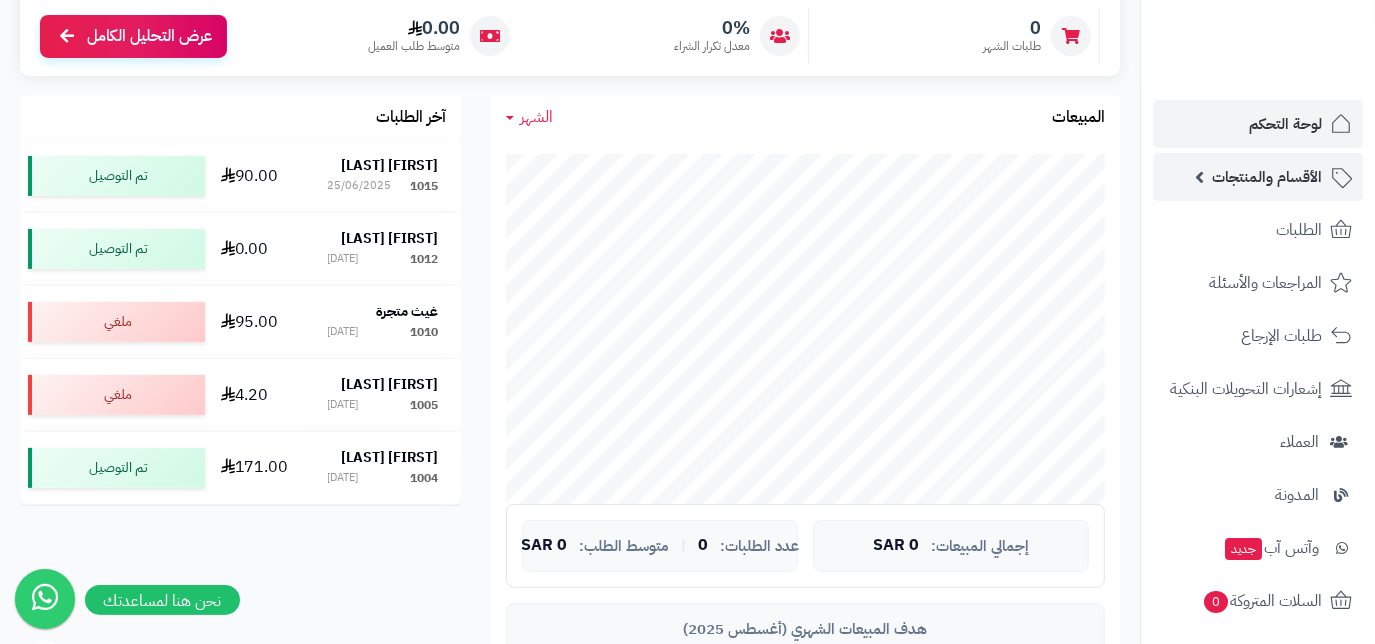 scroll, scrollTop: 0, scrollLeft: 0, axis: both 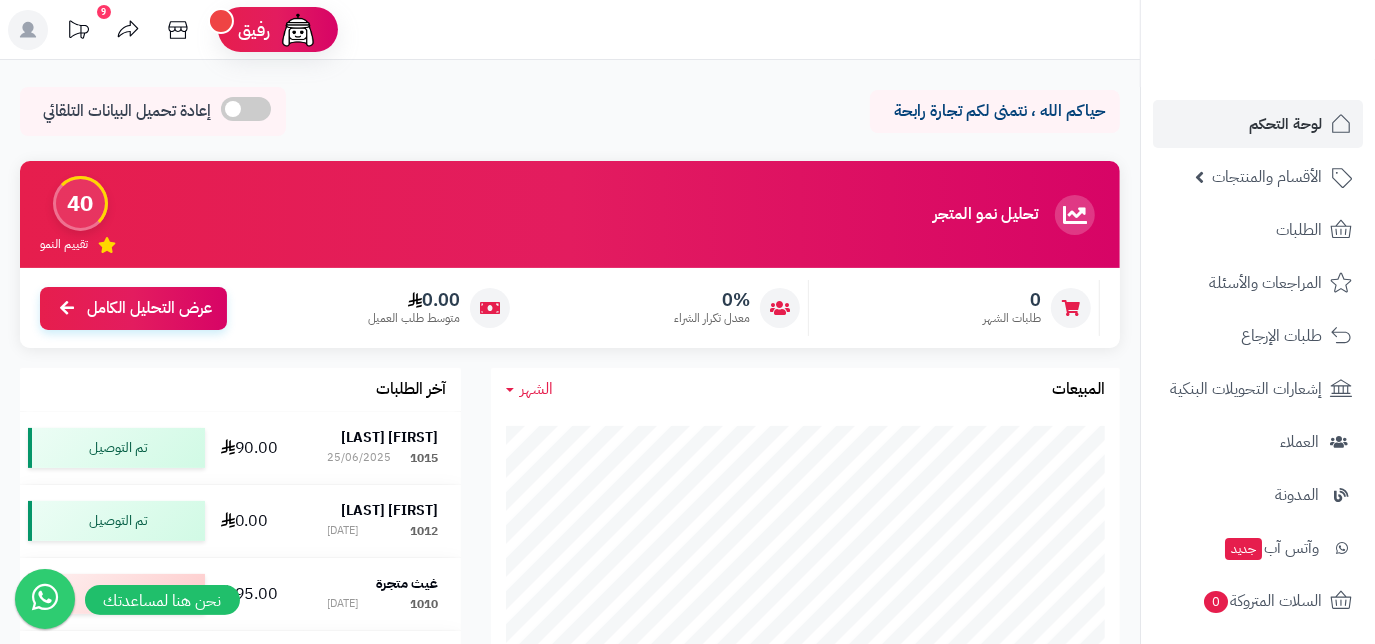 click on "9" at bounding box center [78, 29] 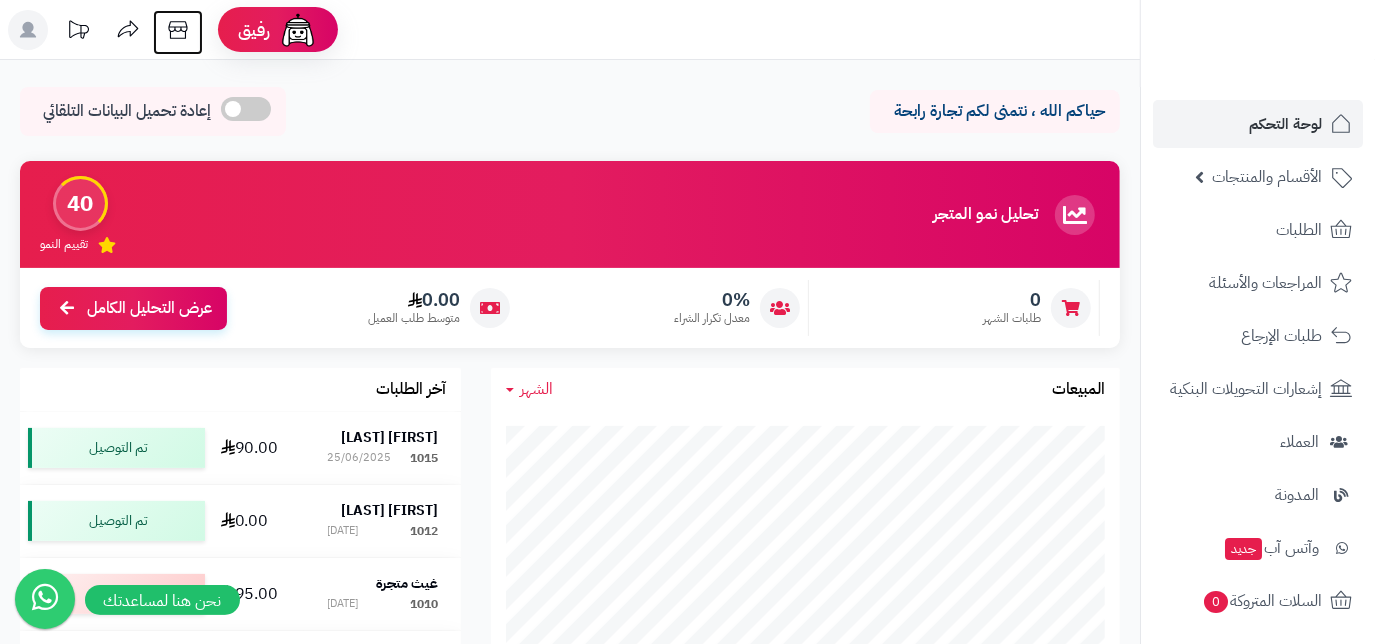click 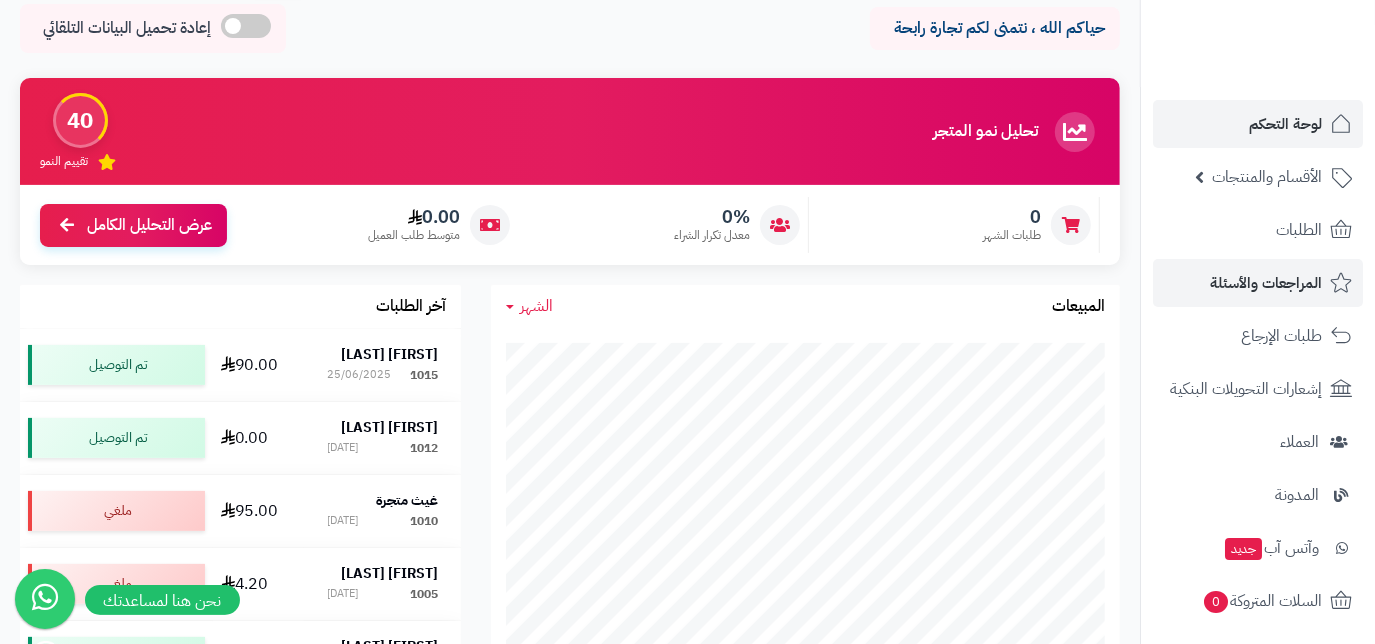scroll, scrollTop: 90, scrollLeft: 0, axis: vertical 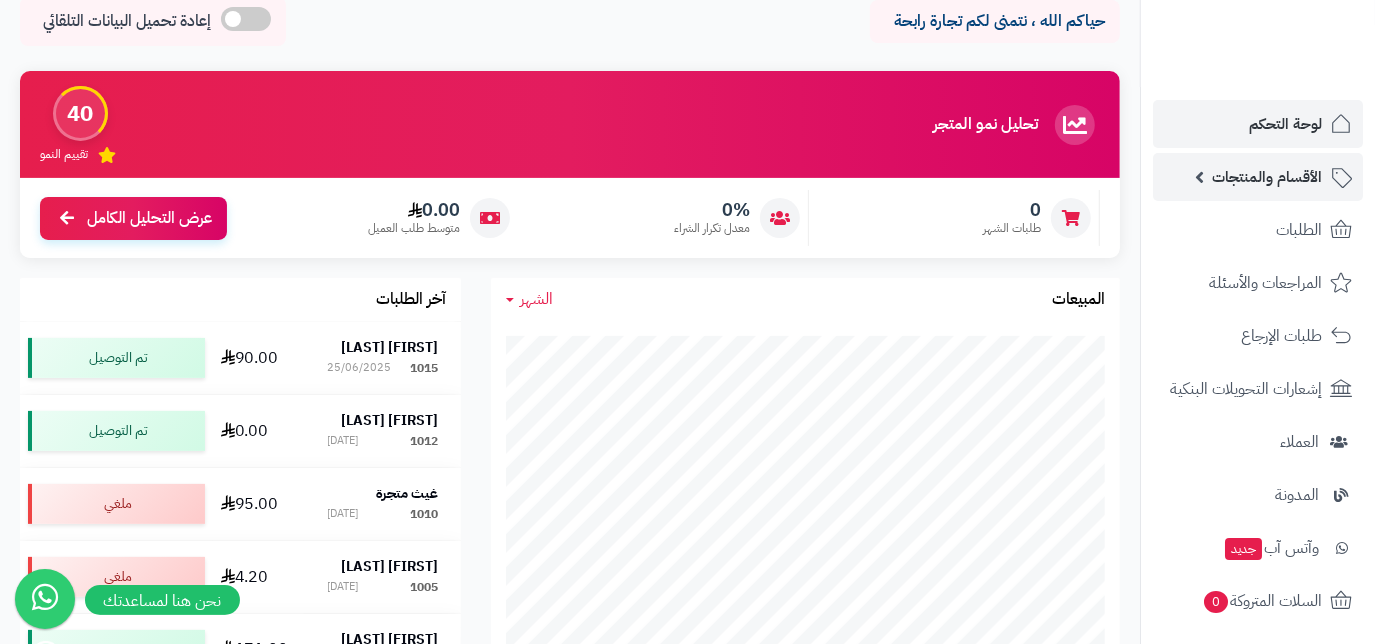 click on "الأقسام والمنتجات" at bounding box center (1267, 177) 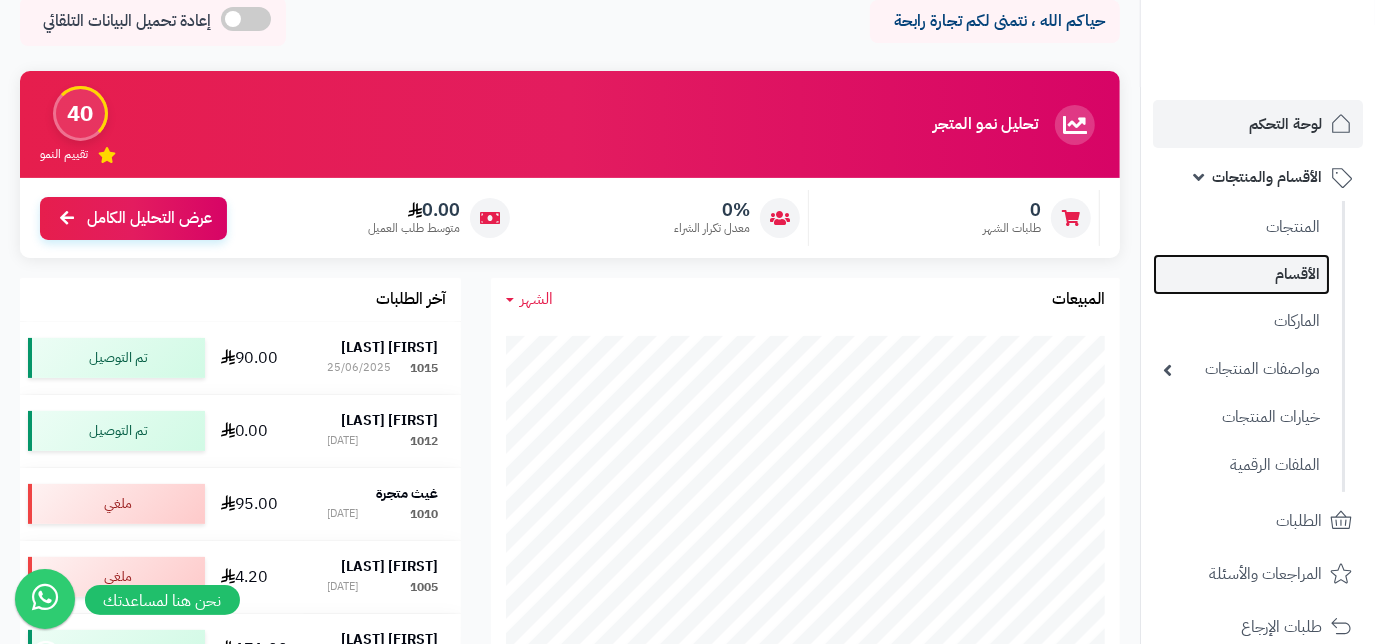 click on "الأقسام" at bounding box center [1241, 274] 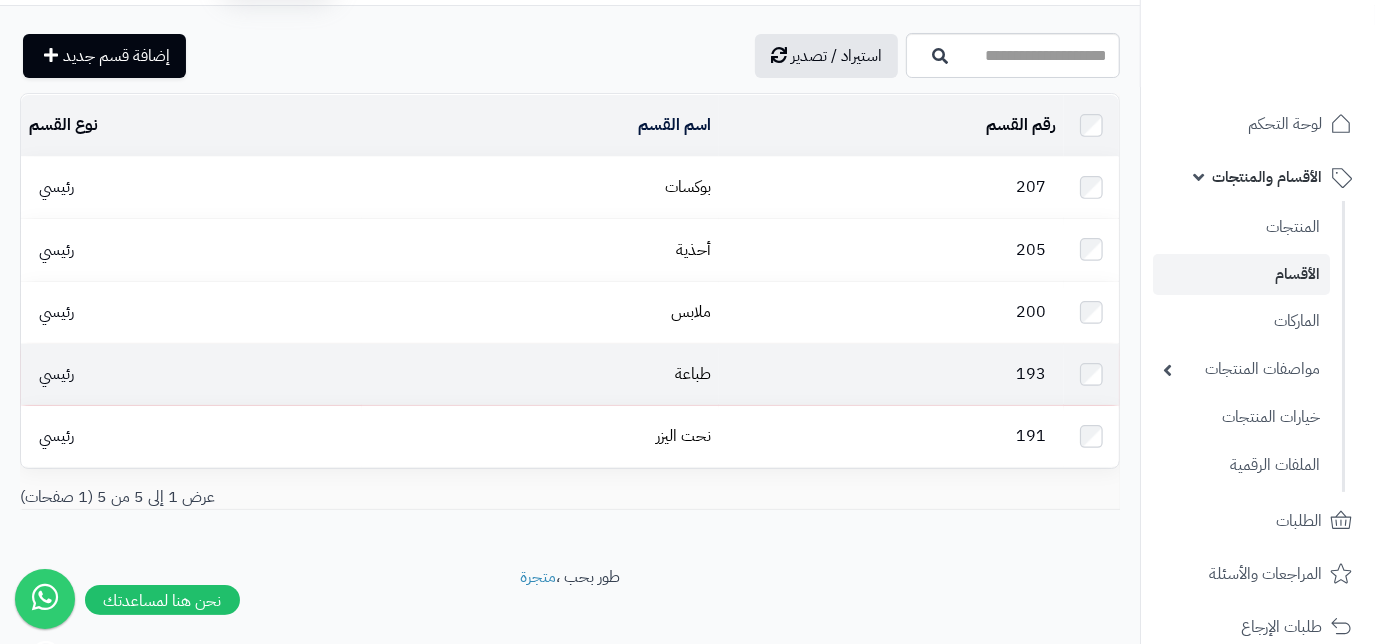 scroll, scrollTop: 59, scrollLeft: 0, axis: vertical 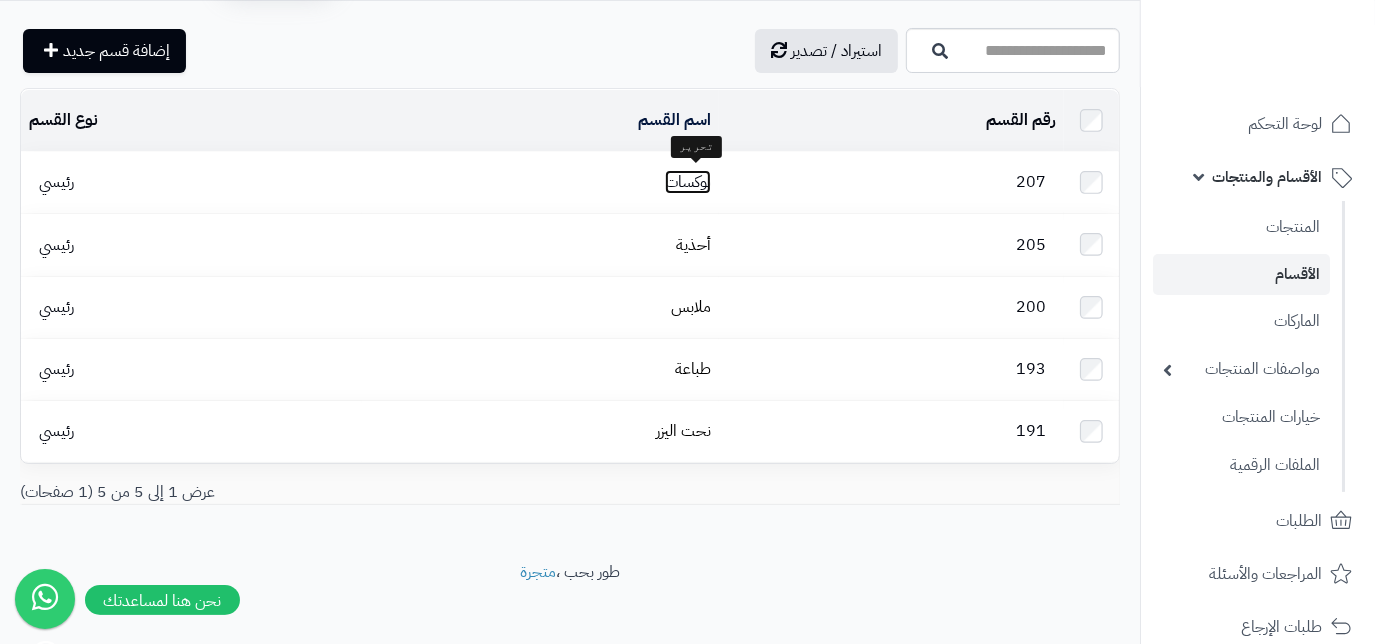 click on "بوكسات" at bounding box center [688, 182] 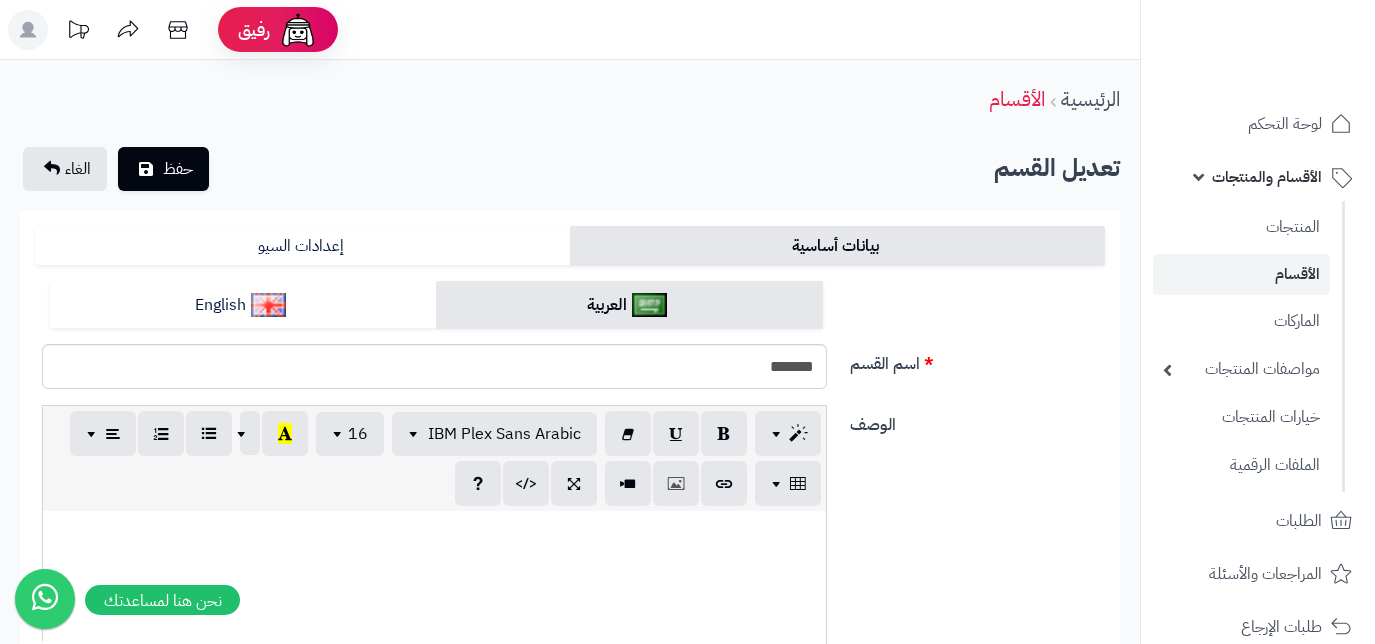 scroll, scrollTop: 0, scrollLeft: 0, axis: both 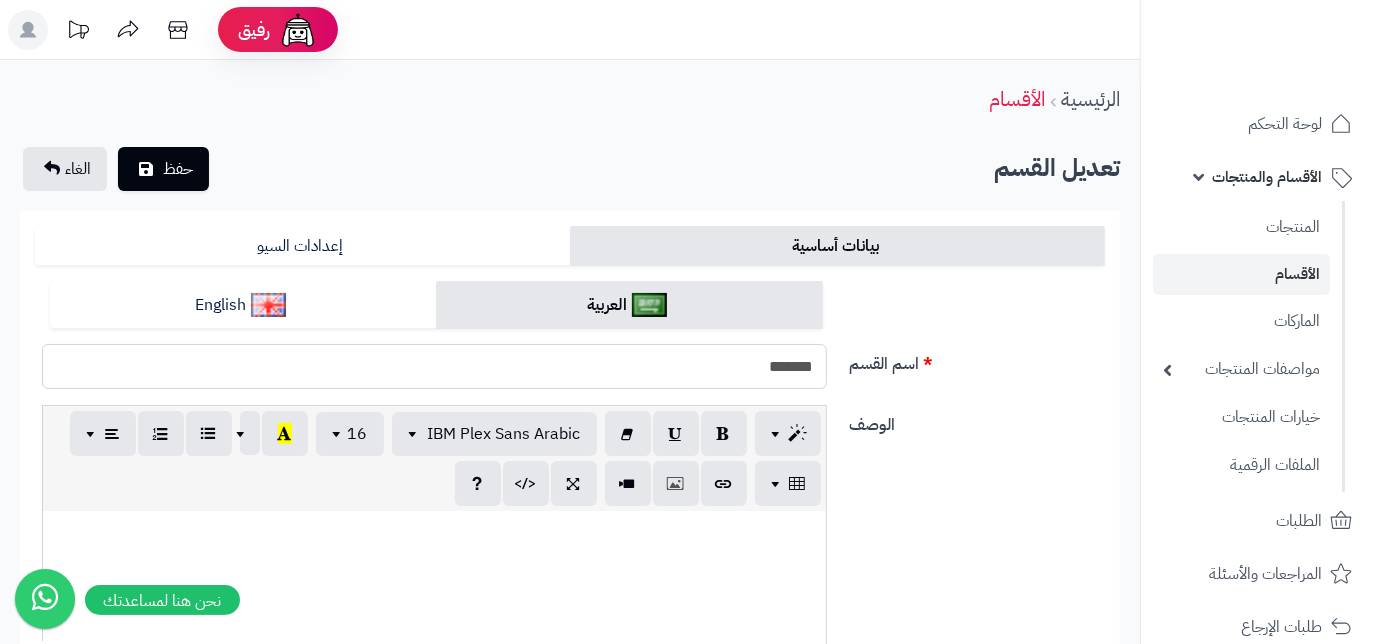 click on "******" at bounding box center (434, 366) 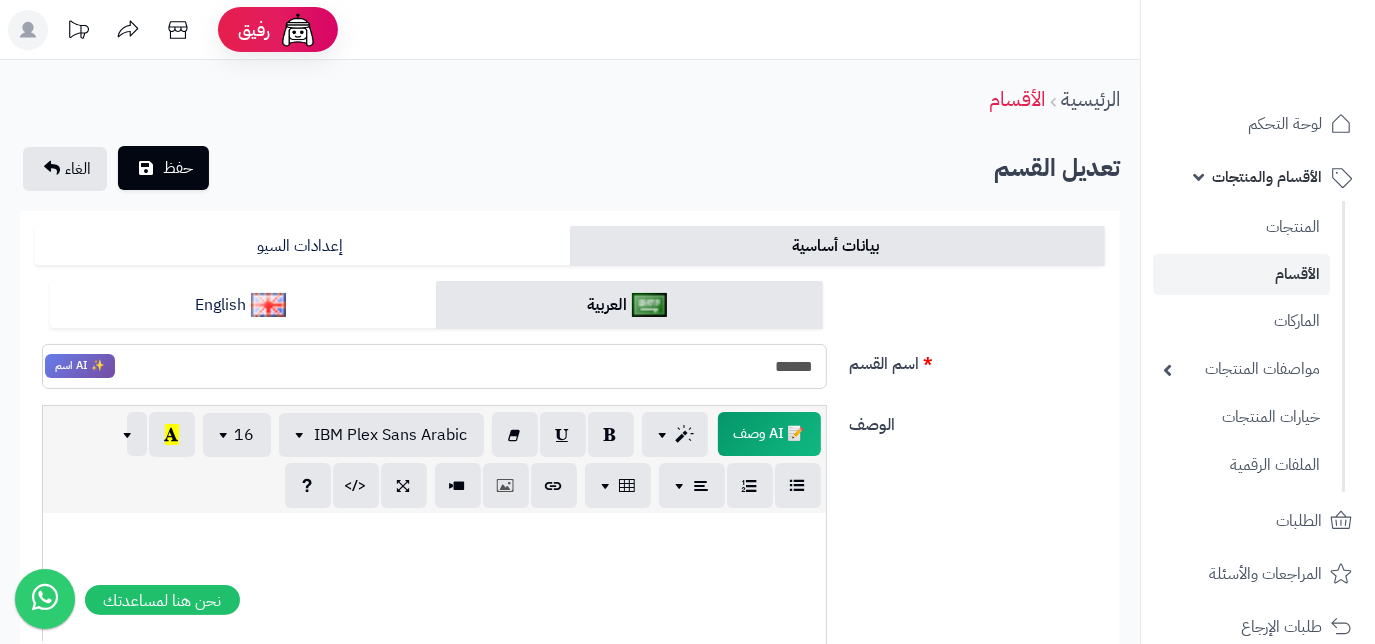 type on "*****" 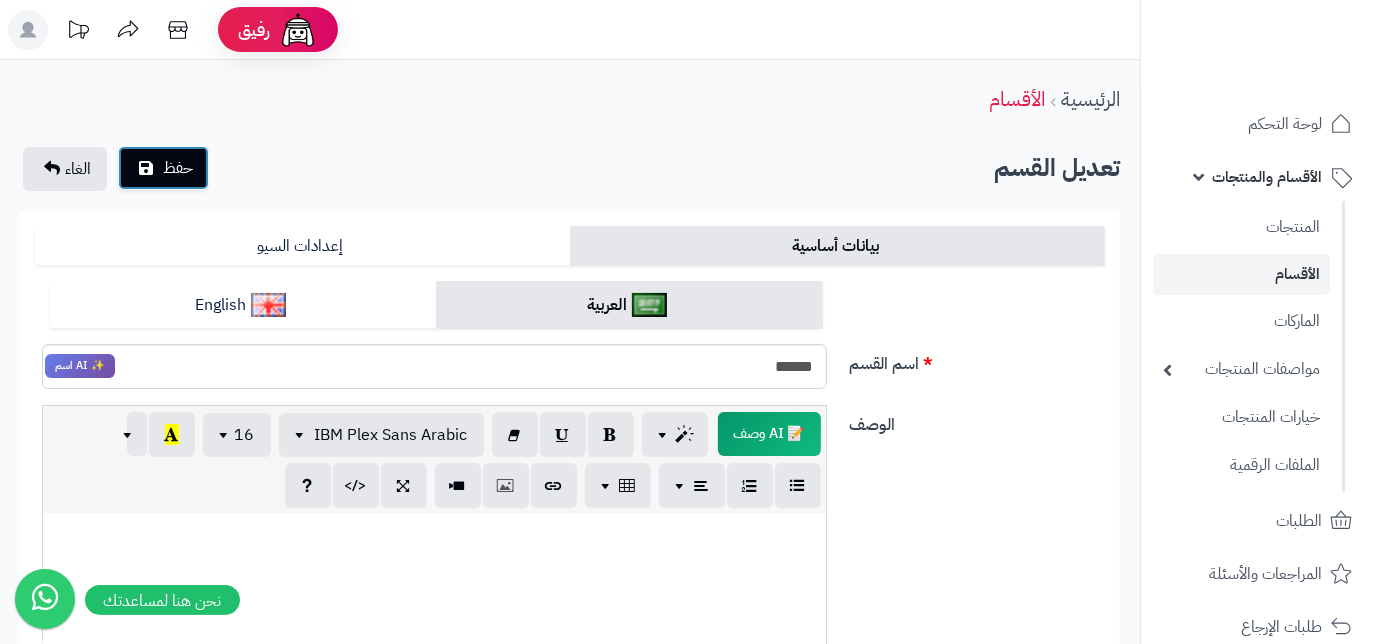 click on "حفظ" at bounding box center [178, 168] 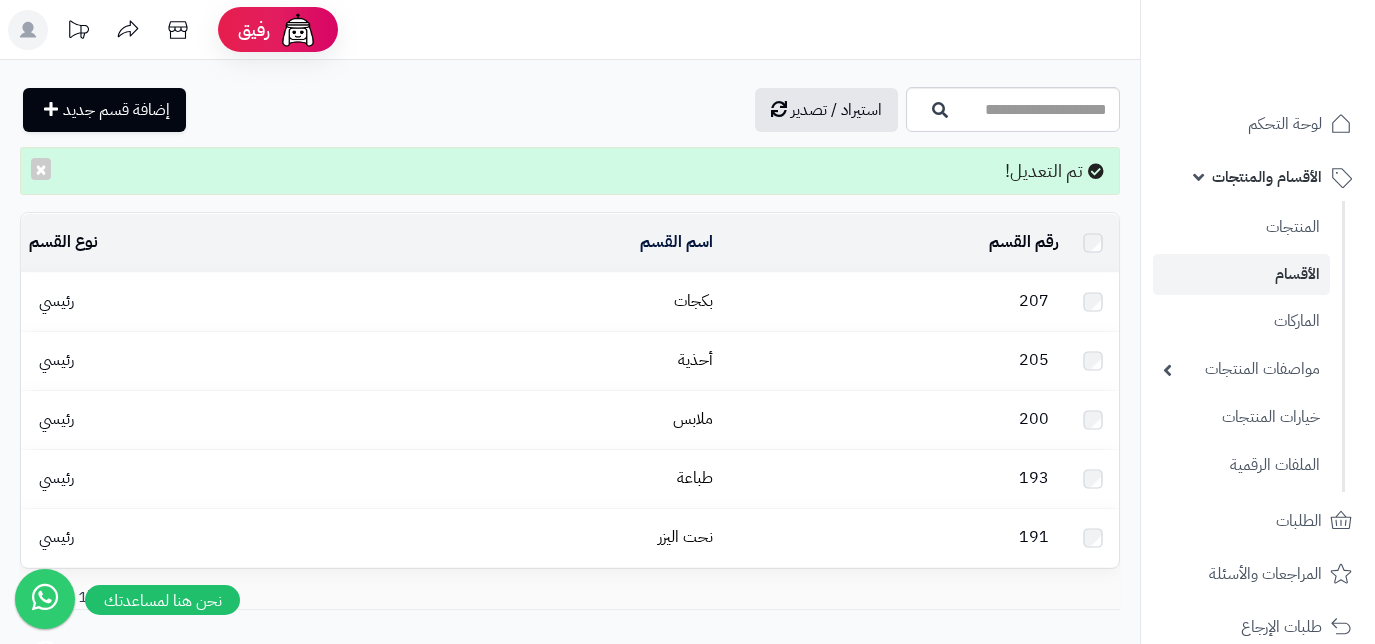 scroll, scrollTop: 0, scrollLeft: 0, axis: both 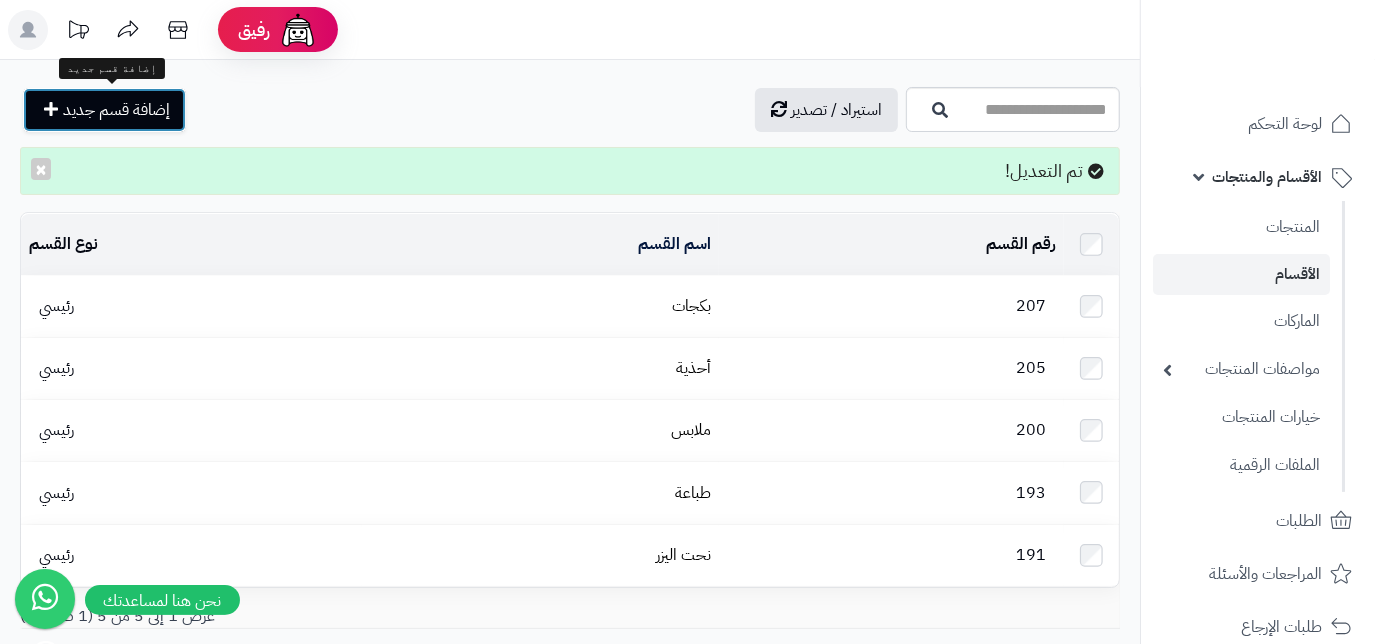 click at bounding box center (51, 109) 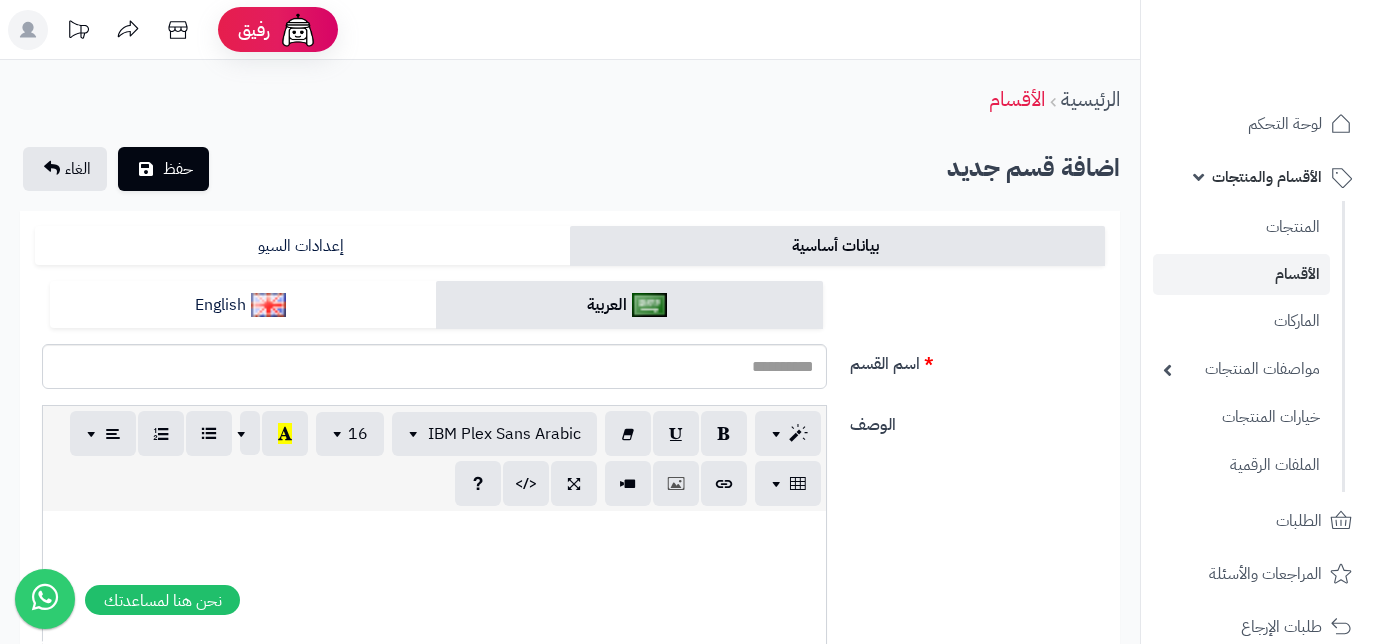 scroll, scrollTop: 0, scrollLeft: 0, axis: both 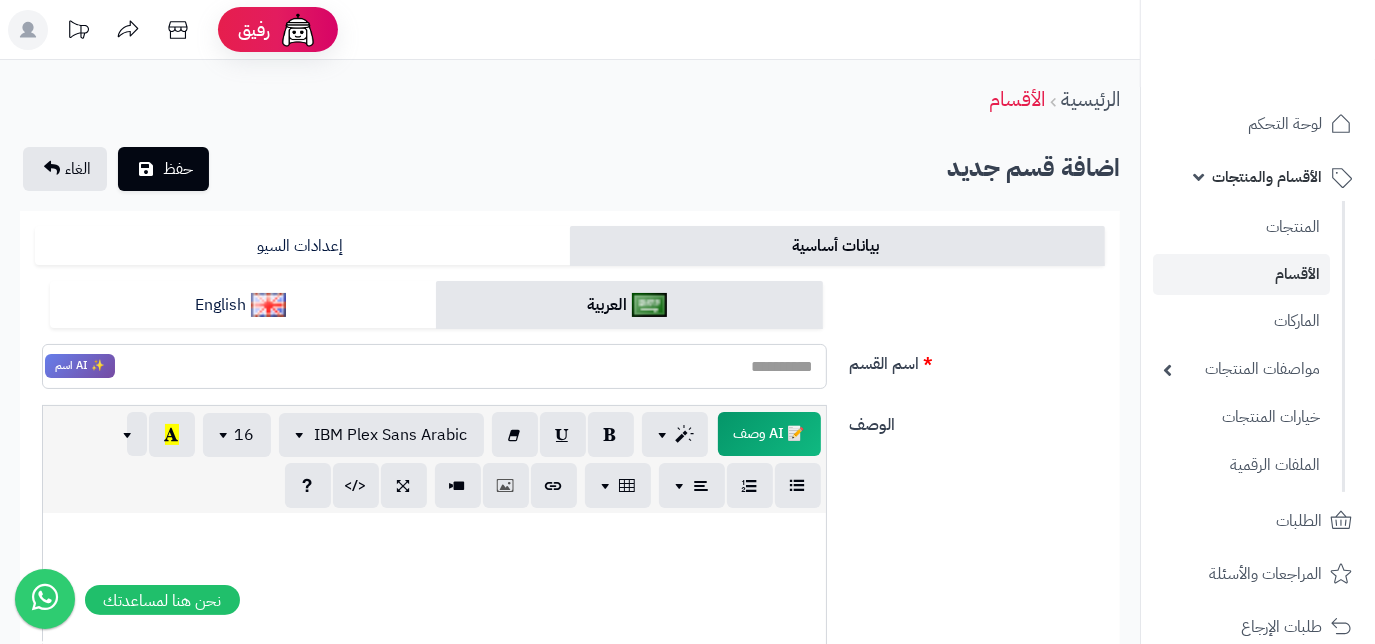 click on "اسم القسم" at bounding box center (434, 366) 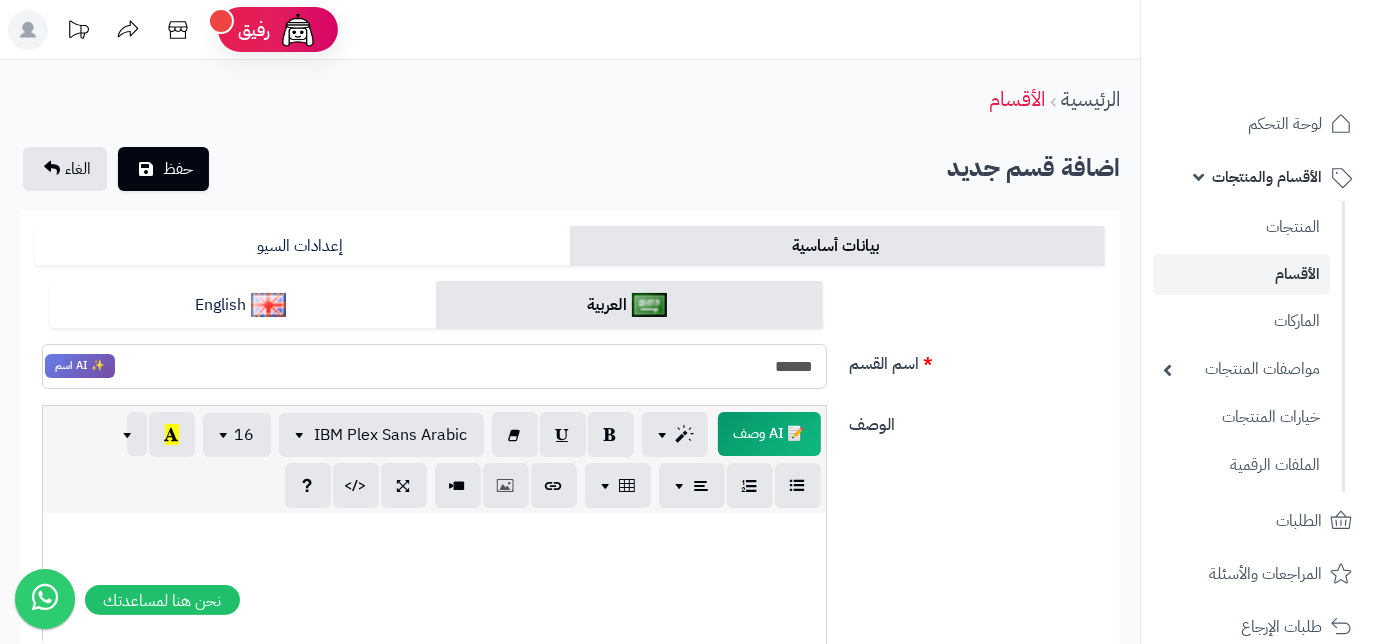 click on "*****" at bounding box center [434, 366] 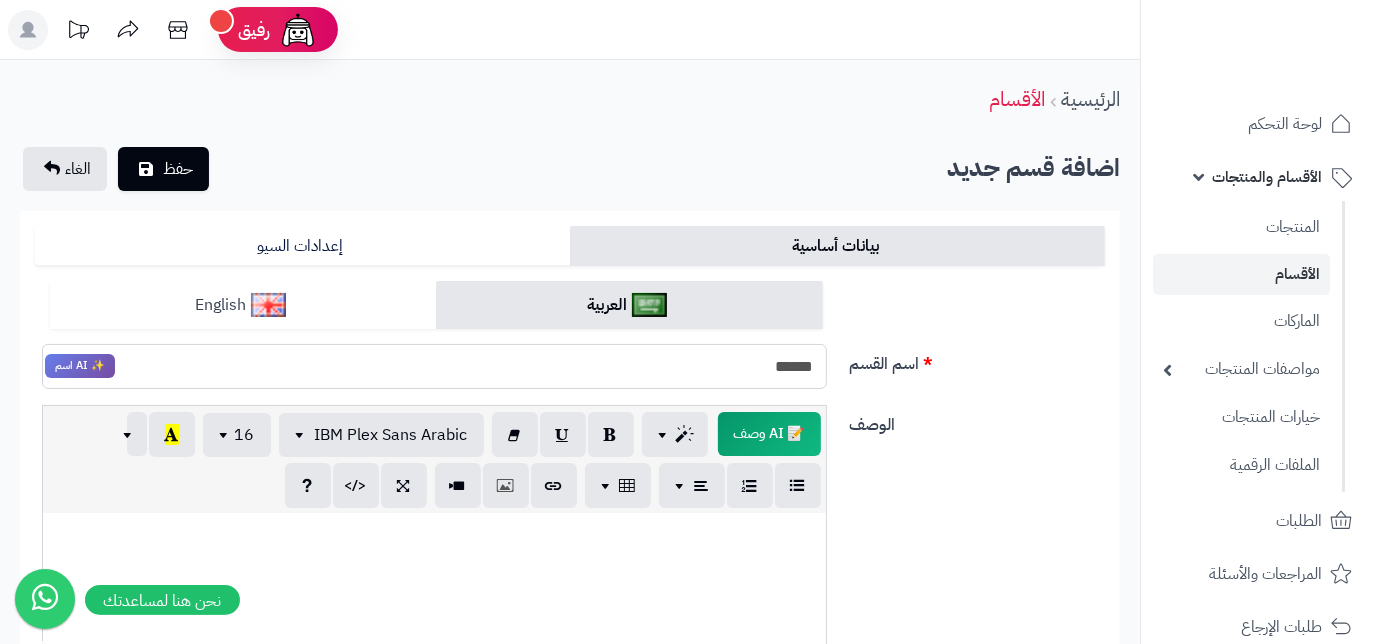 type on "*****" 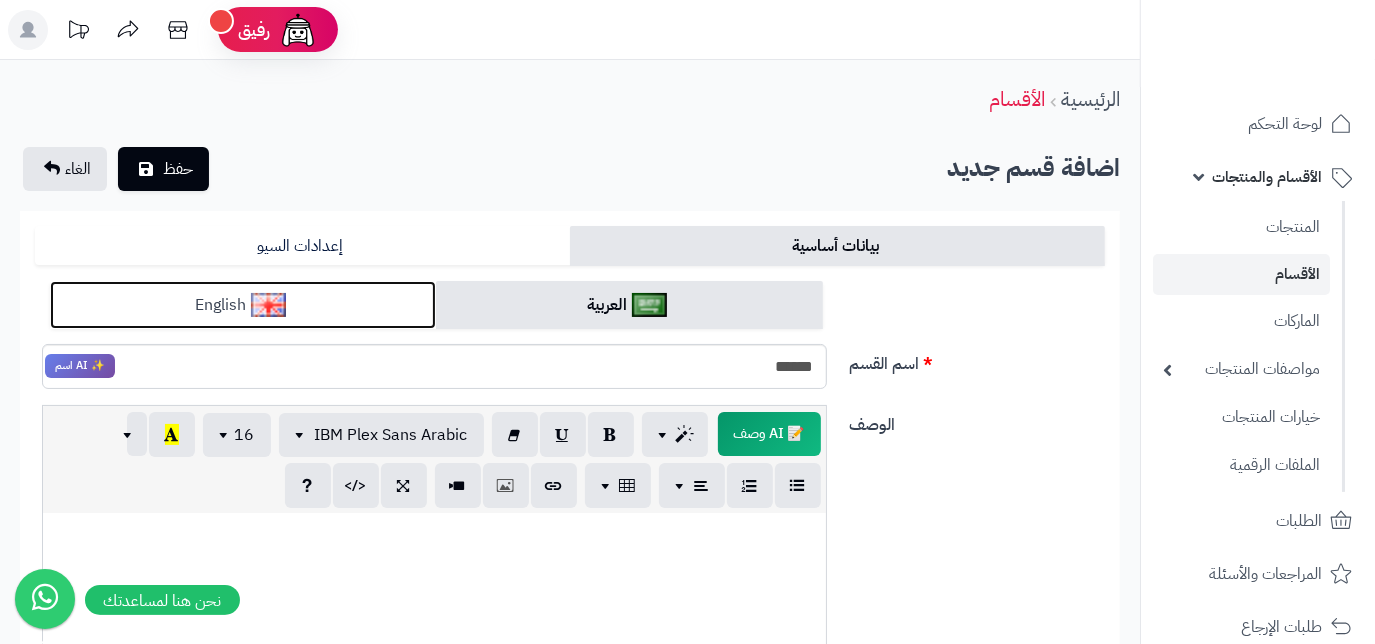 click on "English" at bounding box center [243, 305] 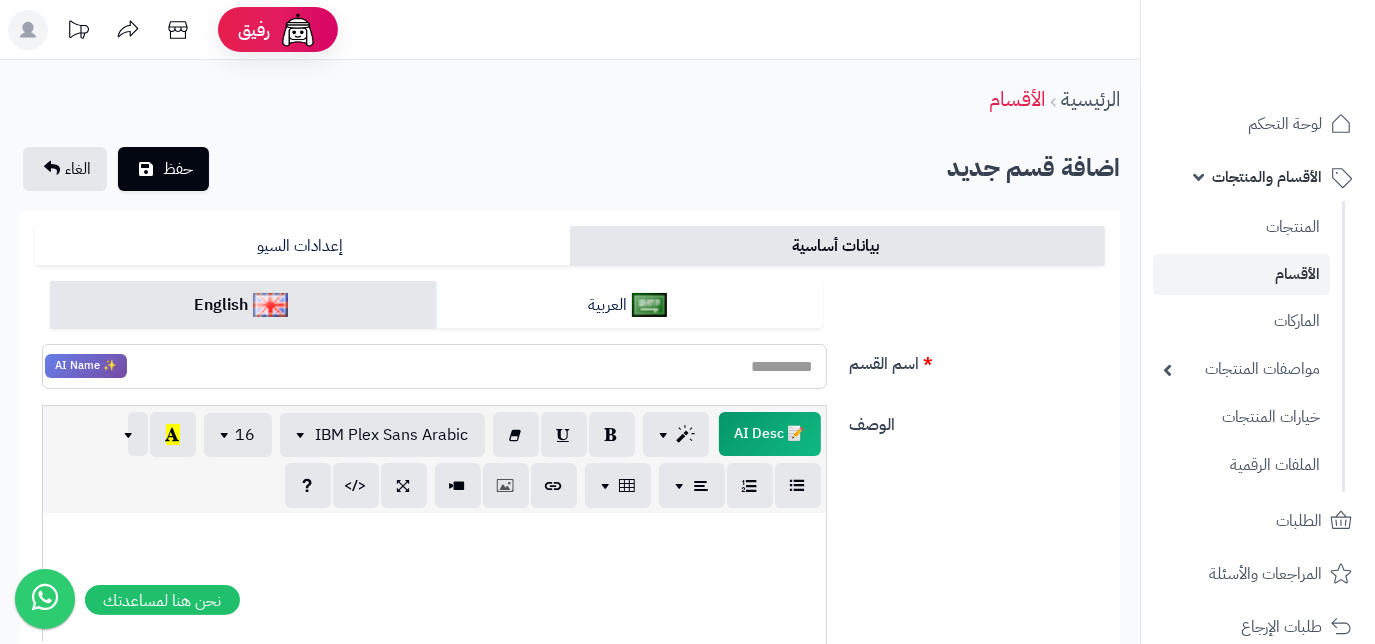 paste on "*****" 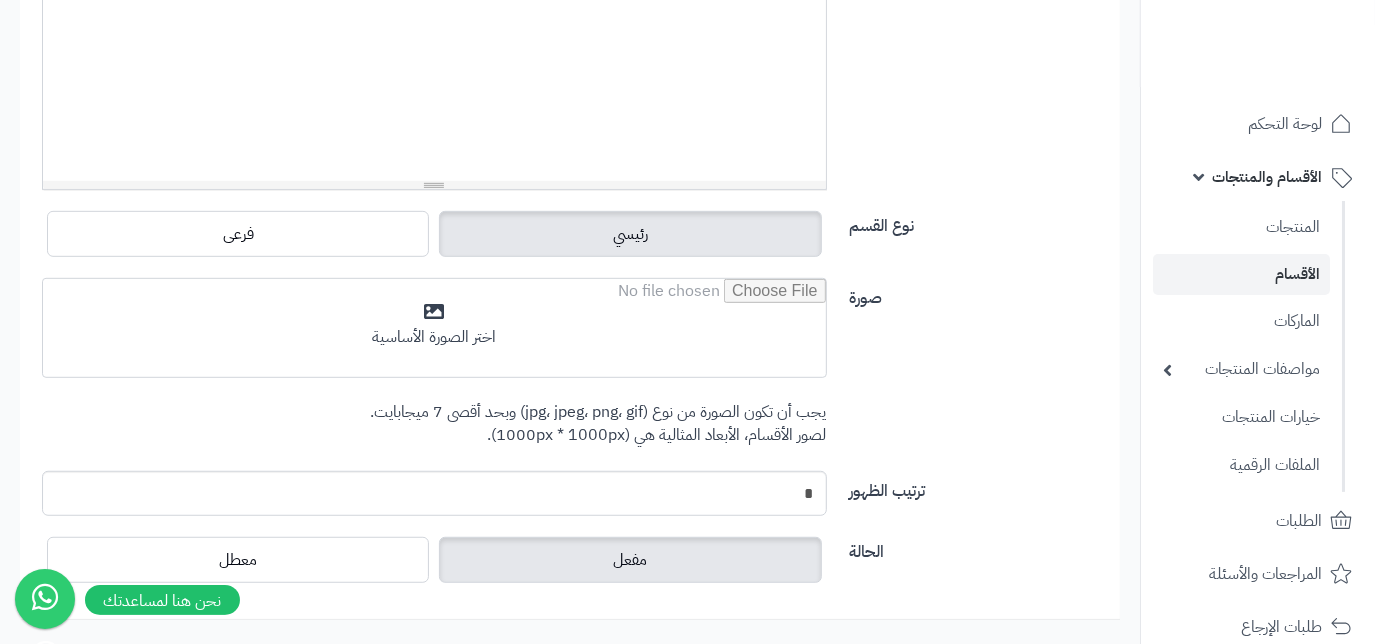 scroll, scrollTop: 636, scrollLeft: 0, axis: vertical 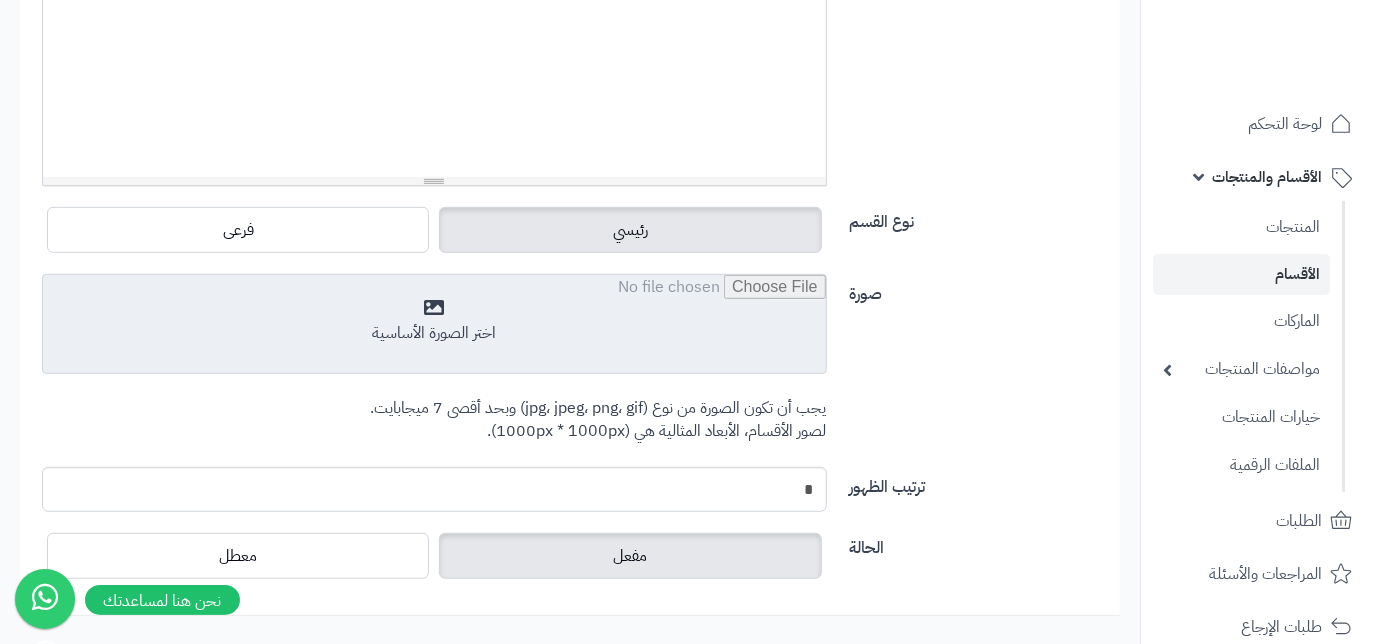 type on "*****" 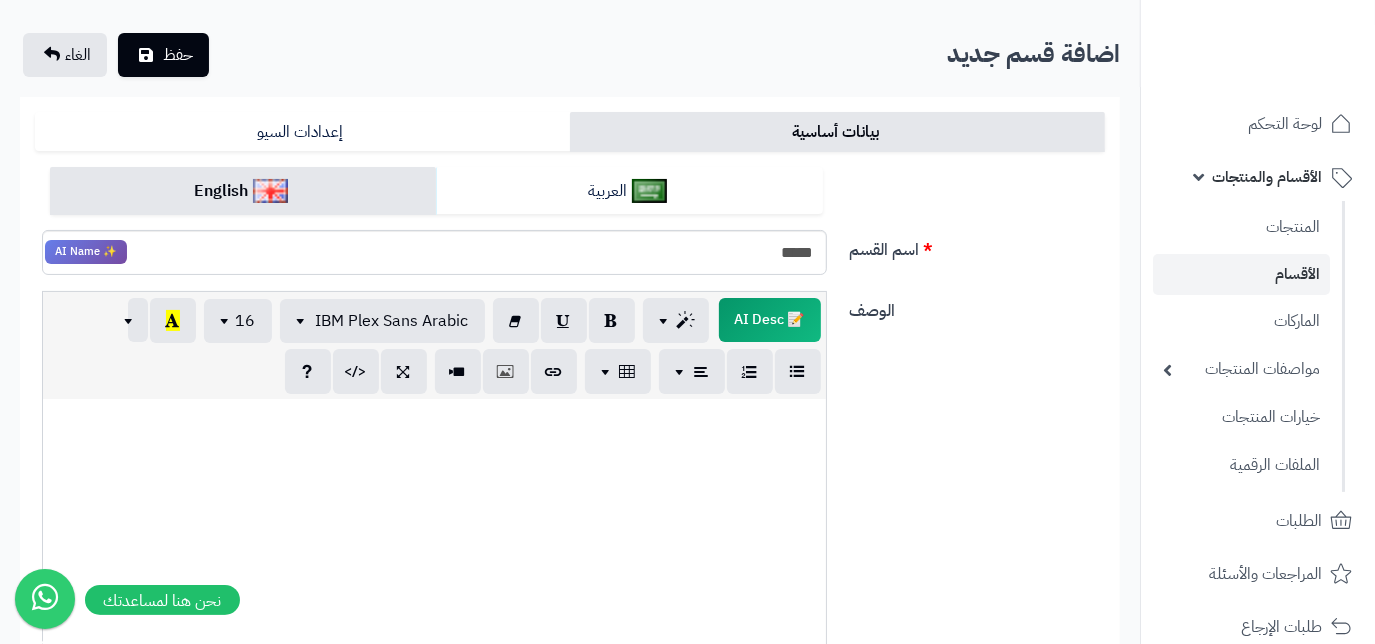 scroll, scrollTop: 90, scrollLeft: 0, axis: vertical 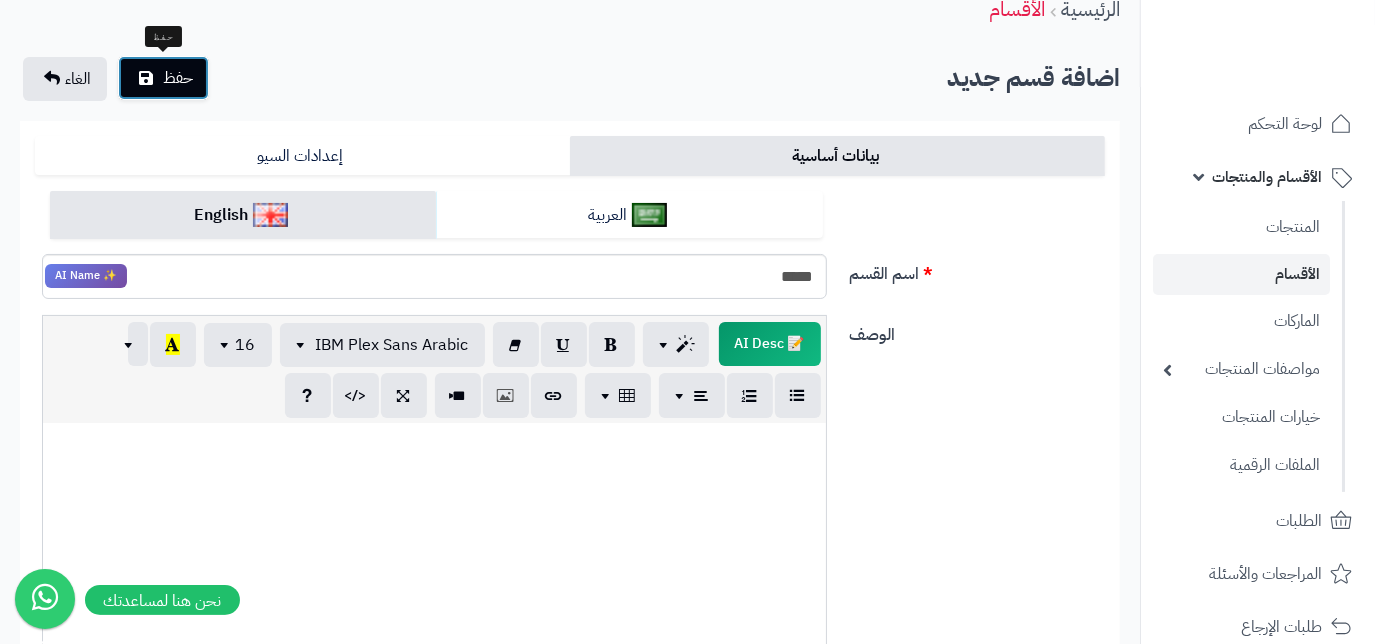 click on "حفظ" at bounding box center (163, 78) 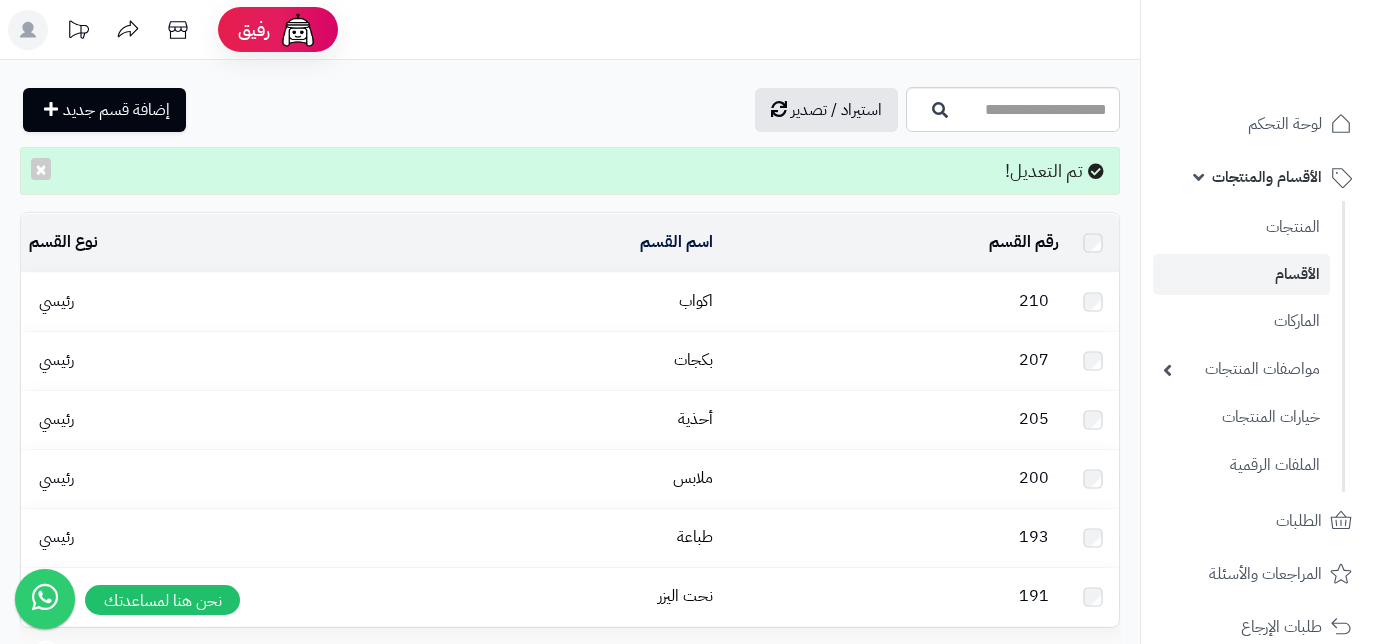 scroll, scrollTop: 0, scrollLeft: 0, axis: both 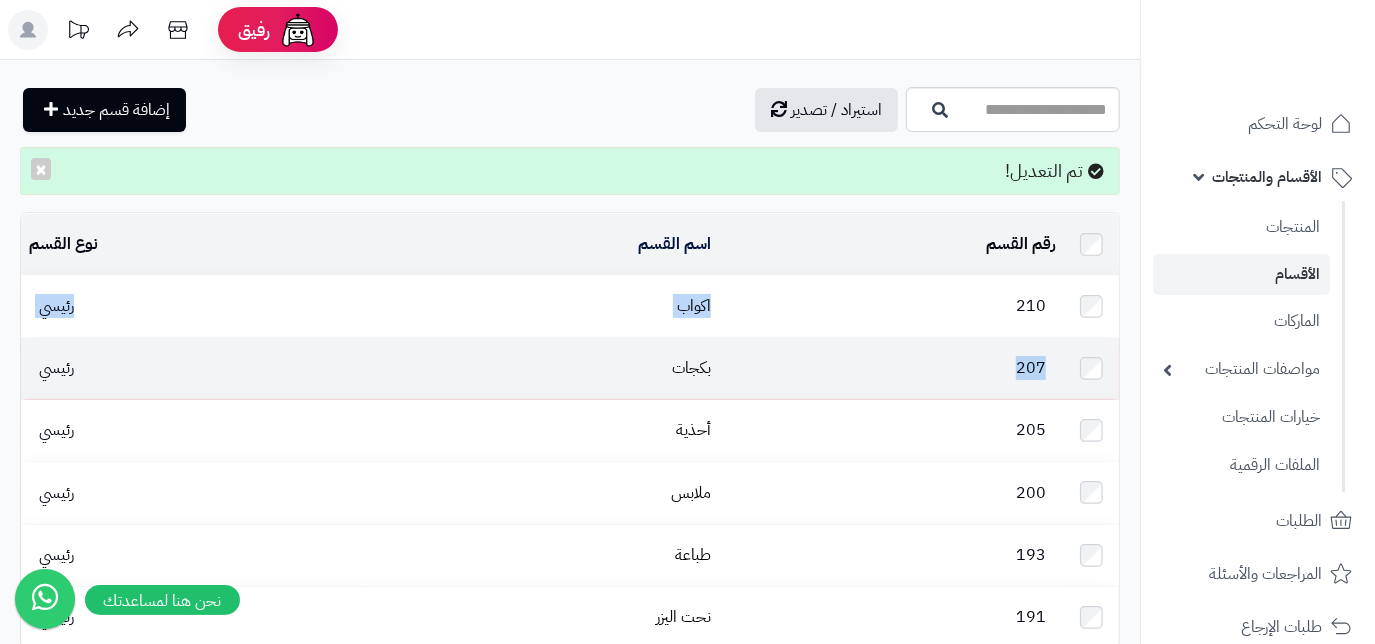 drag, startPoint x: 917, startPoint y: 303, endPoint x: 916, endPoint y: 367, distance: 64.00781 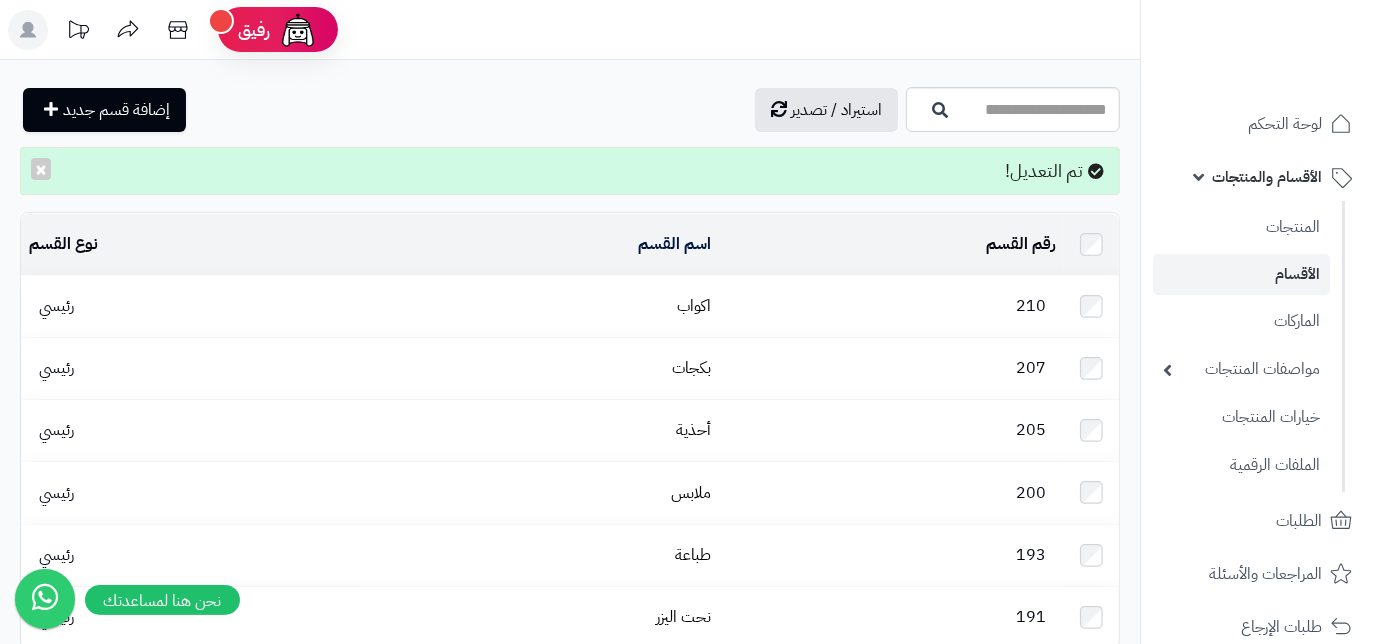 drag, startPoint x: 916, startPoint y: 367, endPoint x: 906, endPoint y: 186, distance: 181.27603 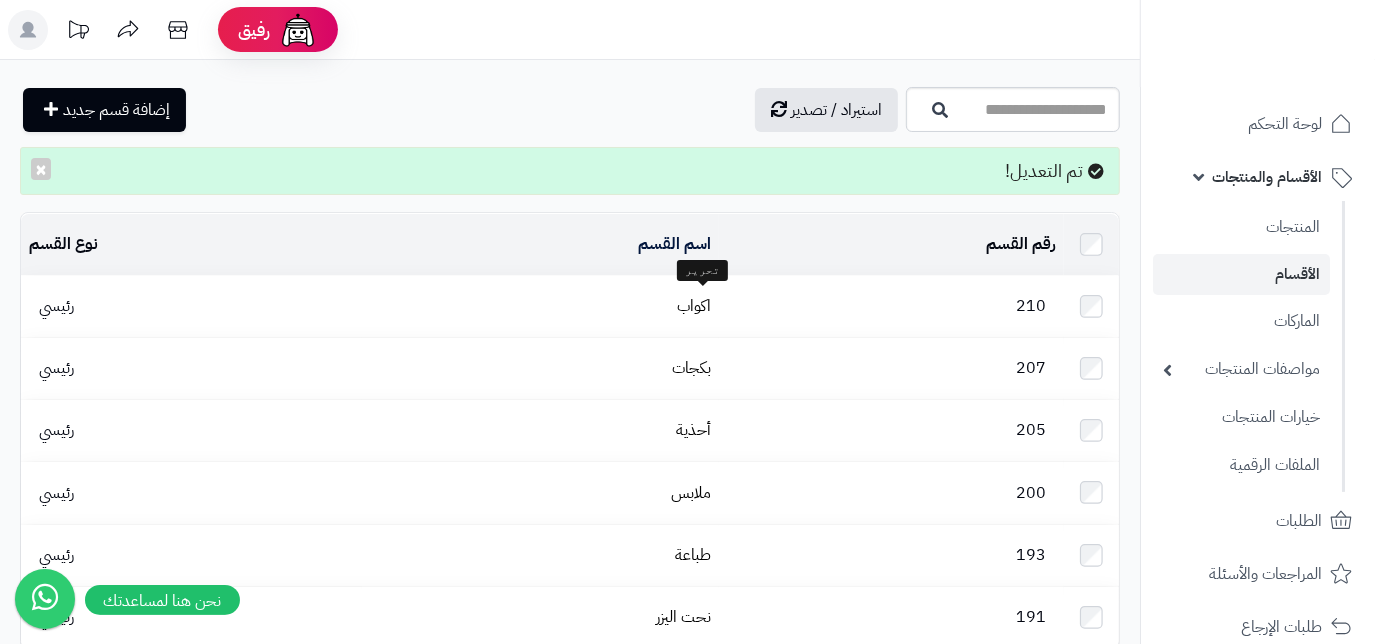scroll, scrollTop: 0, scrollLeft: 0, axis: both 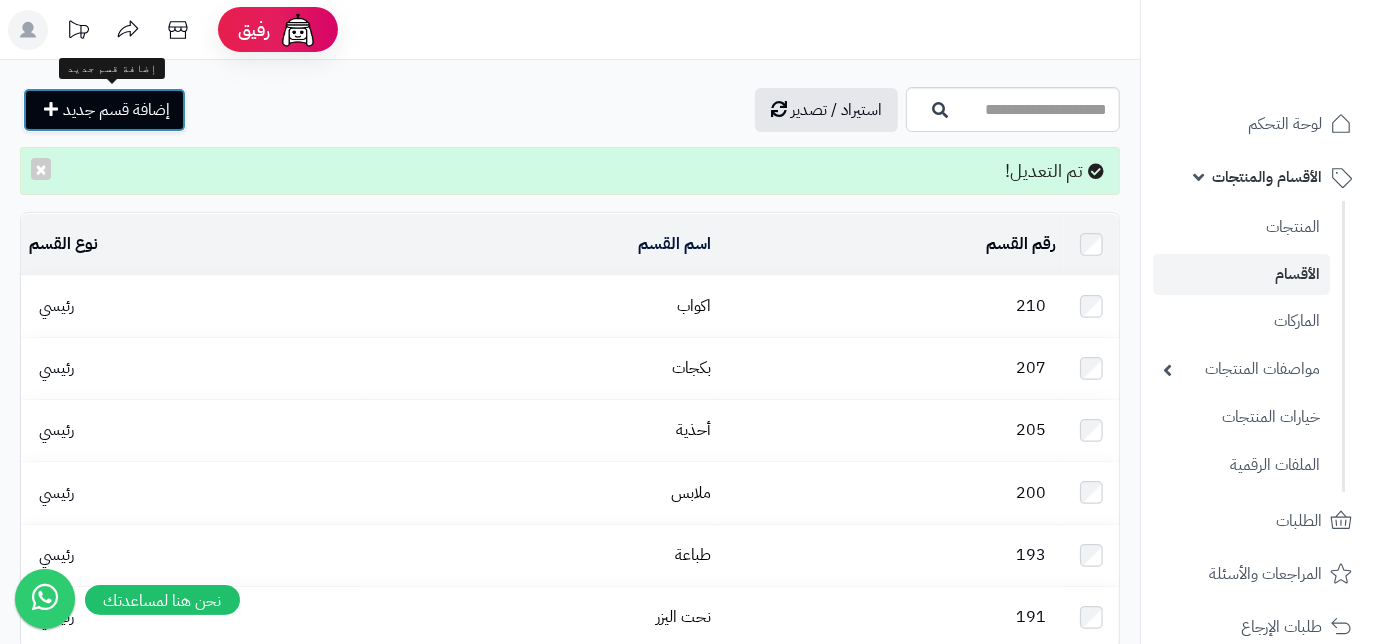 click on "إضافة قسم جديد" at bounding box center [116, 110] 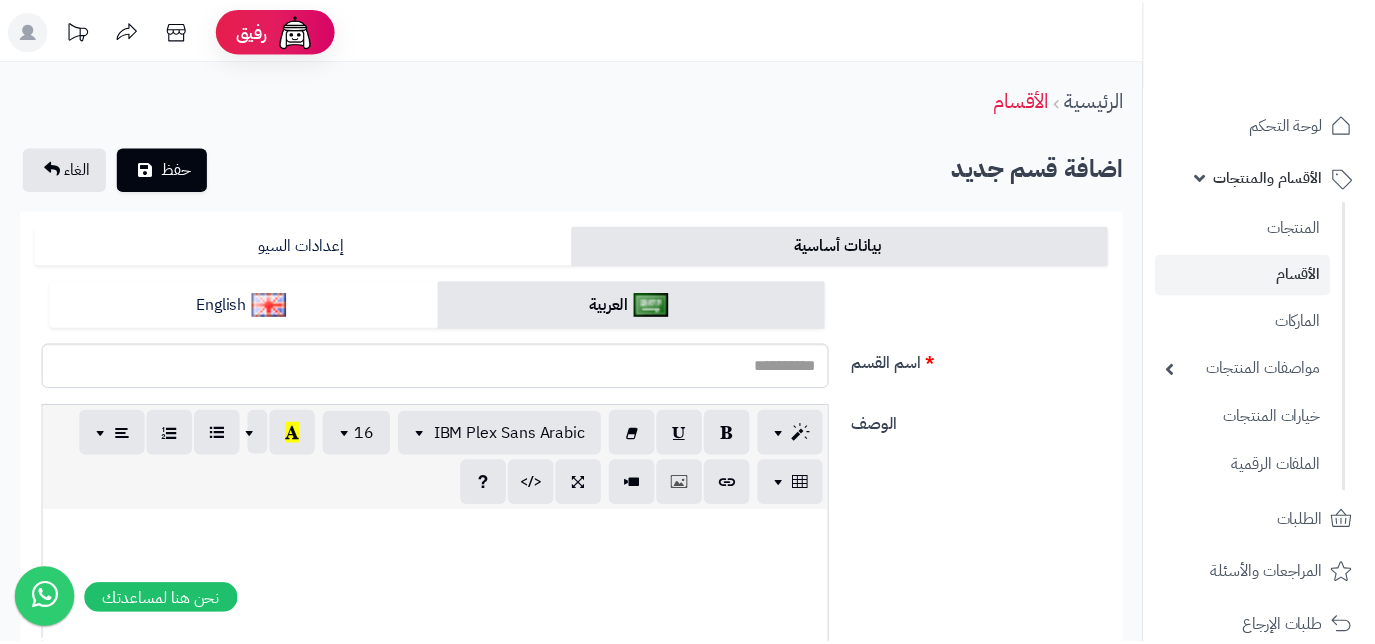 scroll, scrollTop: 0, scrollLeft: 0, axis: both 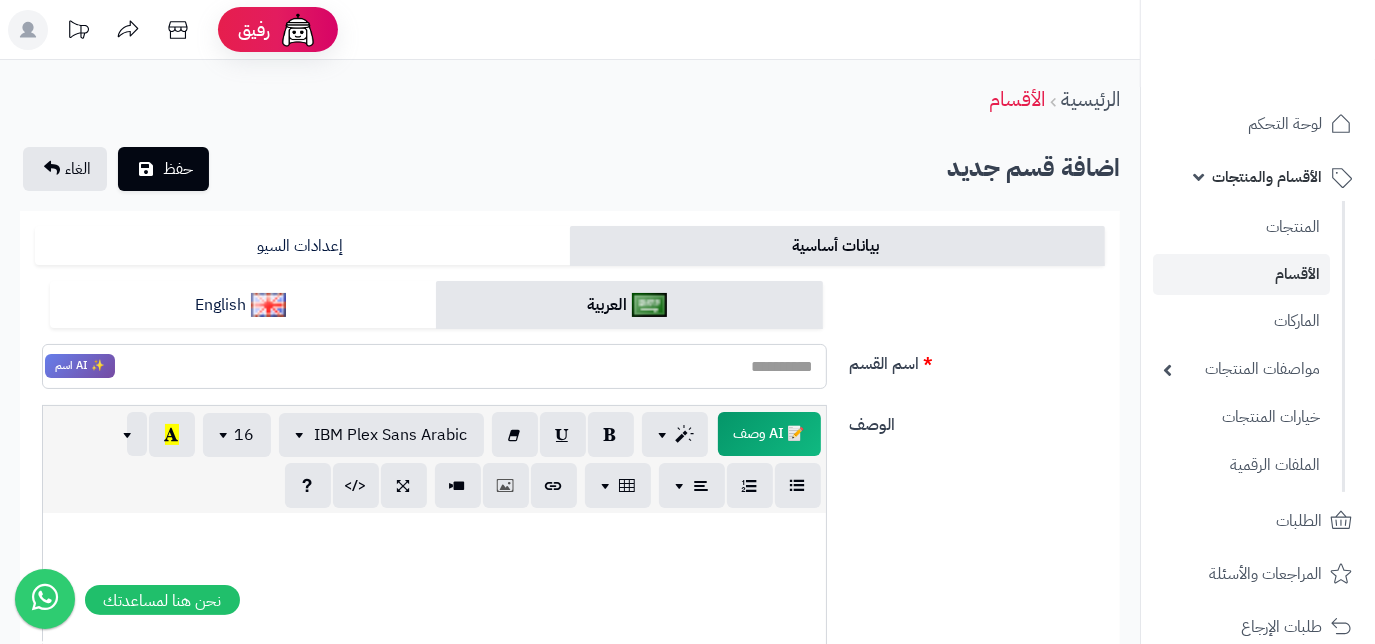 click on "اسم القسم" at bounding box center [434, 366] 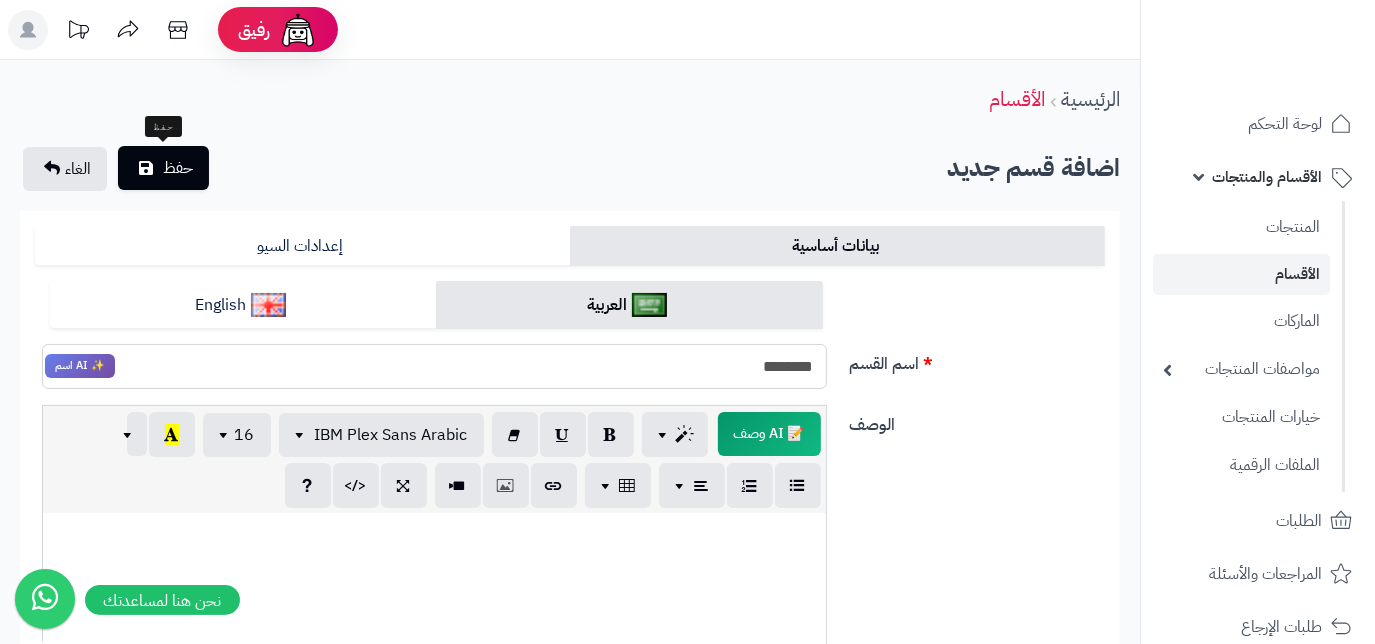 type on "*******" 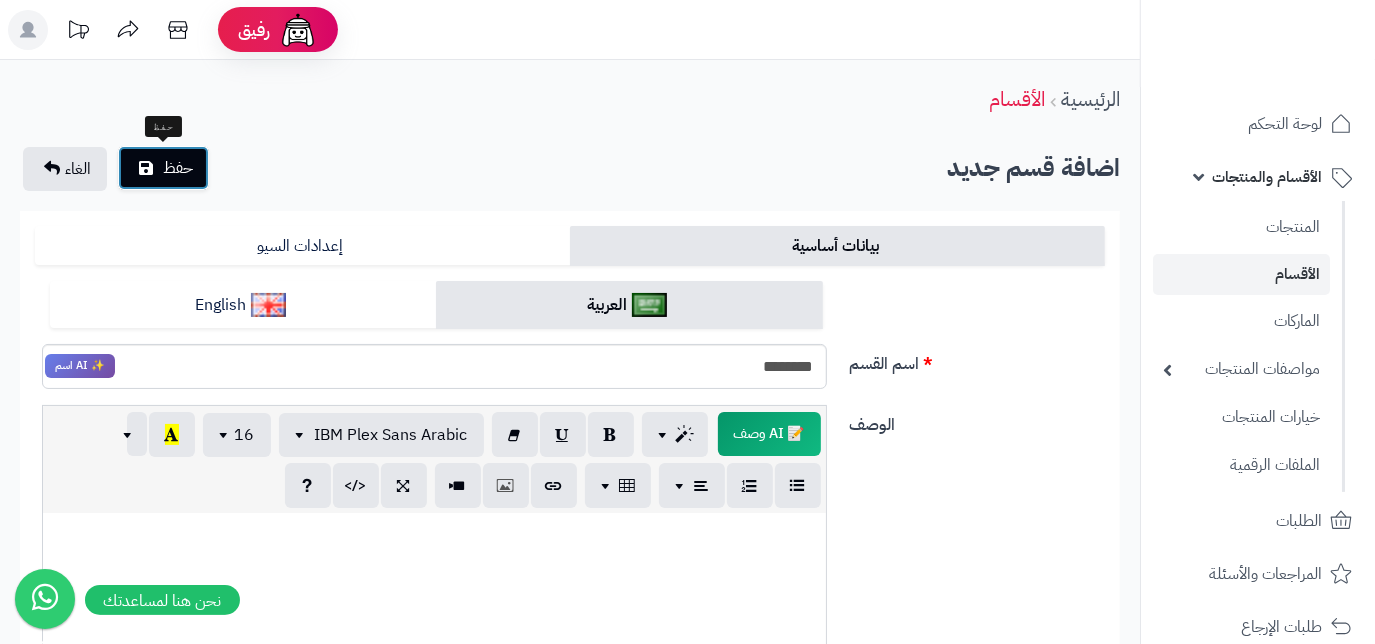 click on "حفظ" at bounding box center [178, 168] 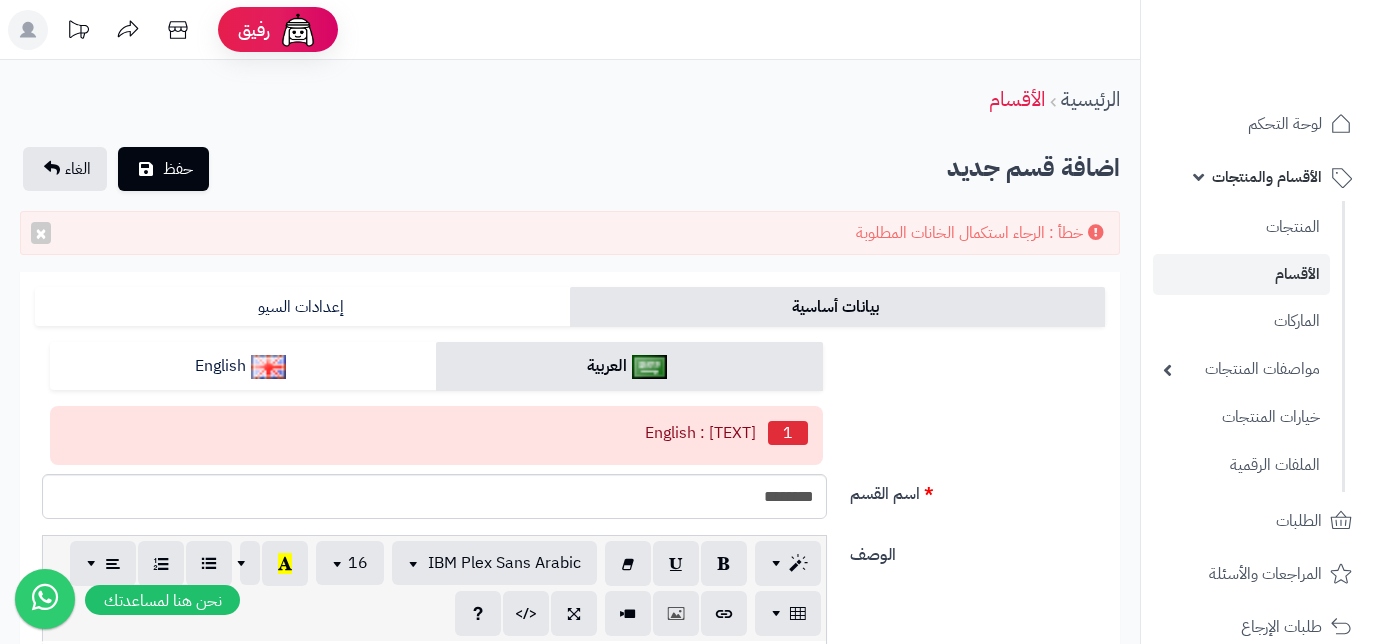 scroll, scrollTop: 0, scrollLeft: 0, axis: both 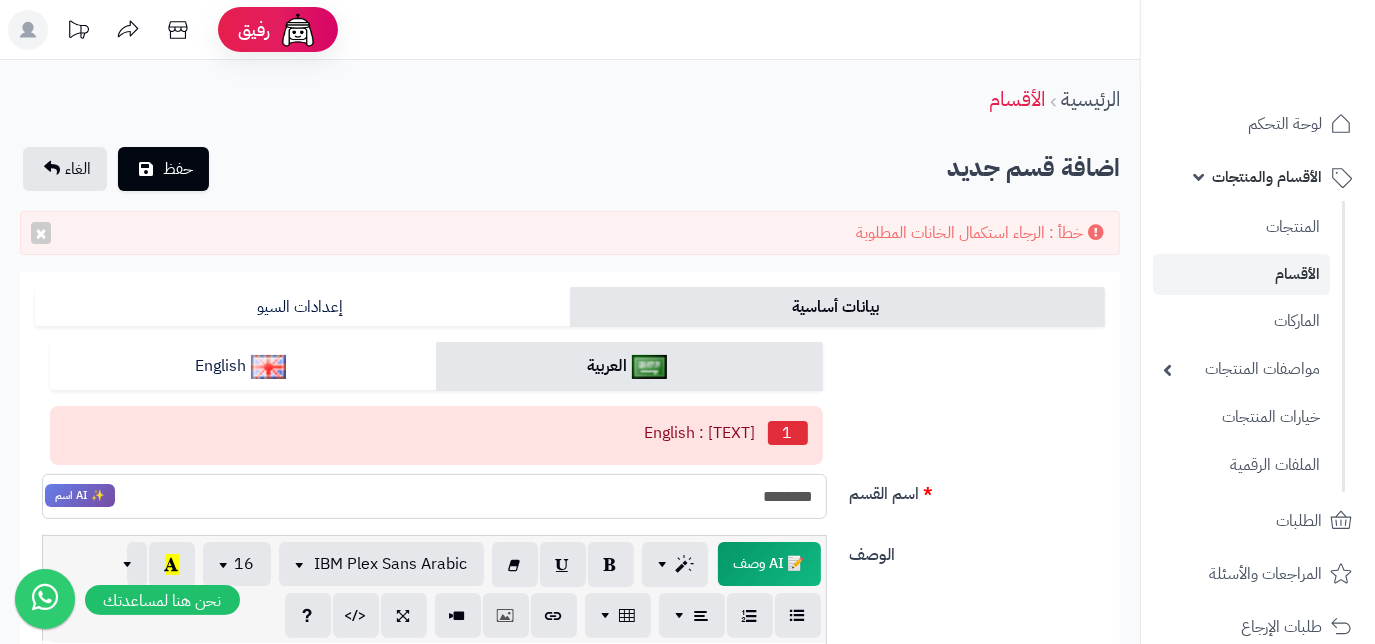 drag, startPoint x: 744, startPoint y: 480, endPoint x: 821, endPoint y: 490, distance: 77.64664 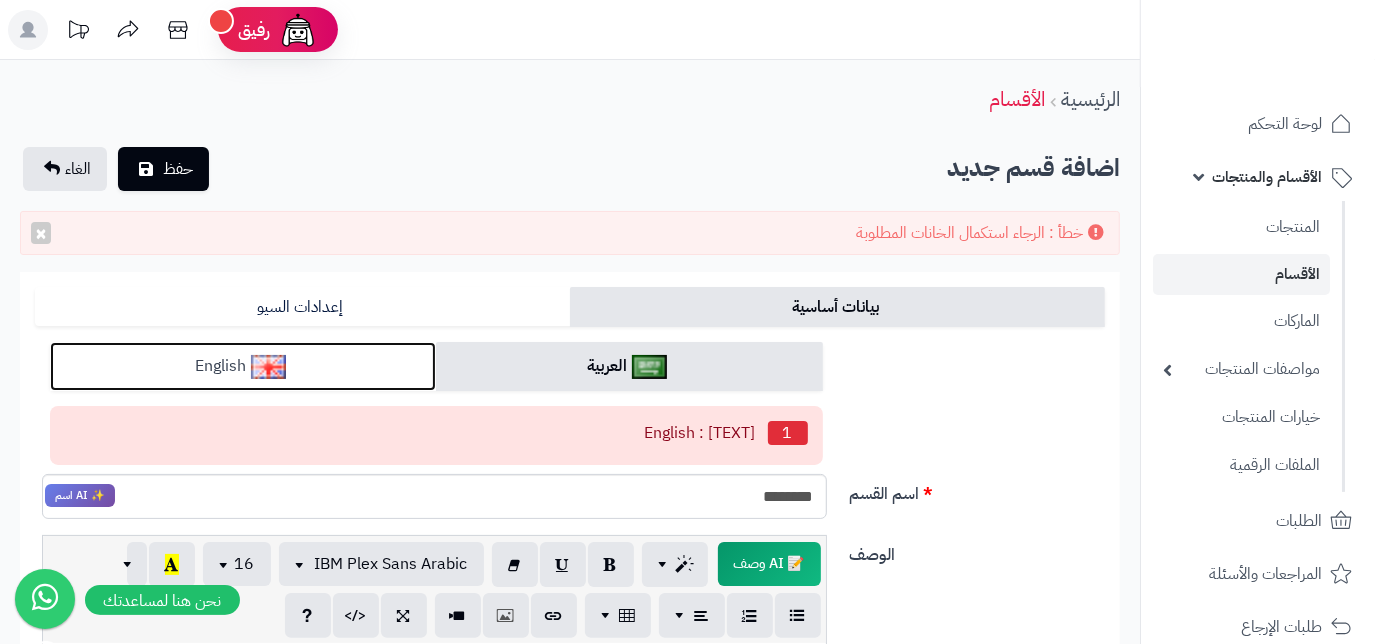 click on "English" at bounding box center [243, 366] 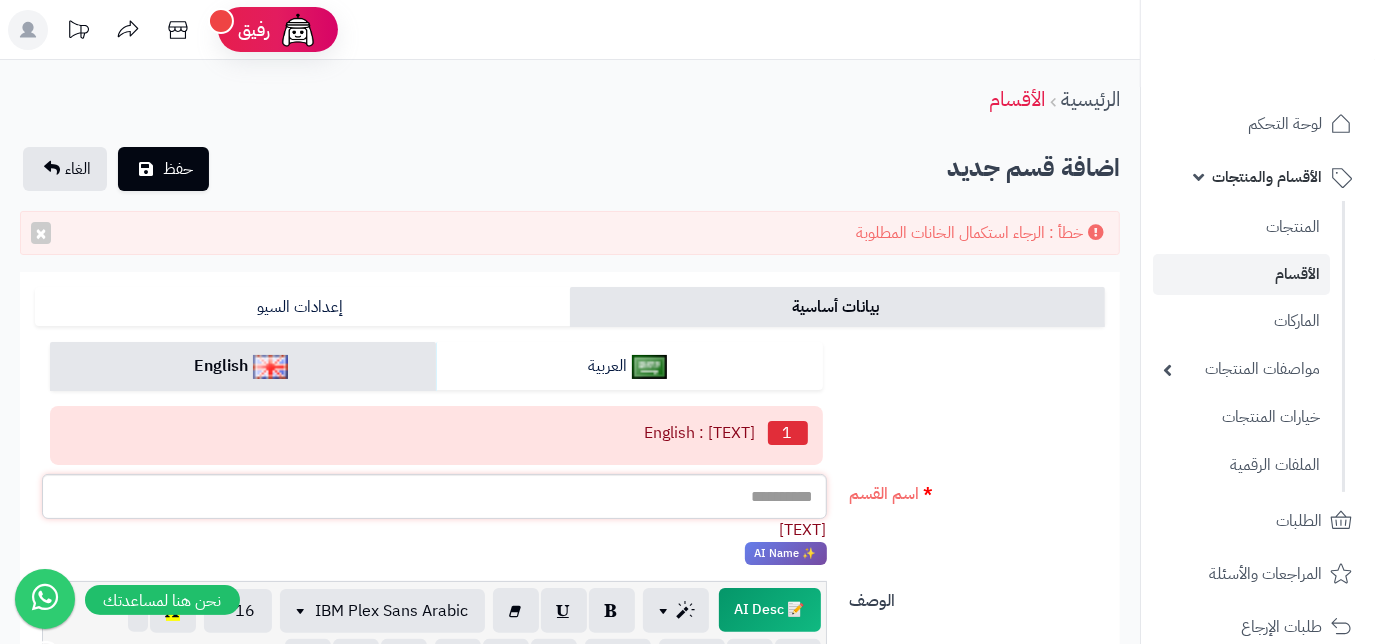 paste on "*******" 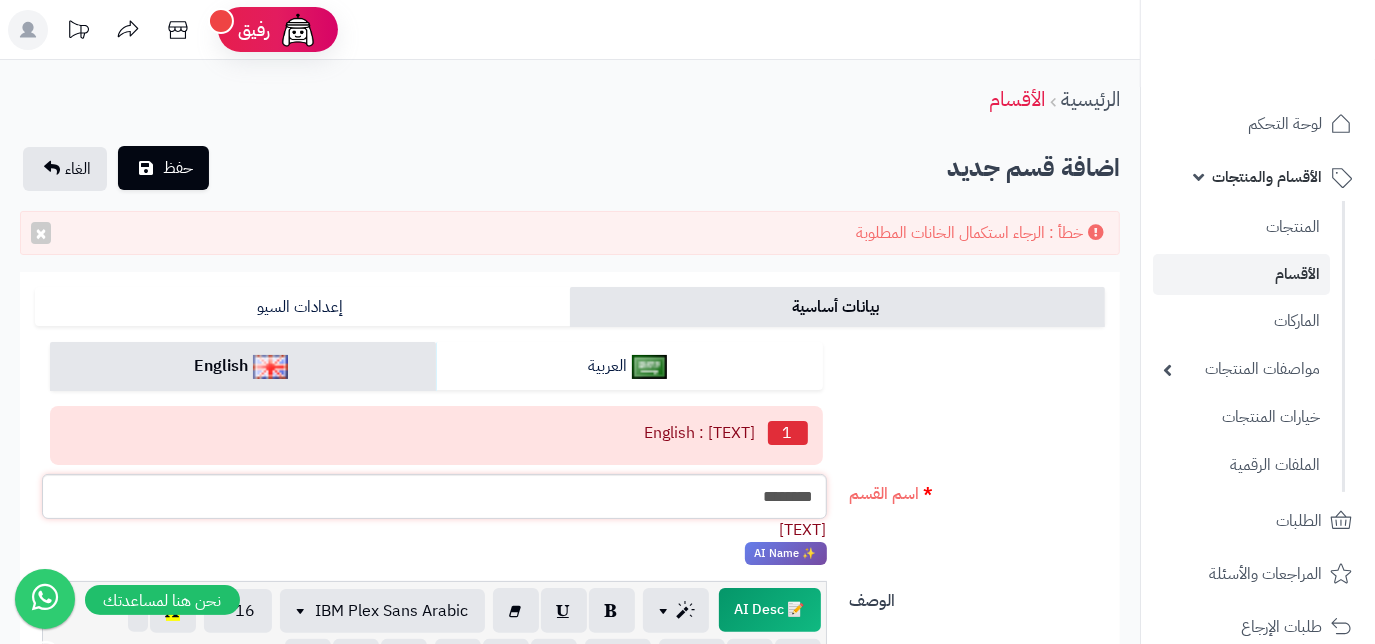 type on "*******" 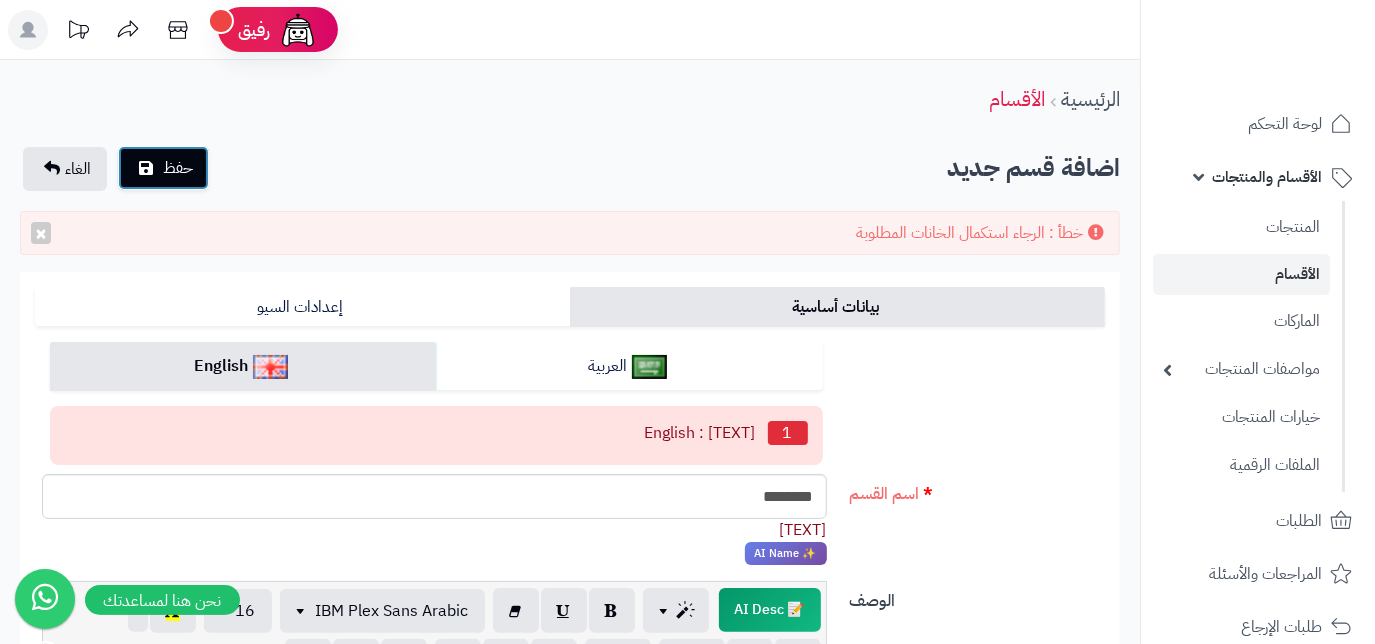 click on "حفظ" at bounding box center [163, 168] 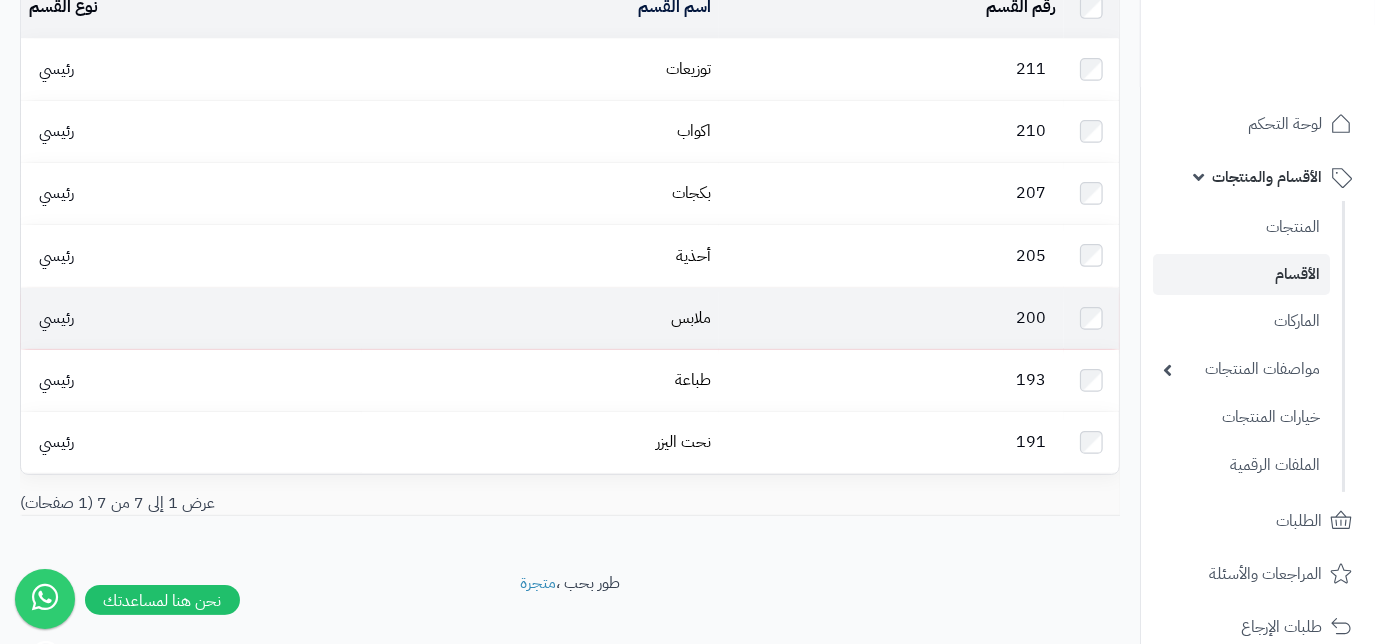 scroll, scrollTop: 242, scrollLeft: 0, axis: vertical 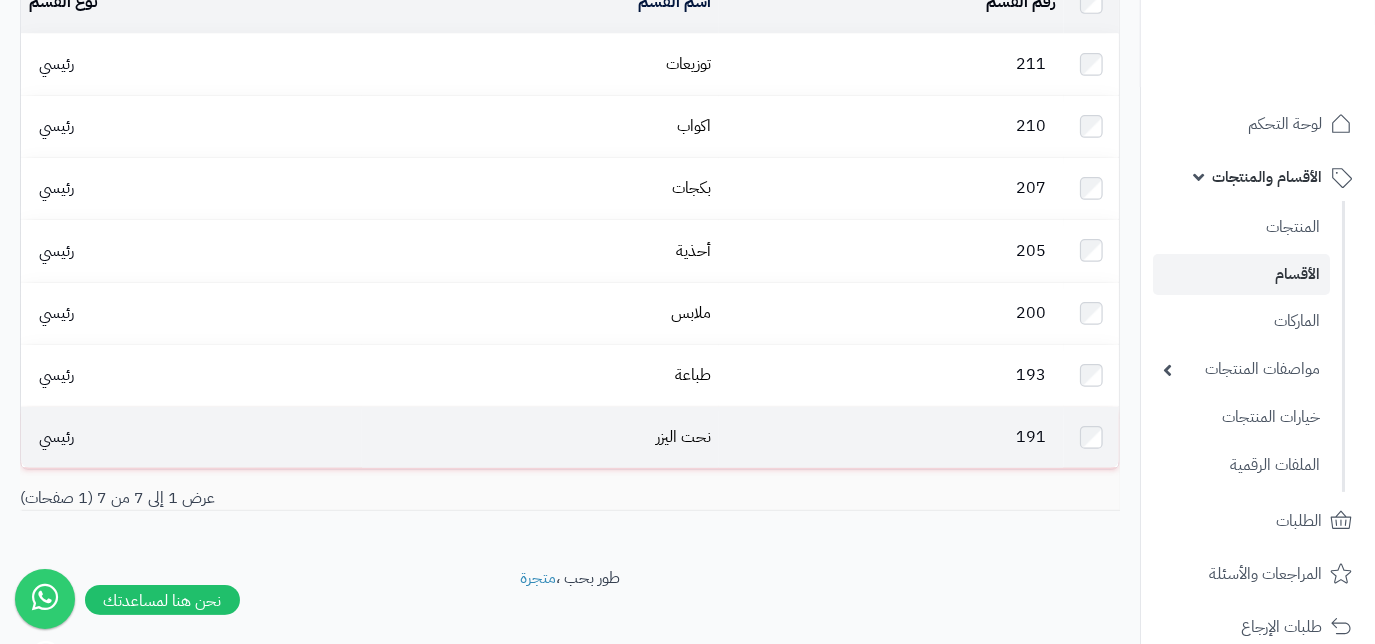 click on "191" at bounding box center (891, 437) 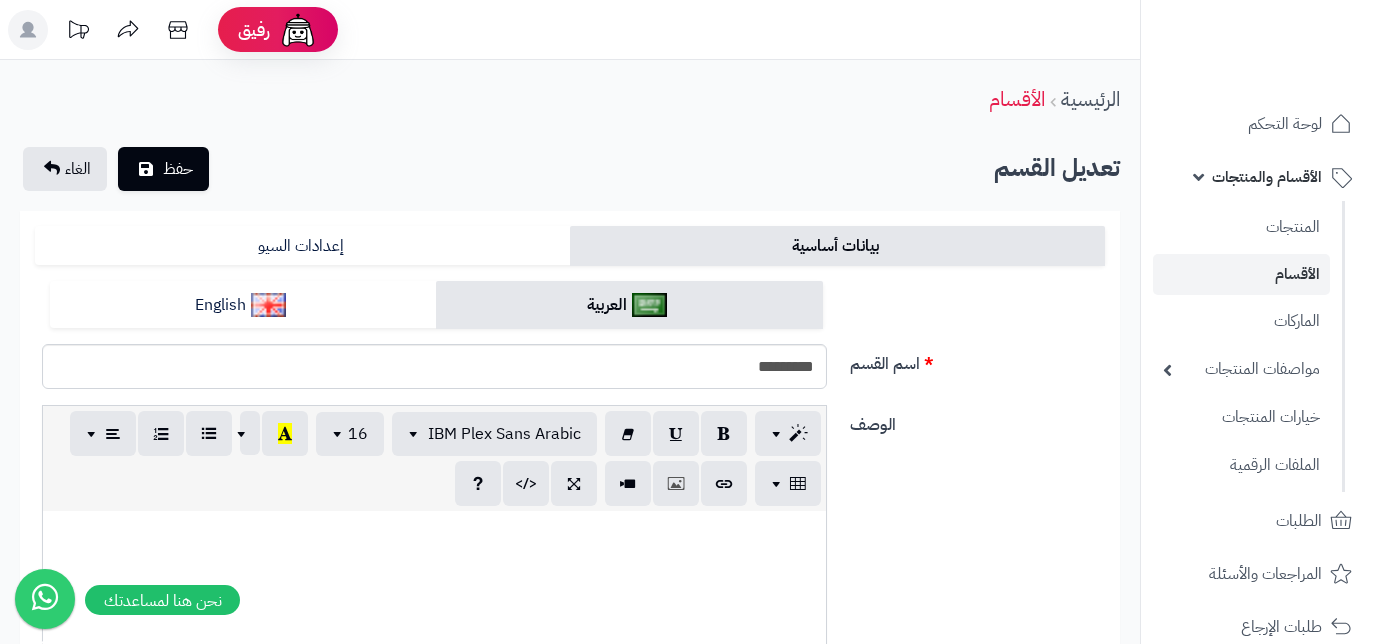 click on "الوصف" at bounding box center [978, 421] 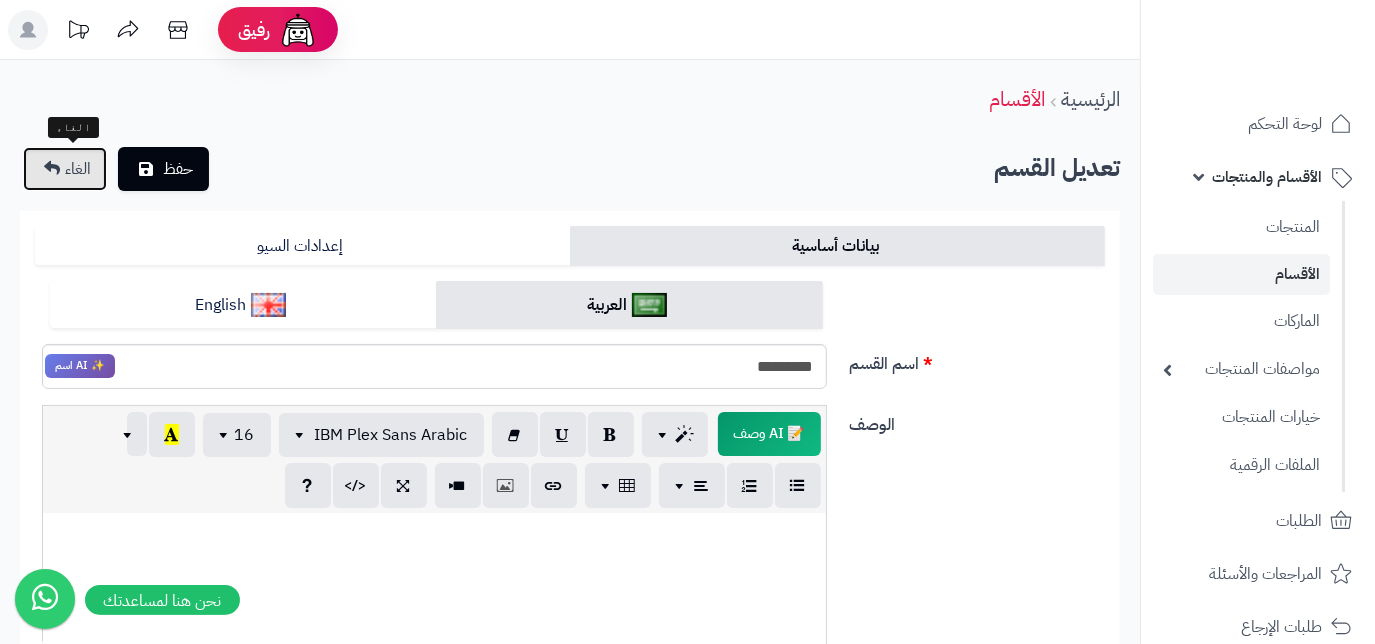 click on "الغاء" at bounding box center (78, 169) 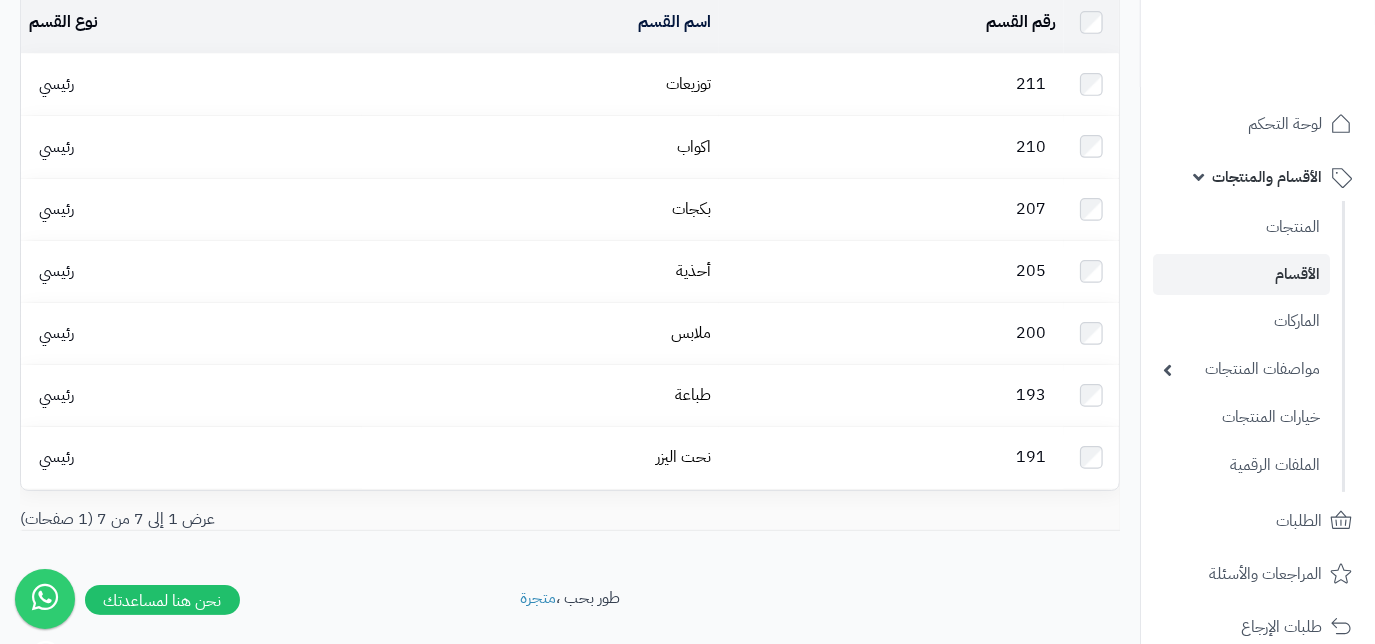 scroll, scrollTop: 178, scrollLeft: 0, axis: vertical 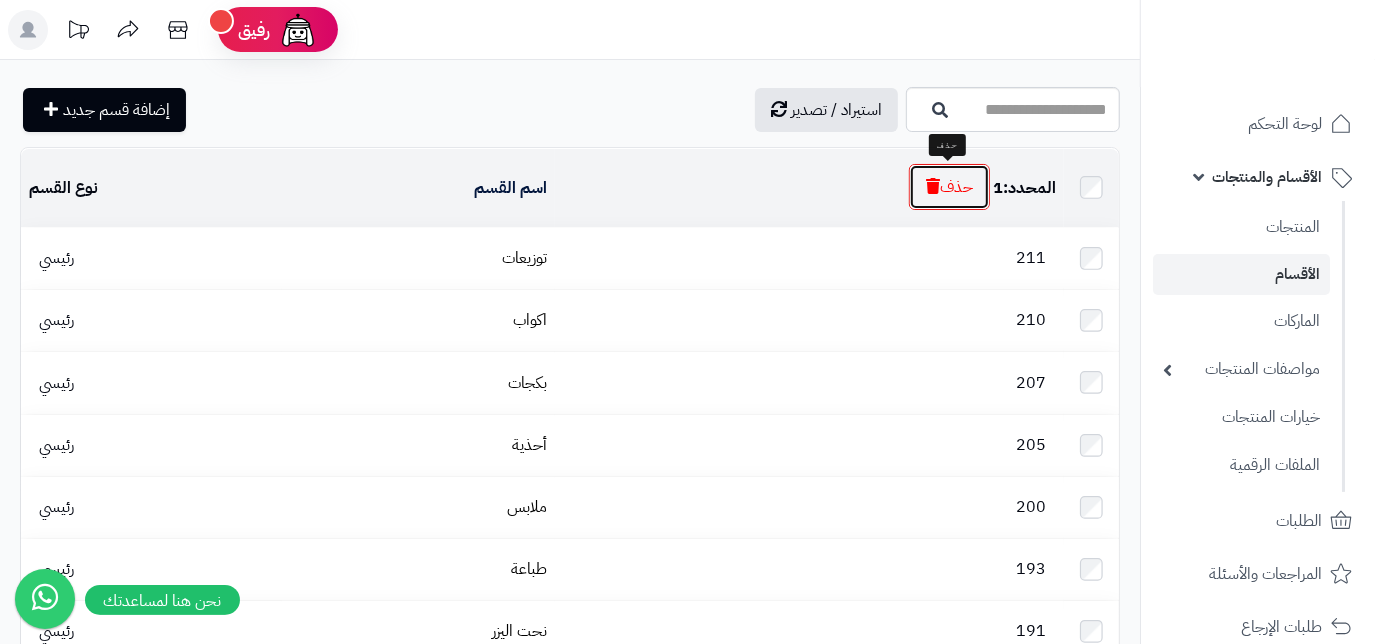 click on "حذف" at bounding box center [949, 187] 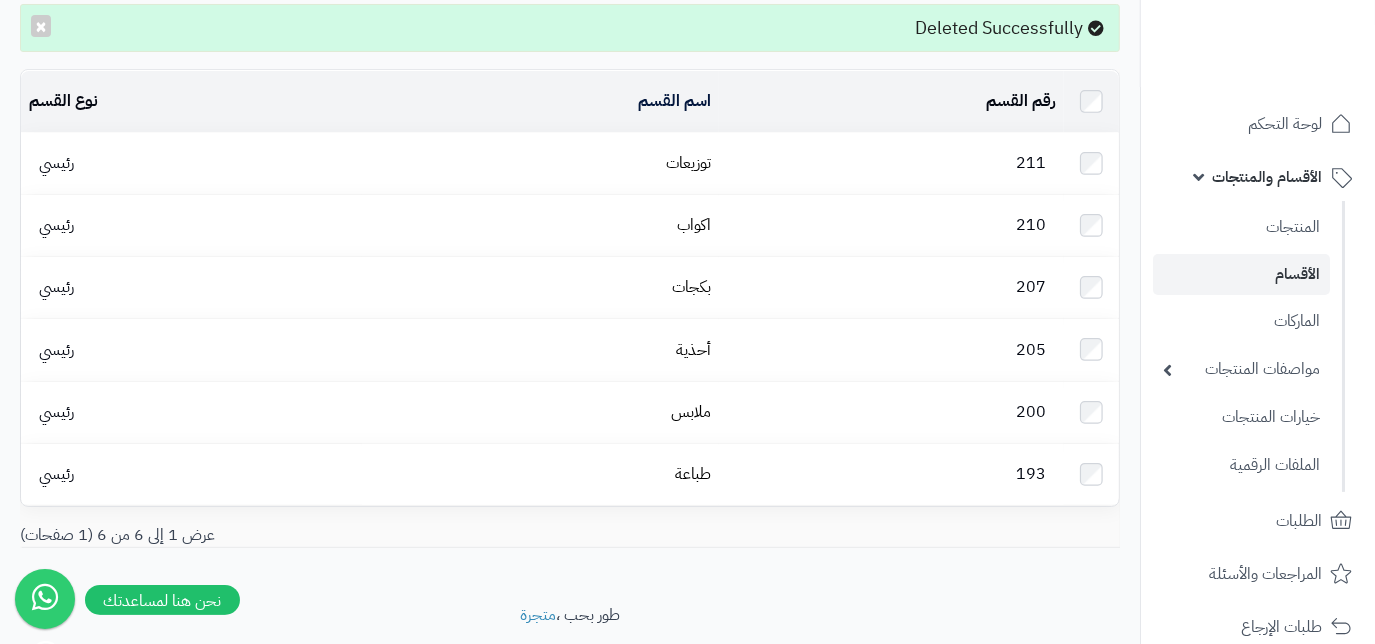 scroll, scrollTop: 183, scrollLeft: 0, axis: vertical 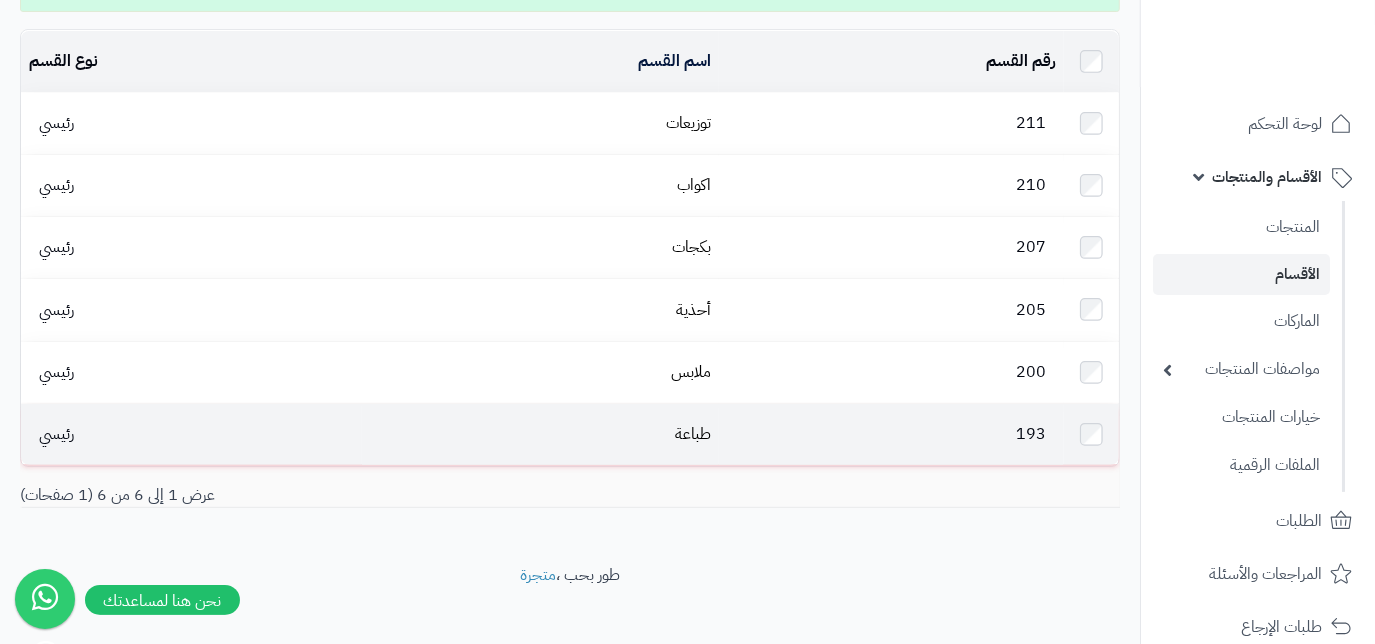 click on "193" at bounding box center (891, 434) 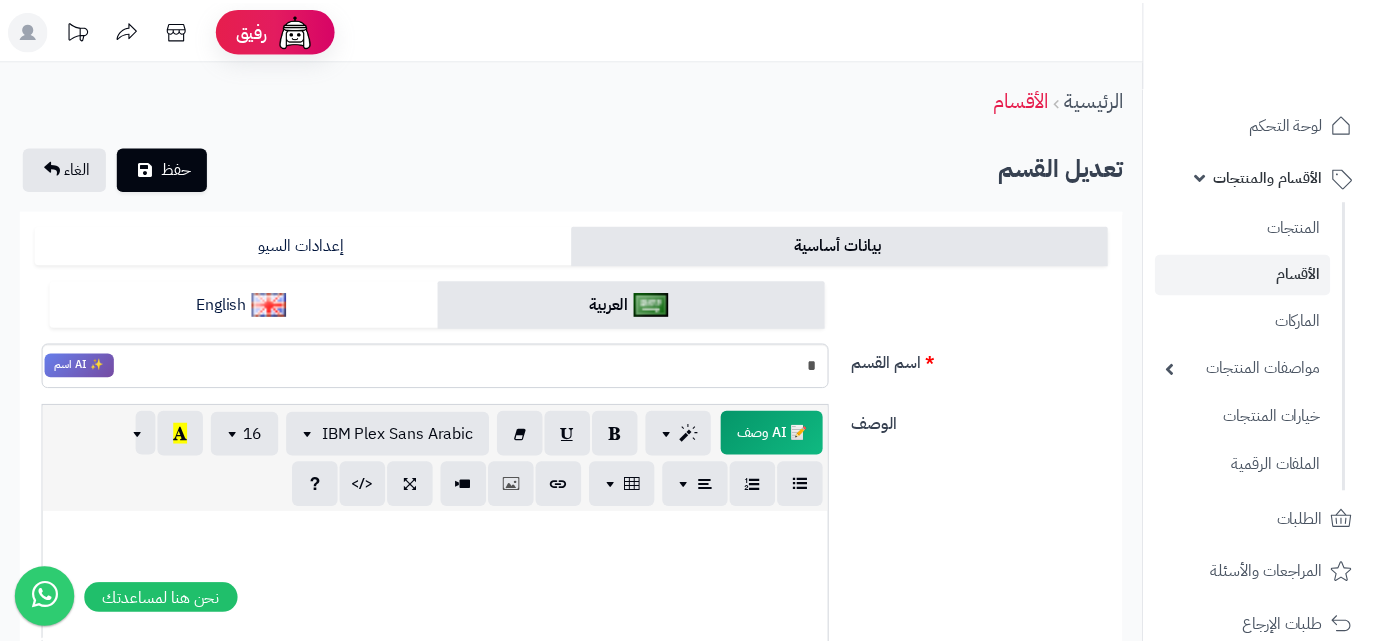 scroll, scrollTop: 0, scrollLeft: 0, axis: both 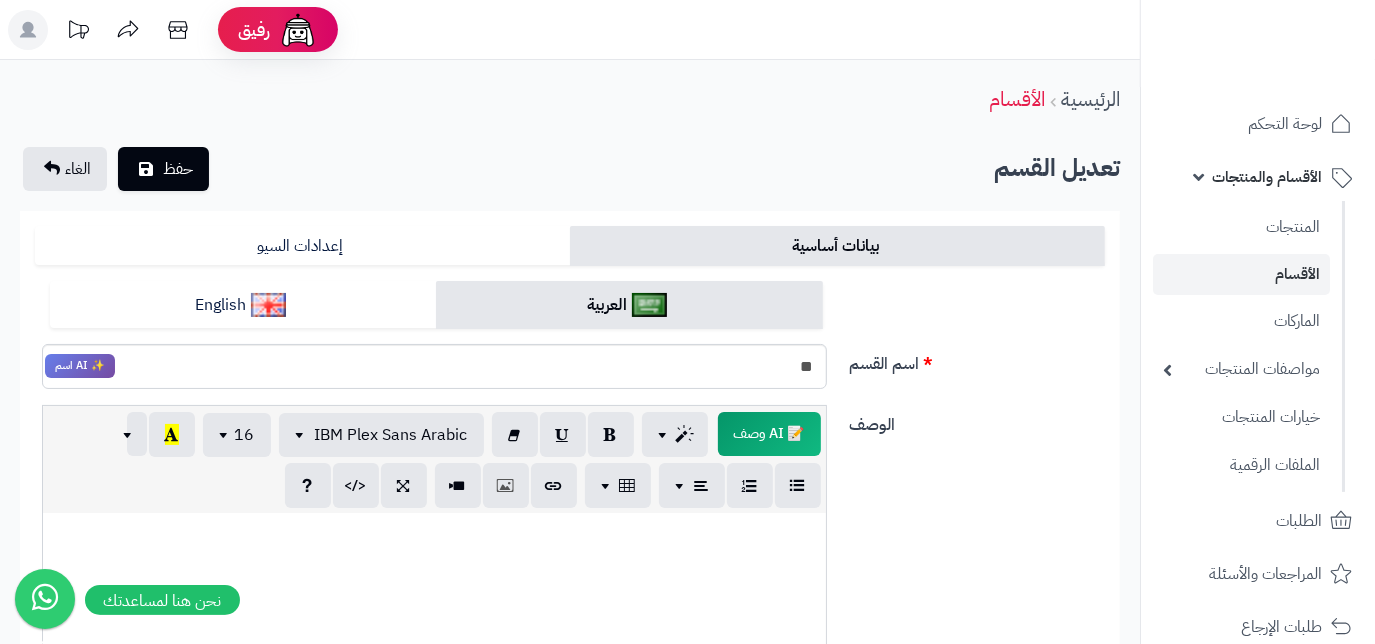 type on "*" 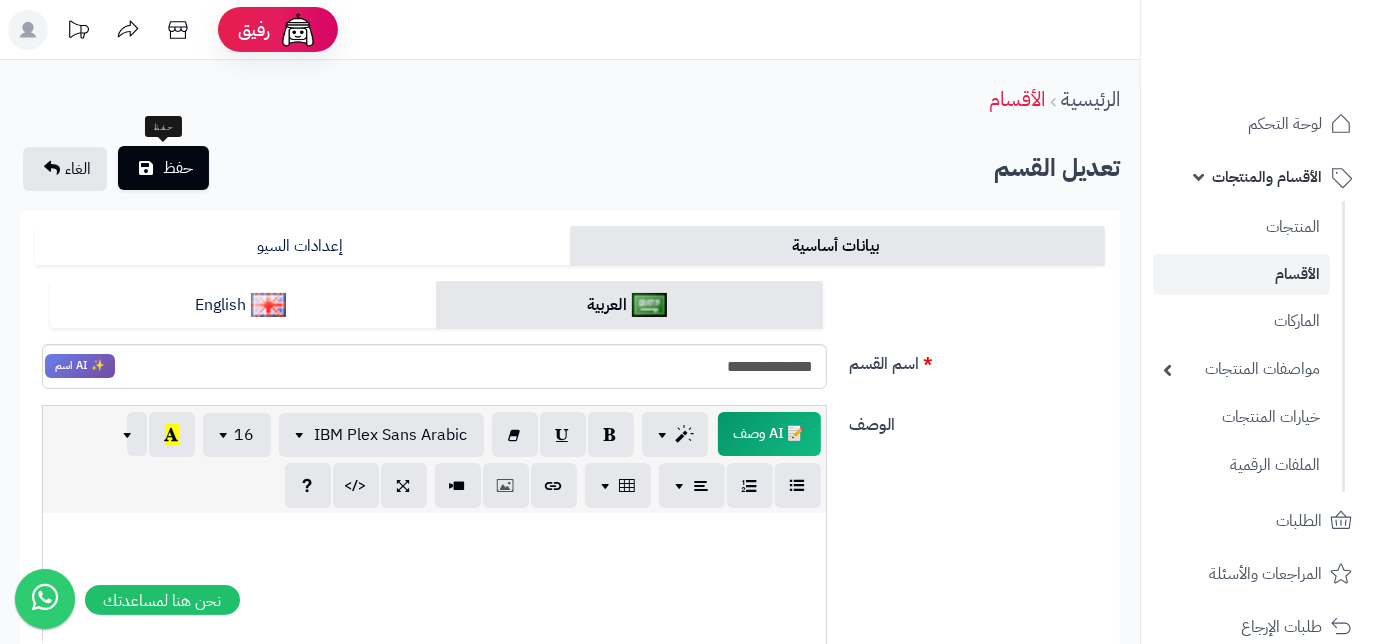 type on "**********" 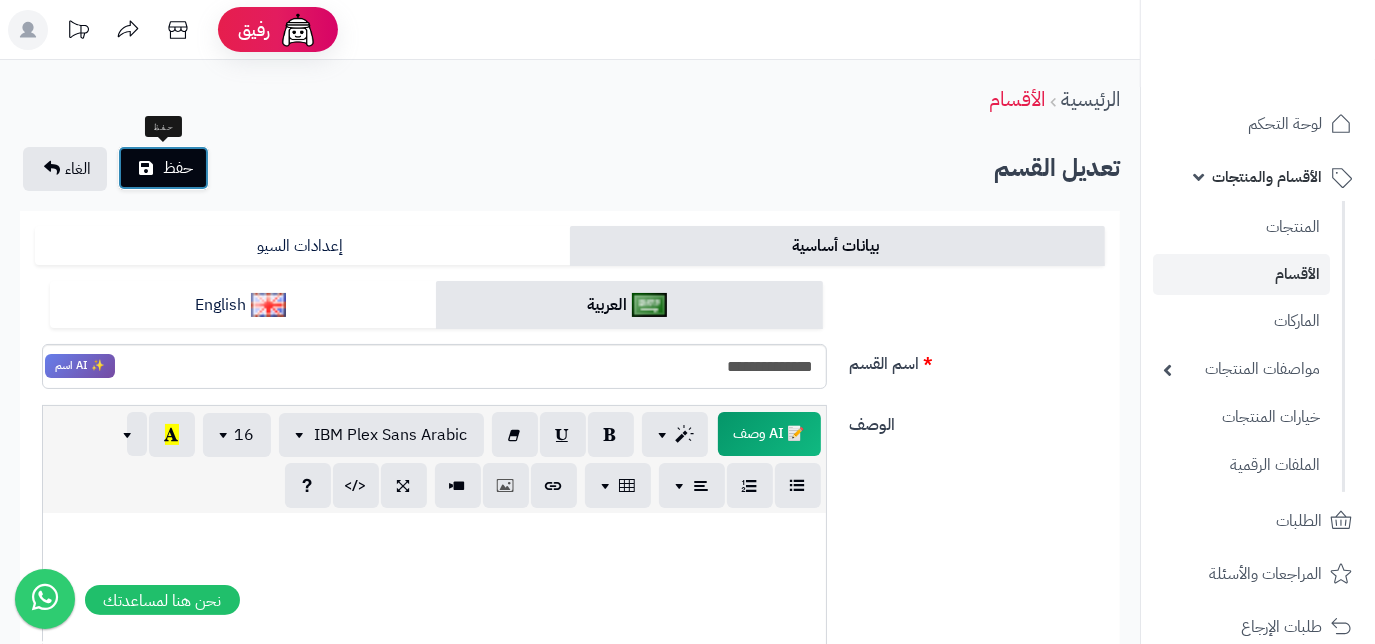 click on "حفظ" at bounding box center (163, 168) 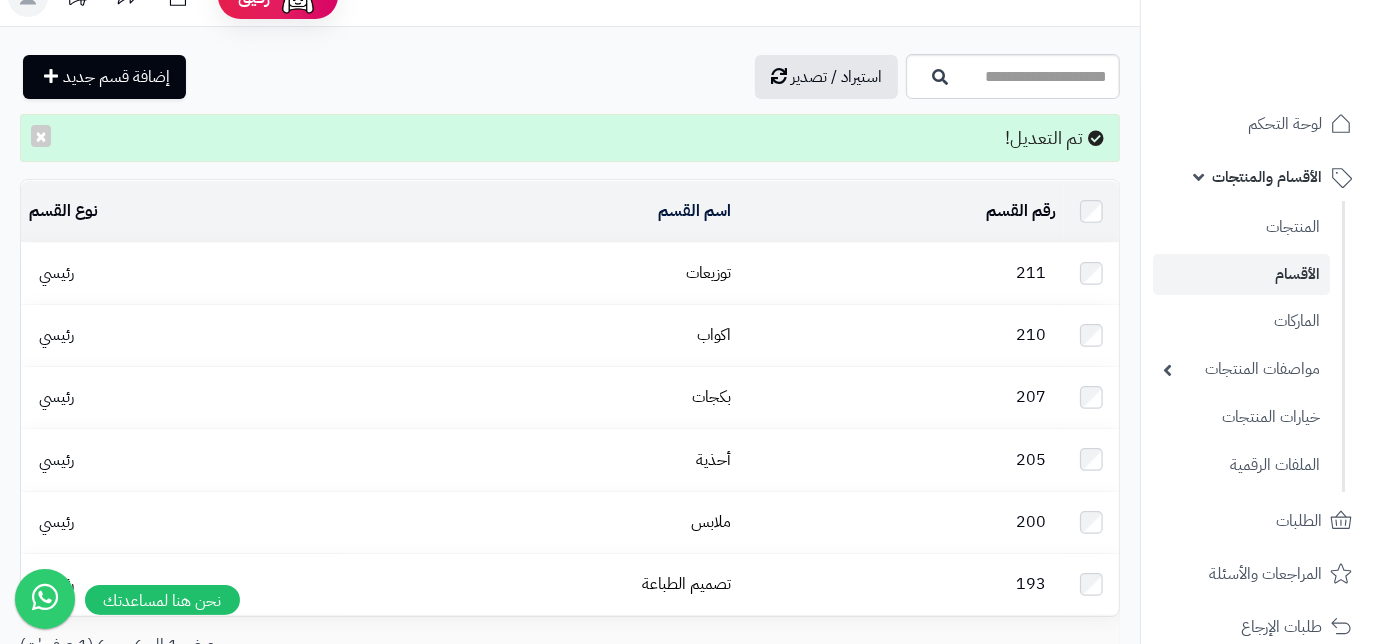 scroll, scrollTop: 0, scrollLeft: 0, axis: both 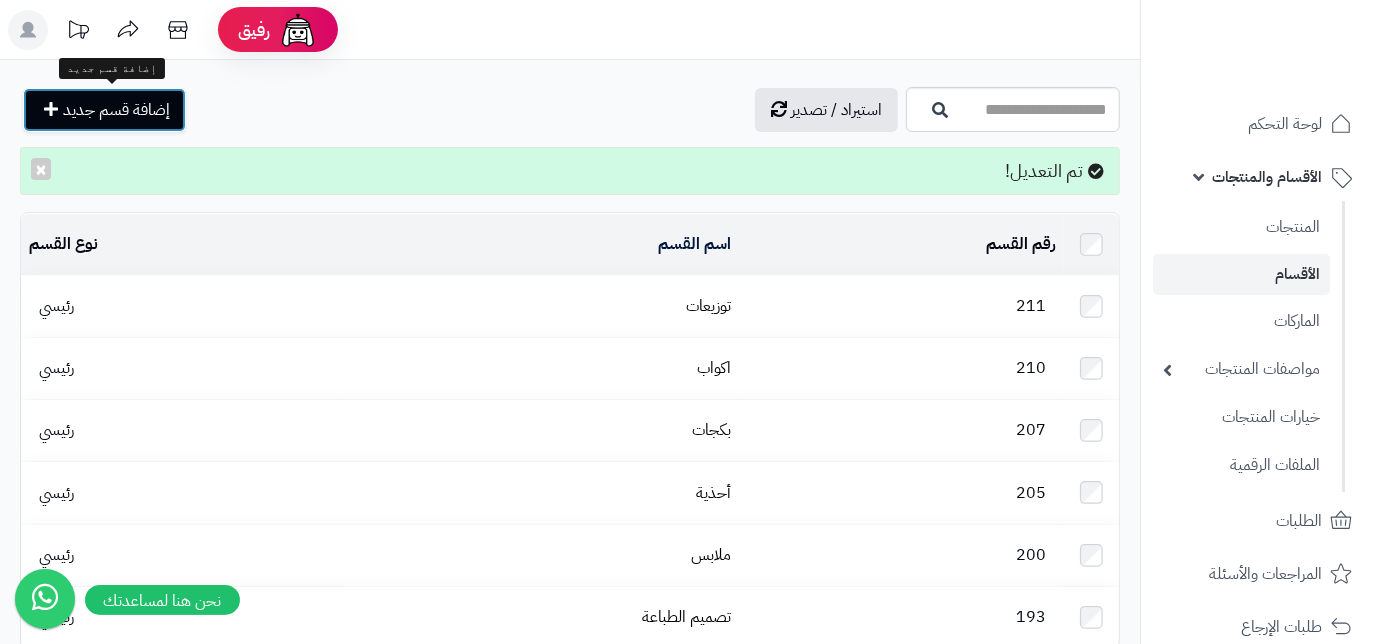 click on "إضافة قسم جديد" at bounding box center (116, 110) 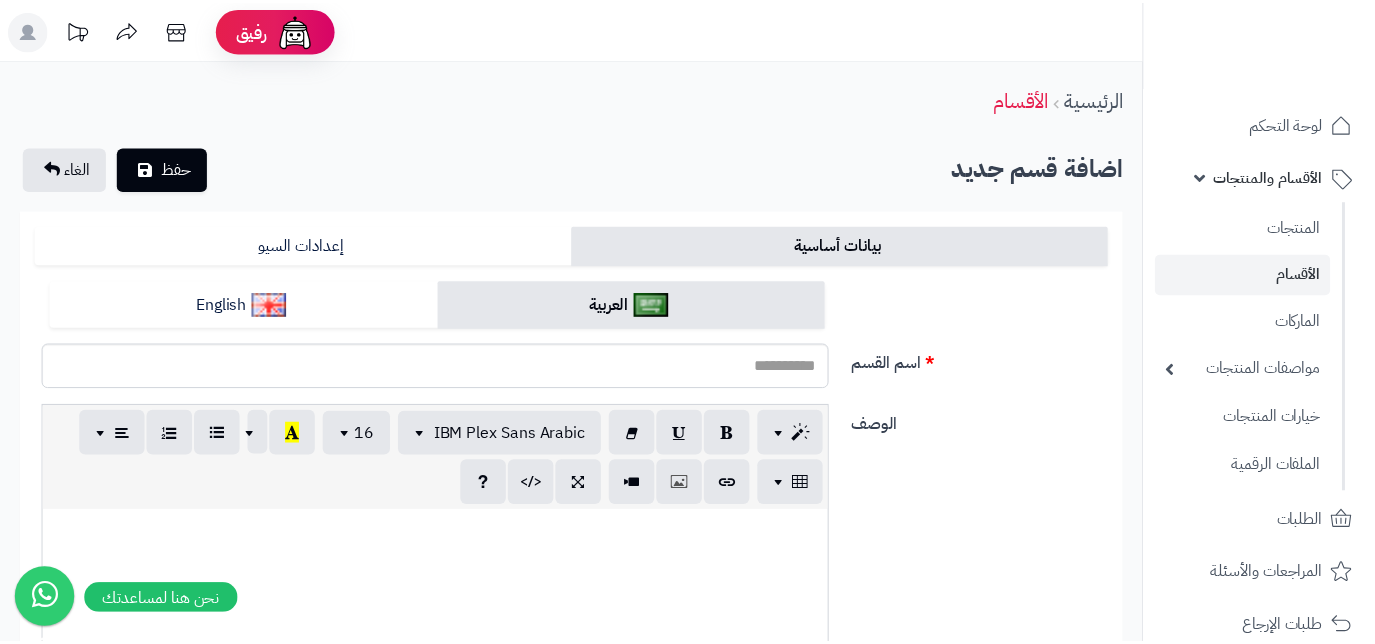 scroll, scrollTop: 0, scrollLeft: 0, axis: both 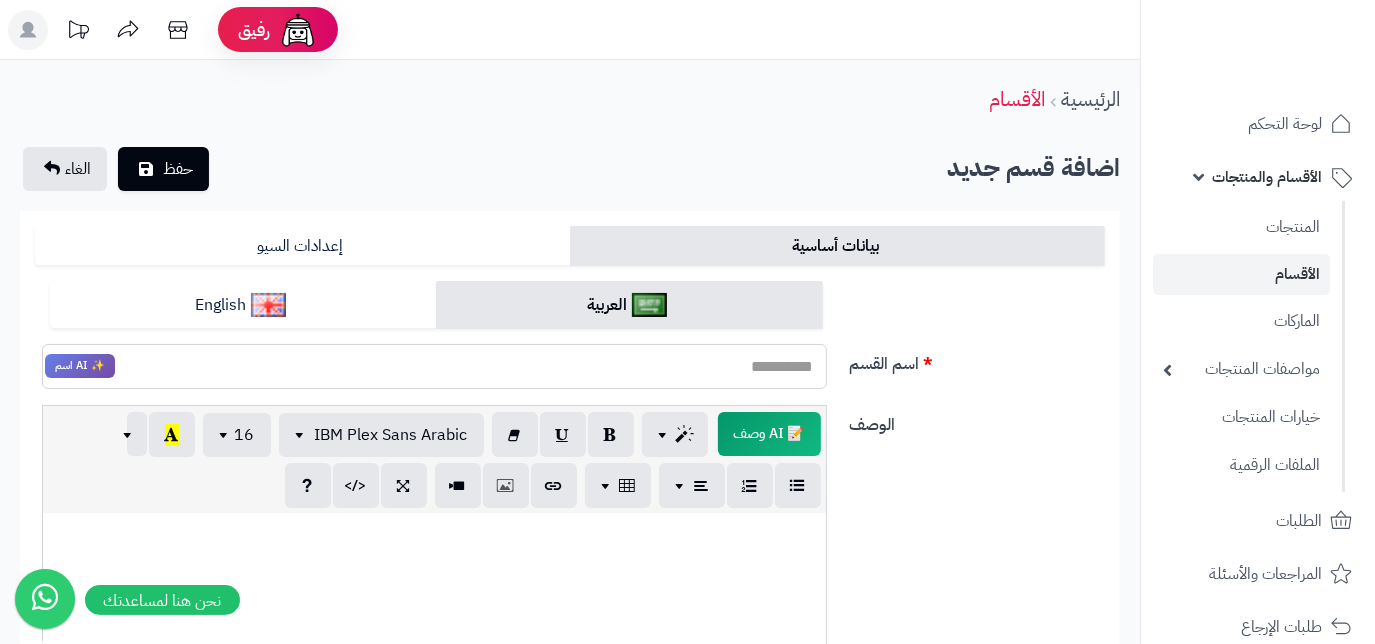 drag, startPoint x: 737, startPoint y: 364, endPoint x: 795, endPoint y: 367, distance: 58.077534 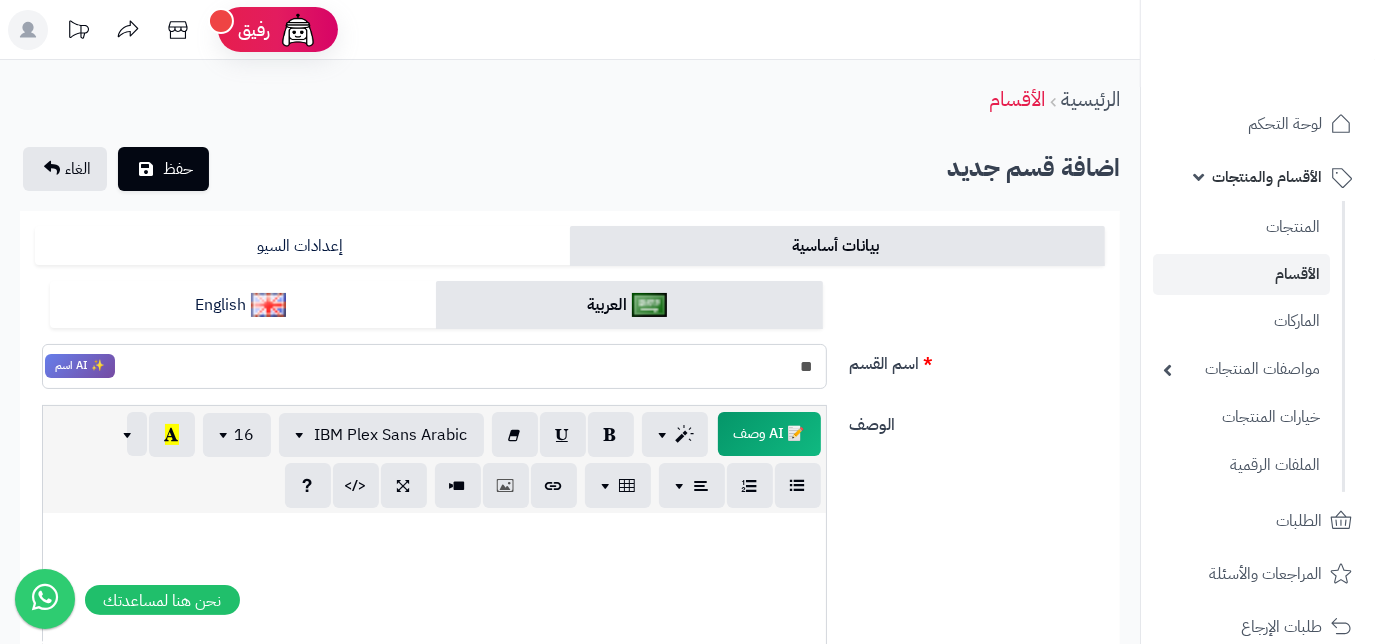 type on "*" 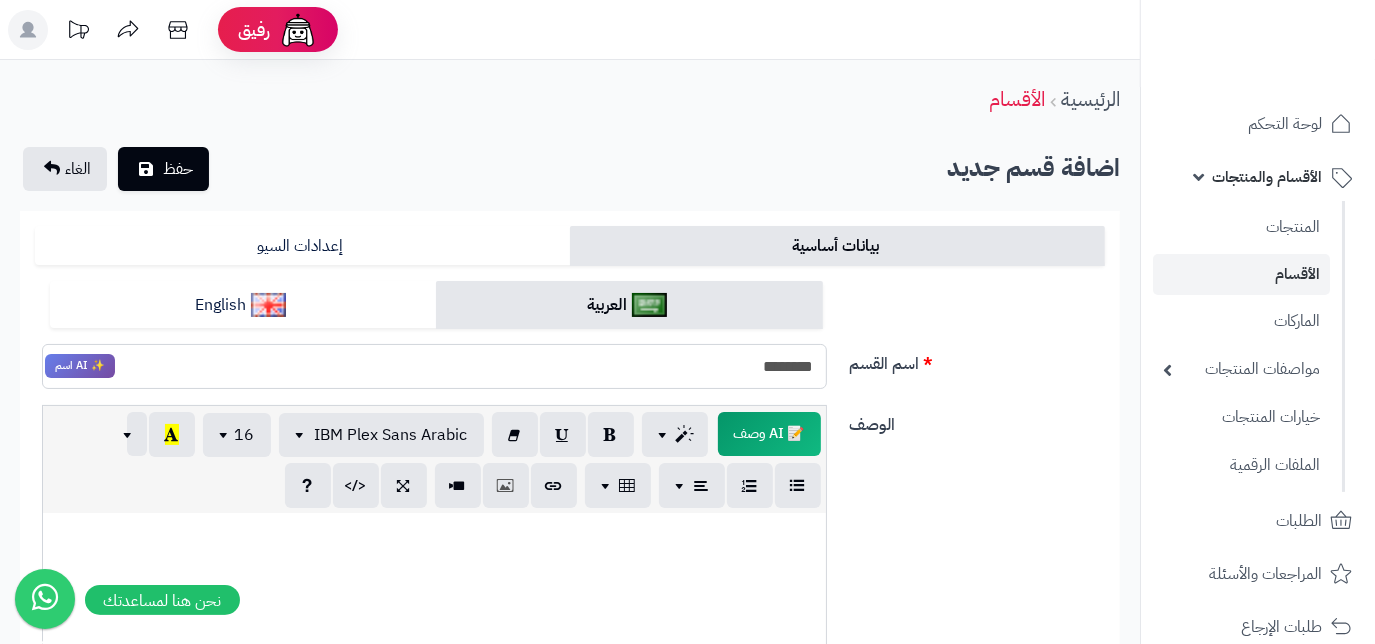 drag, startPoint x: 762, startPoint y: 362, endPoint x: 834, endPoint y: 370, distance: 72.443085 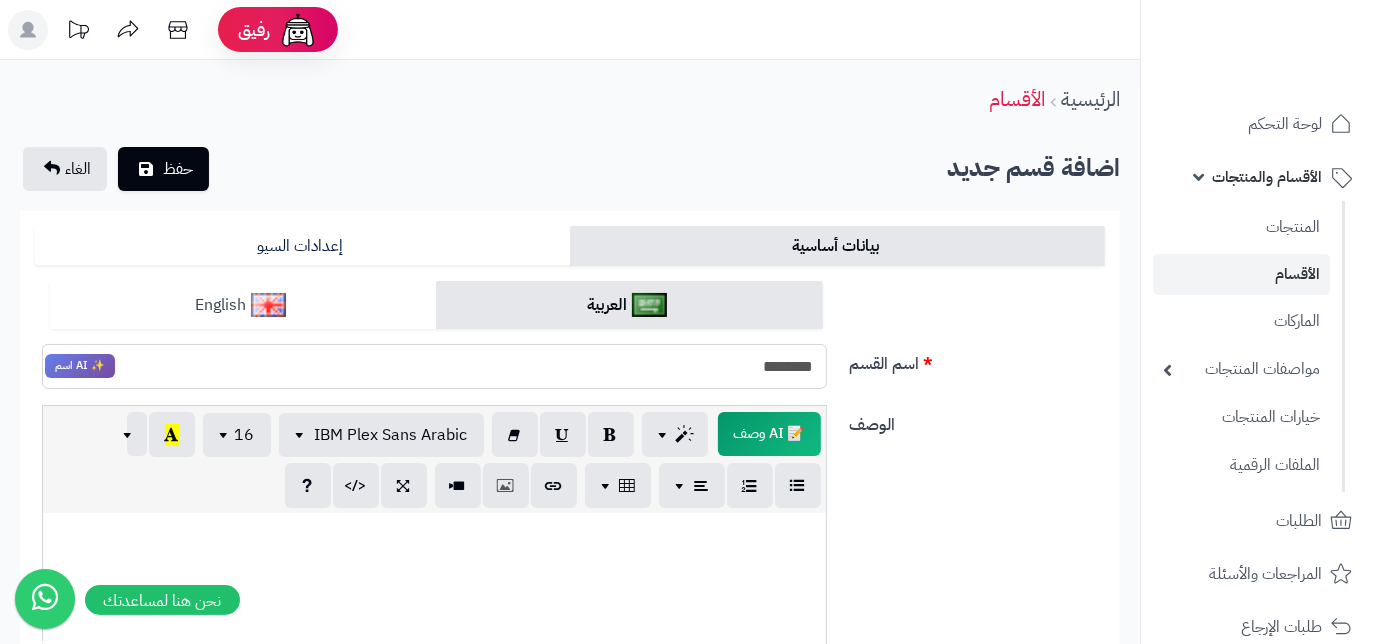 type on "*******" 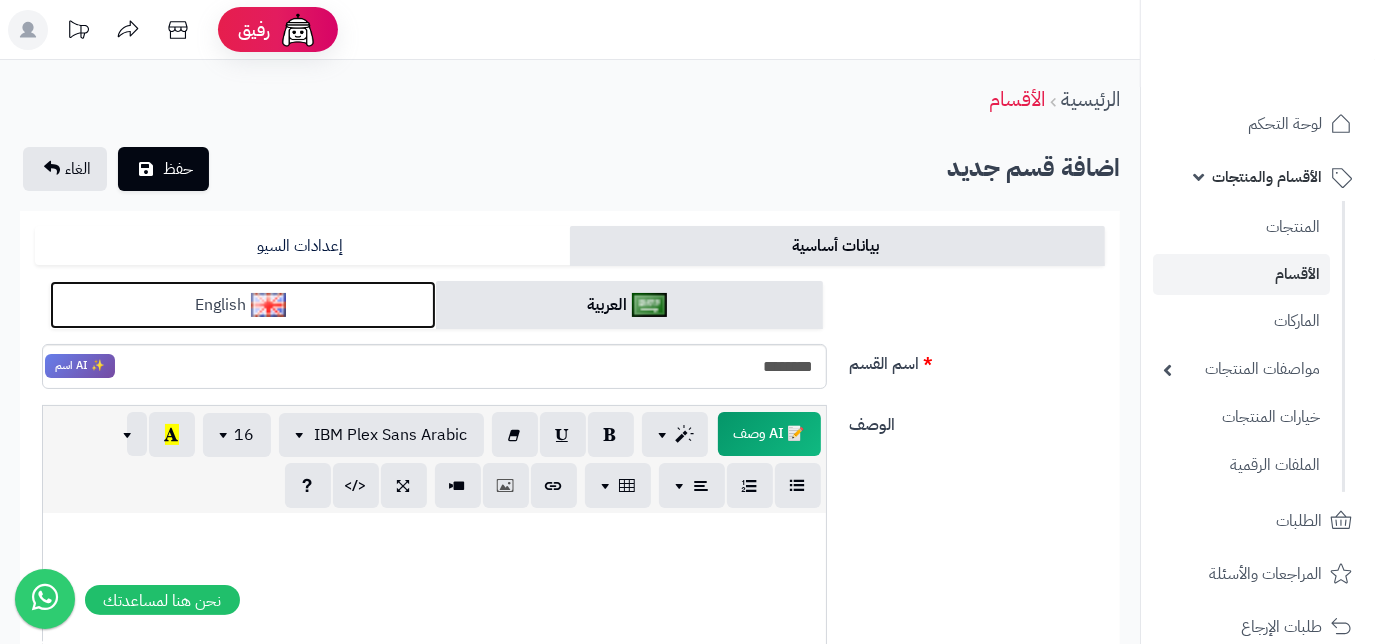 click on "English" at bounding box center [243, 305] 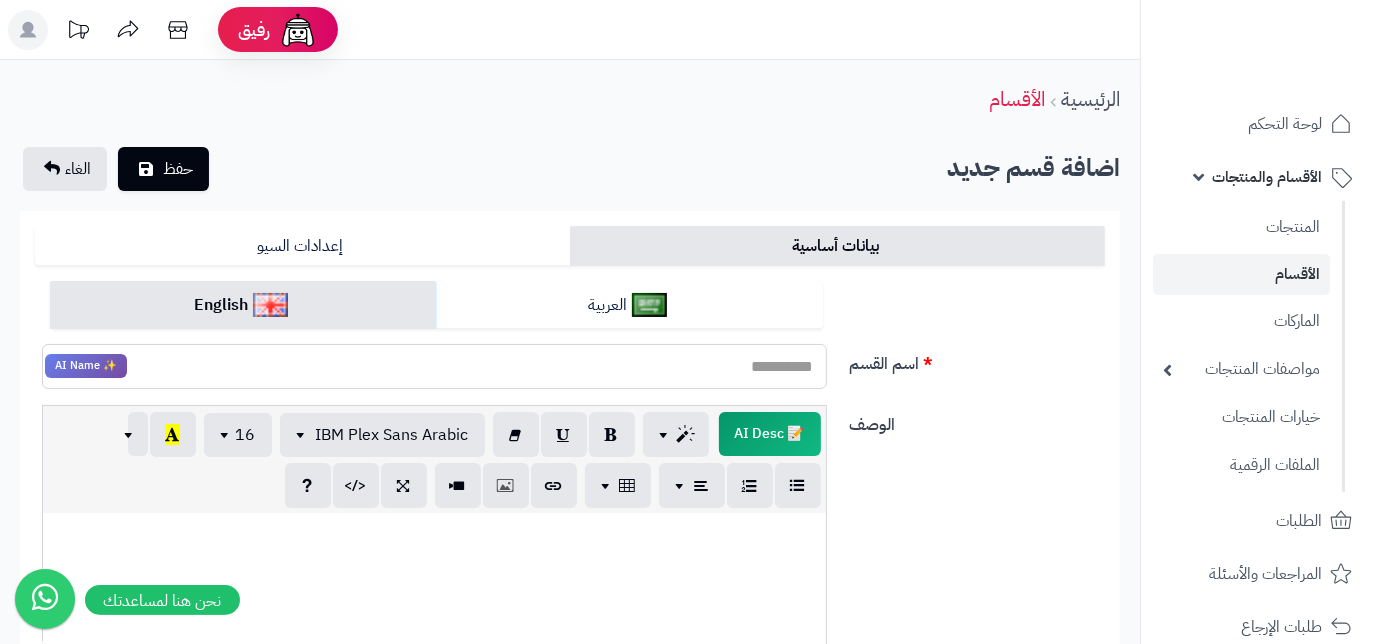click on "اسم القسم" at bounding box center [434, 366] 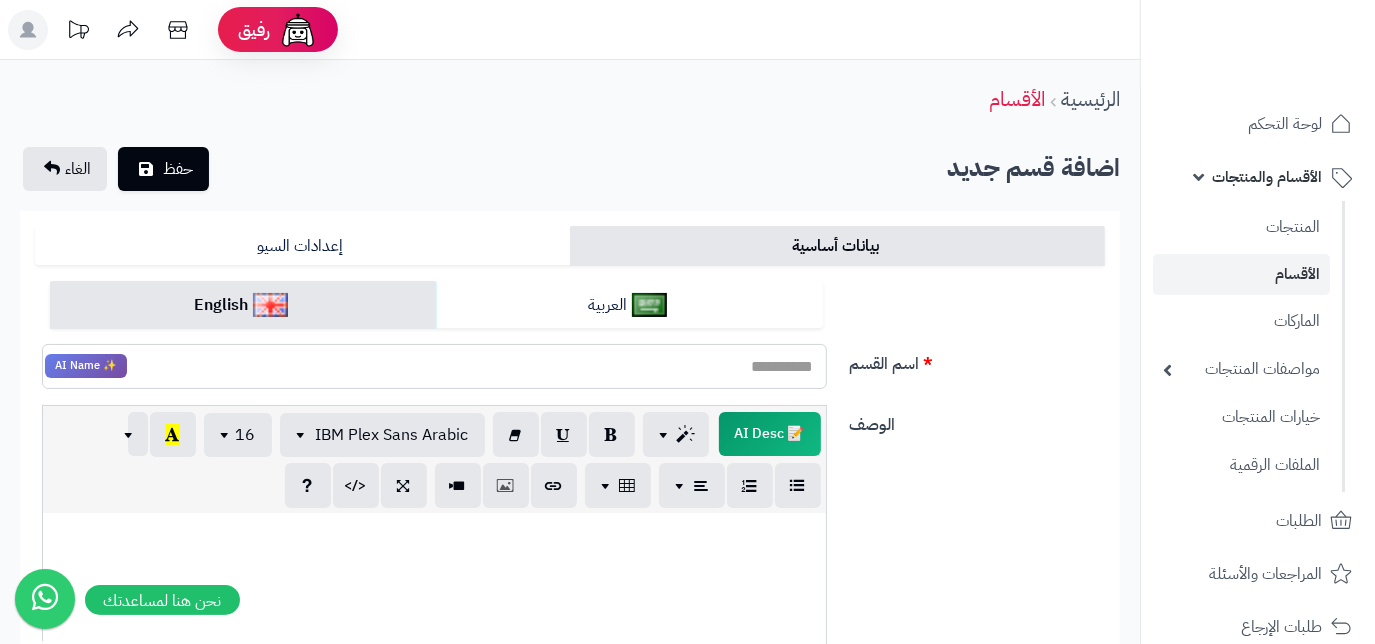 paste on "*******" 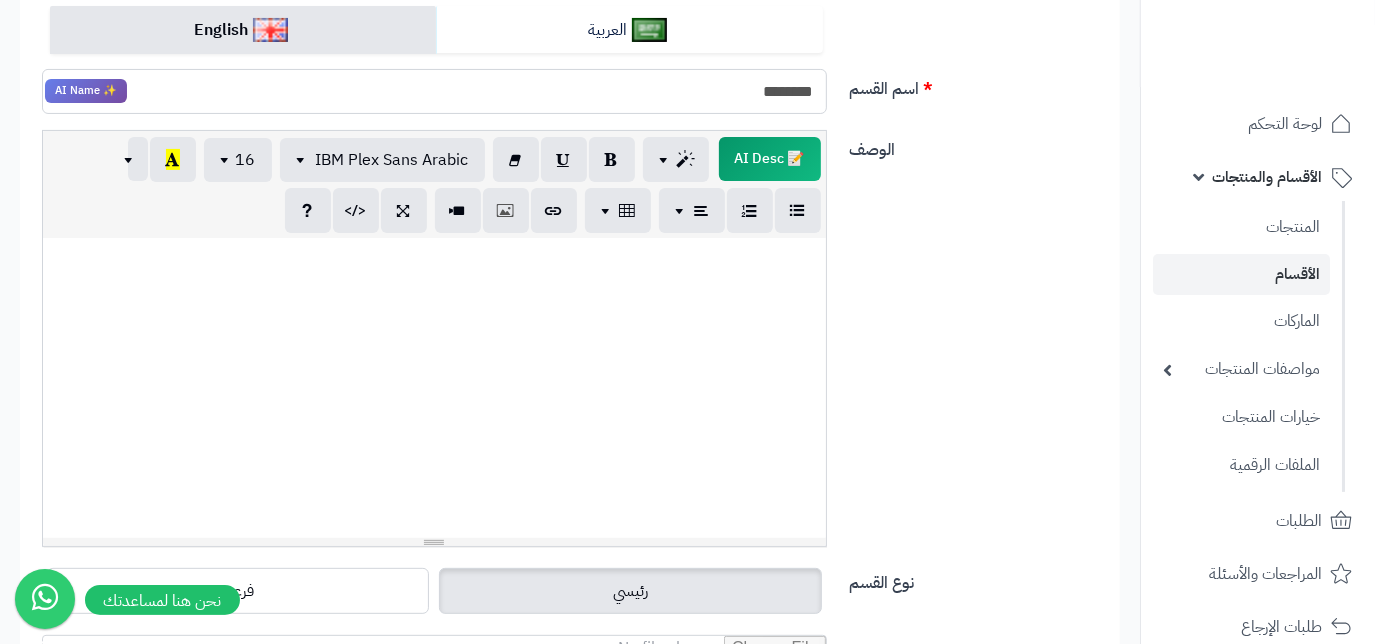 scroll, scrollTop: 545, scrollLeft: 0, axis: vertical 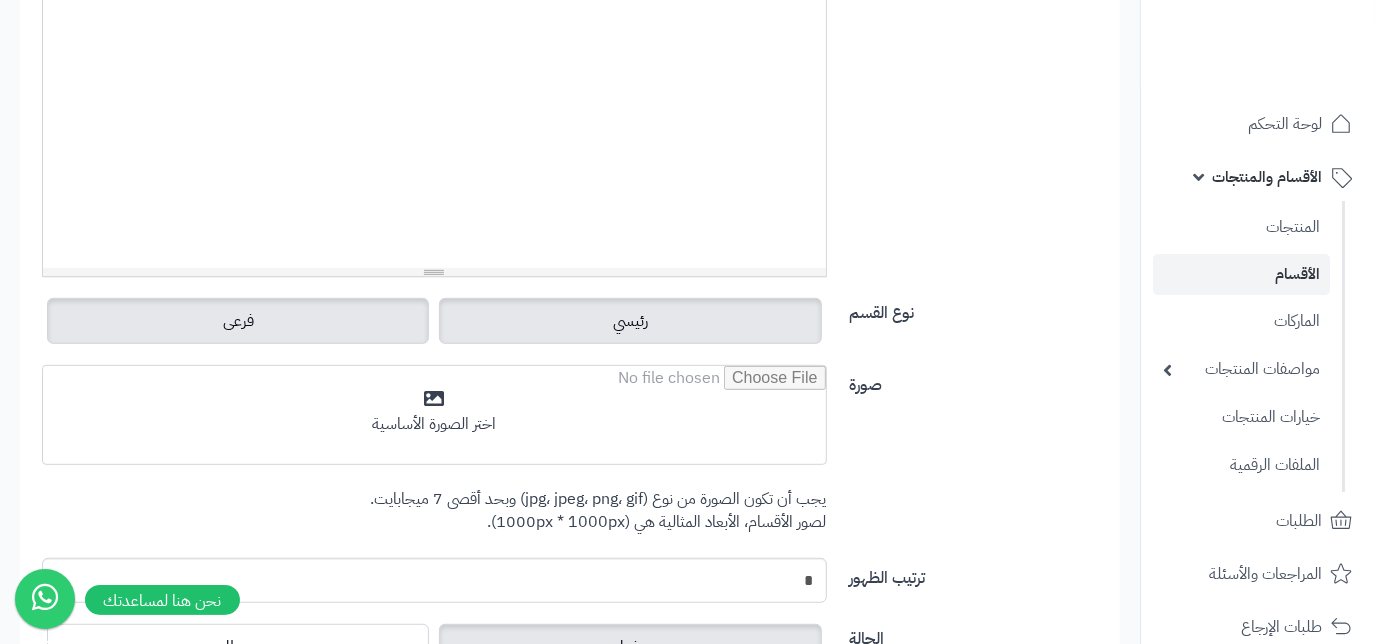 type on "*******" 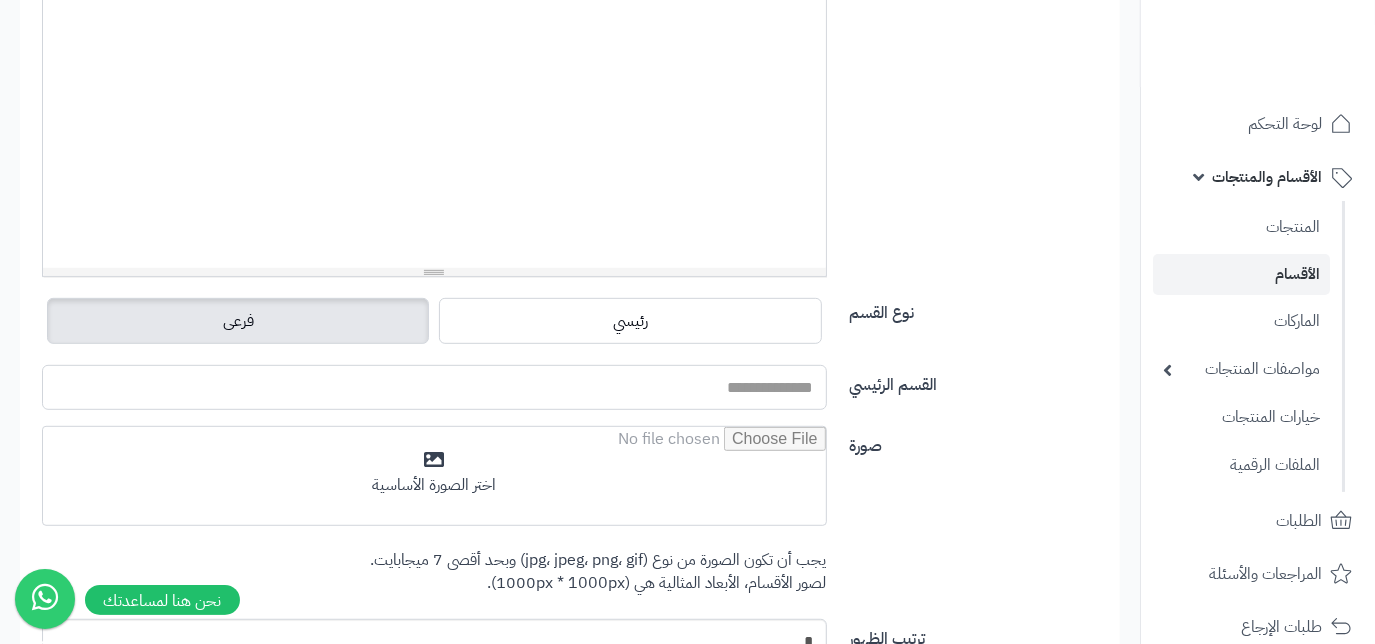 click on "القسم الرئيسي" at bounding box center [434, 387] 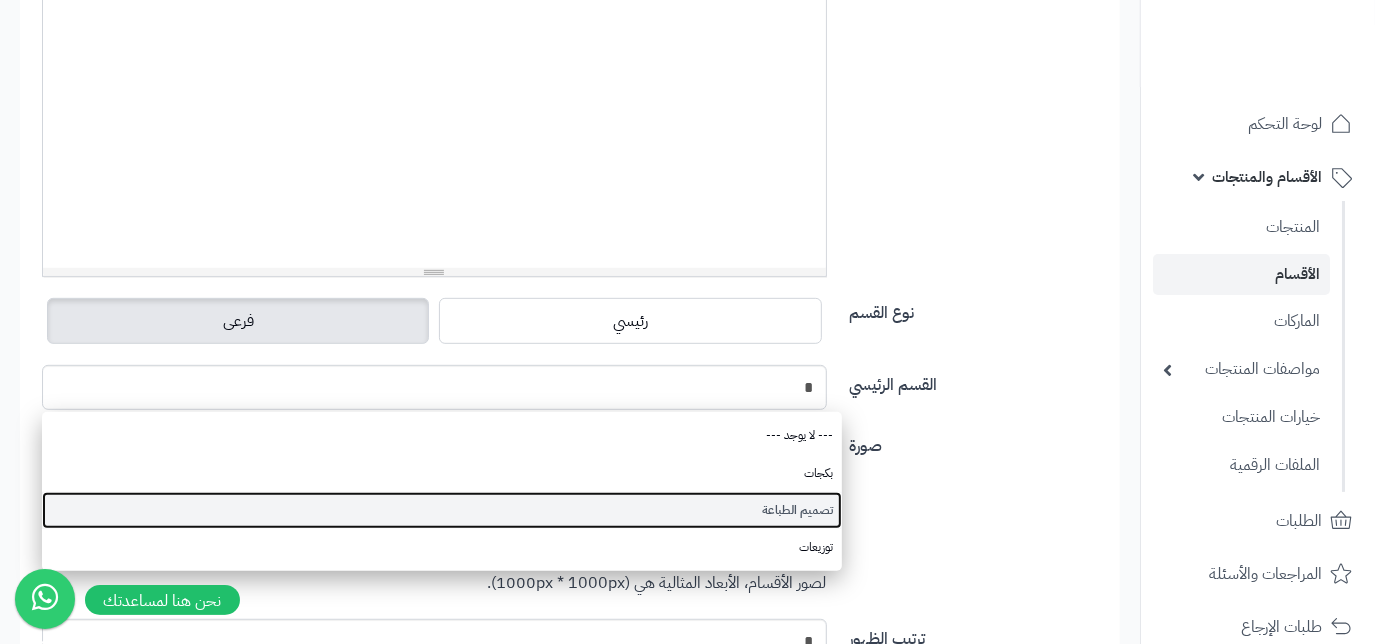 click on "تصميم الطباعة" at bounding box center (442, 510) 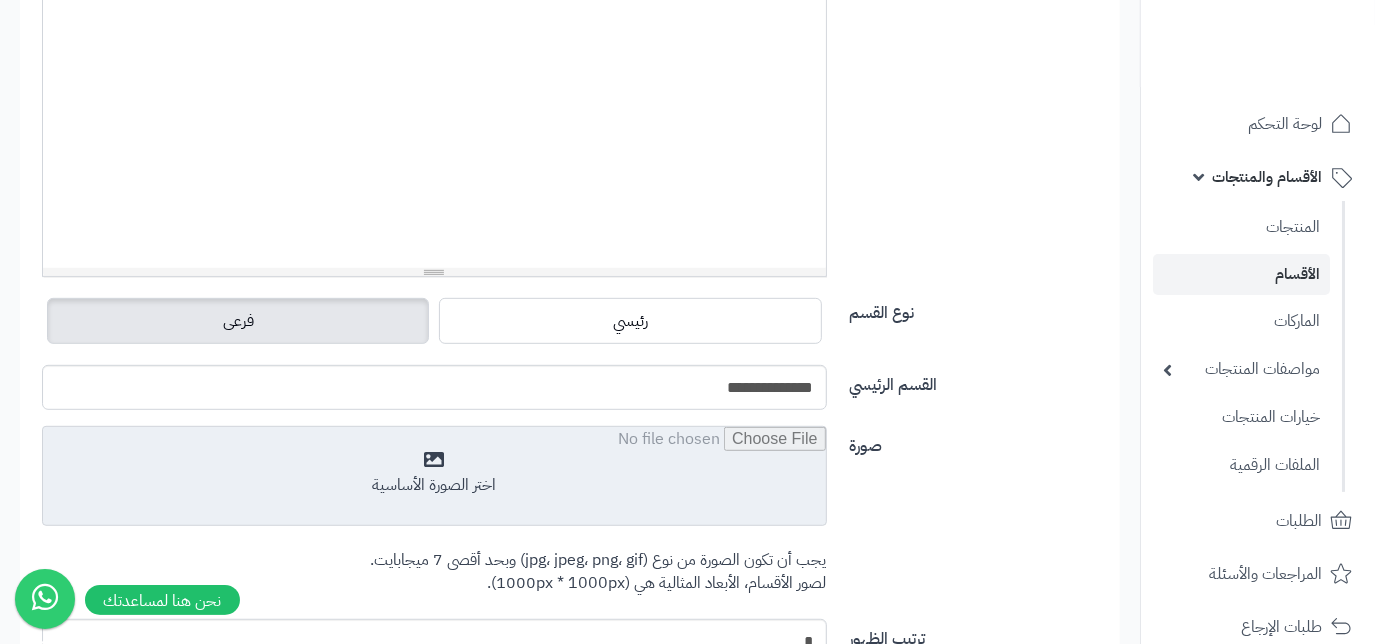click at bounding box center (434, 477) 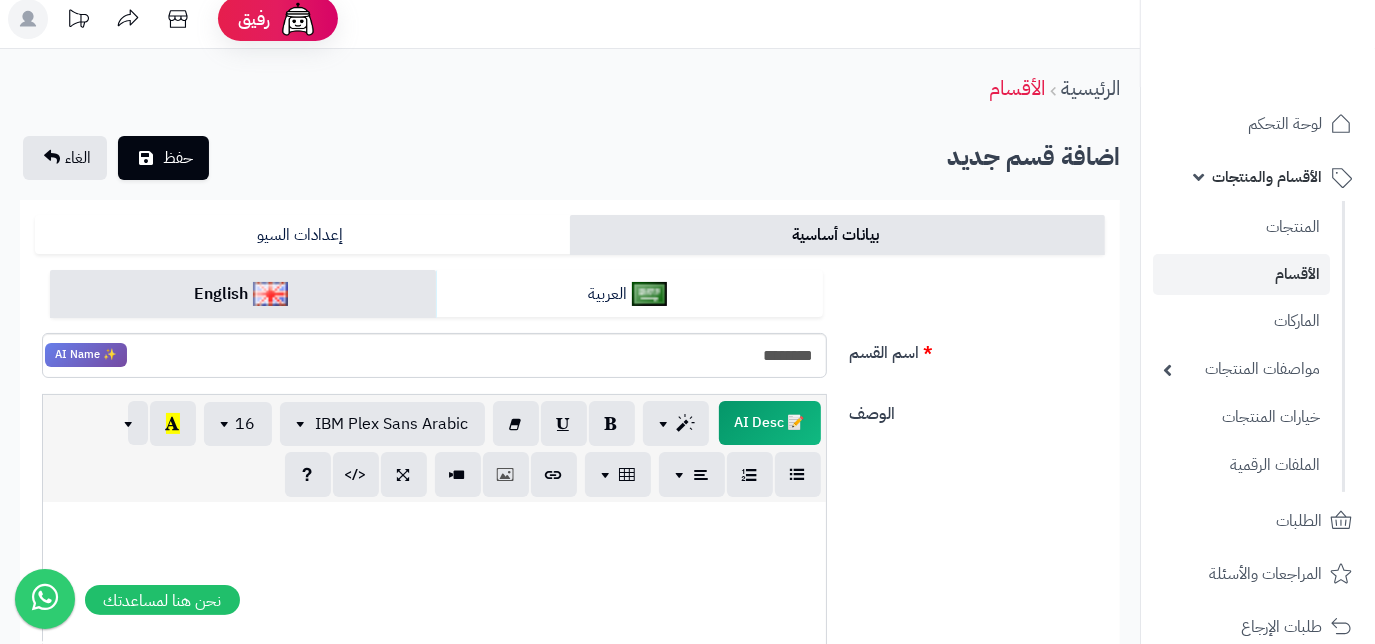 scroll, scrollTop: 0, scrollLeft: 0, axis: both 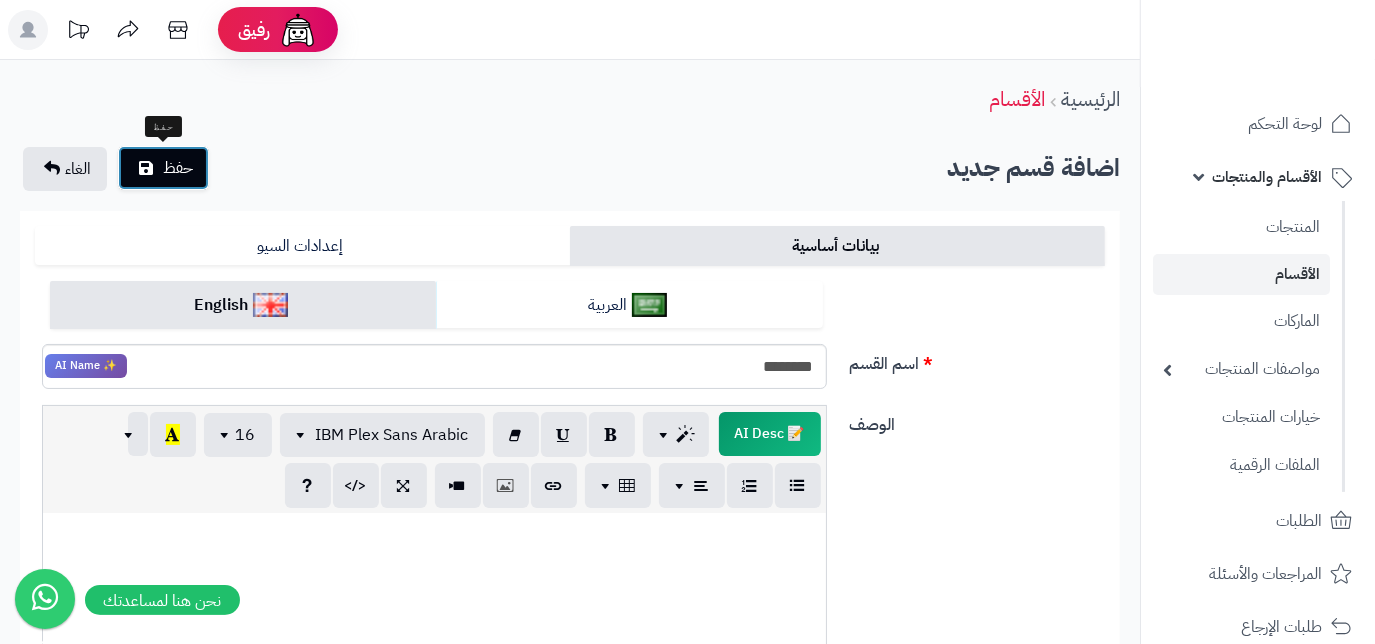 click on "حفظ" at bounding box center [163, 168] 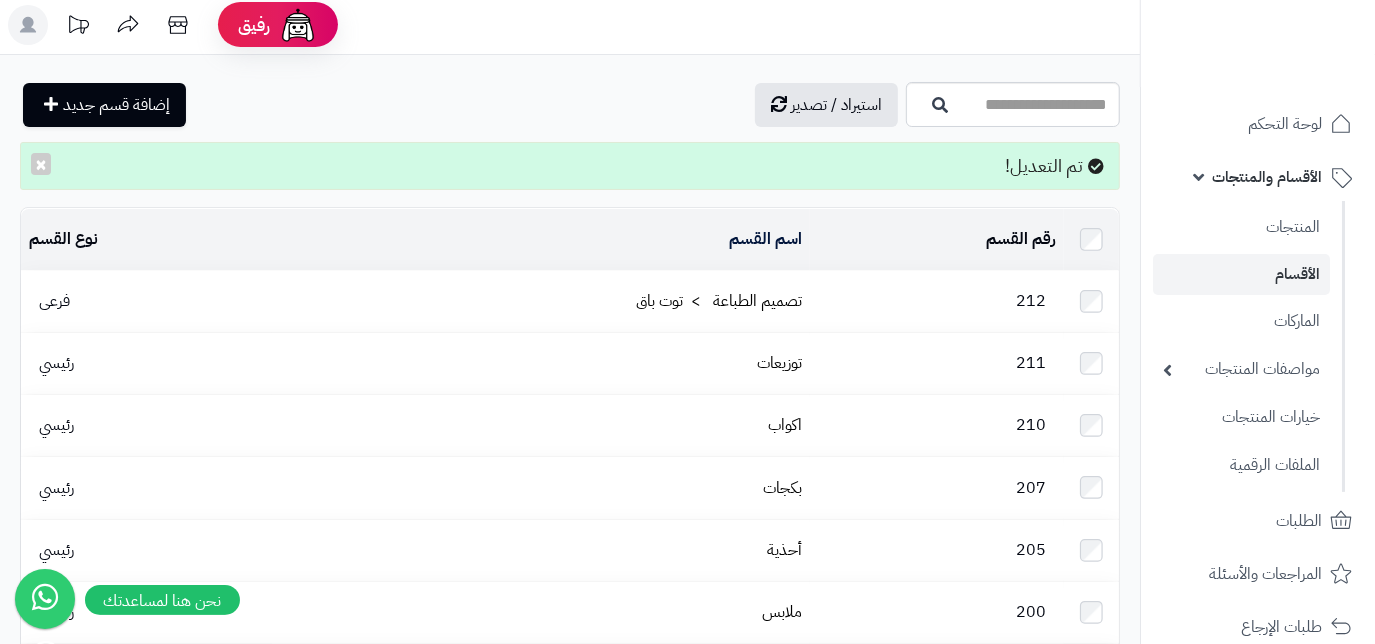 scroll, scrollTop: 0, scrollLeft: 0, axis: both 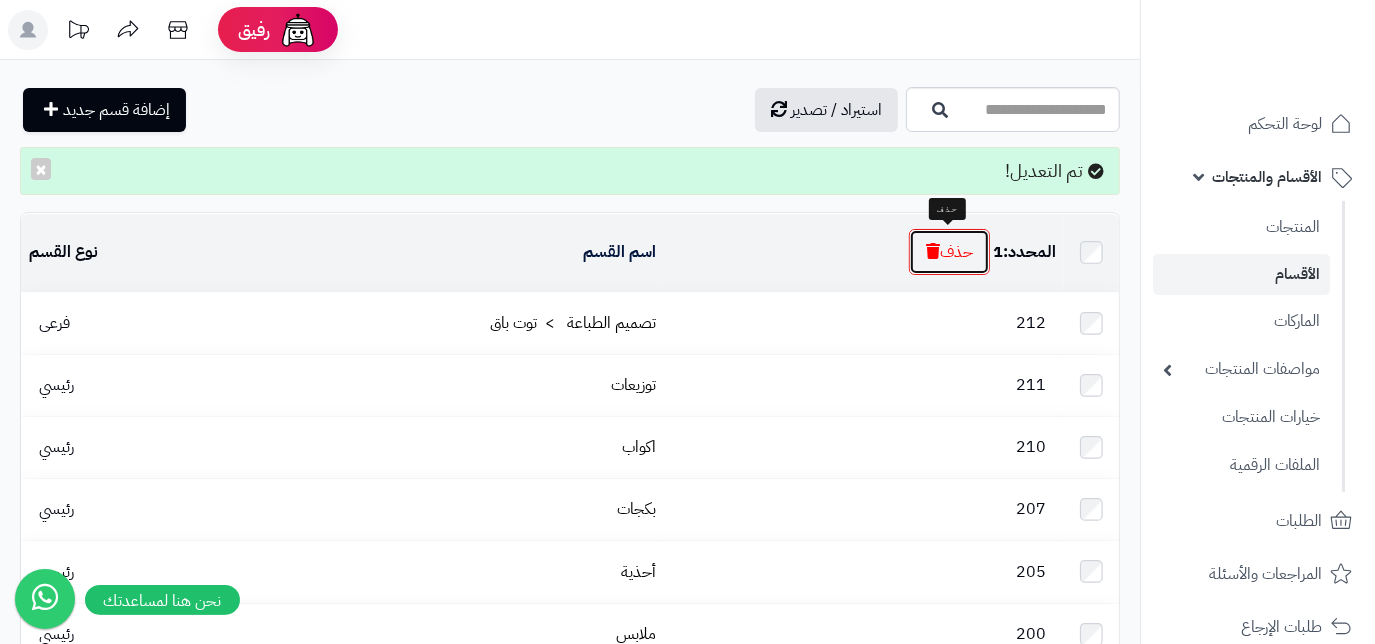 click on "حذف" at bounding box center [949, 252] 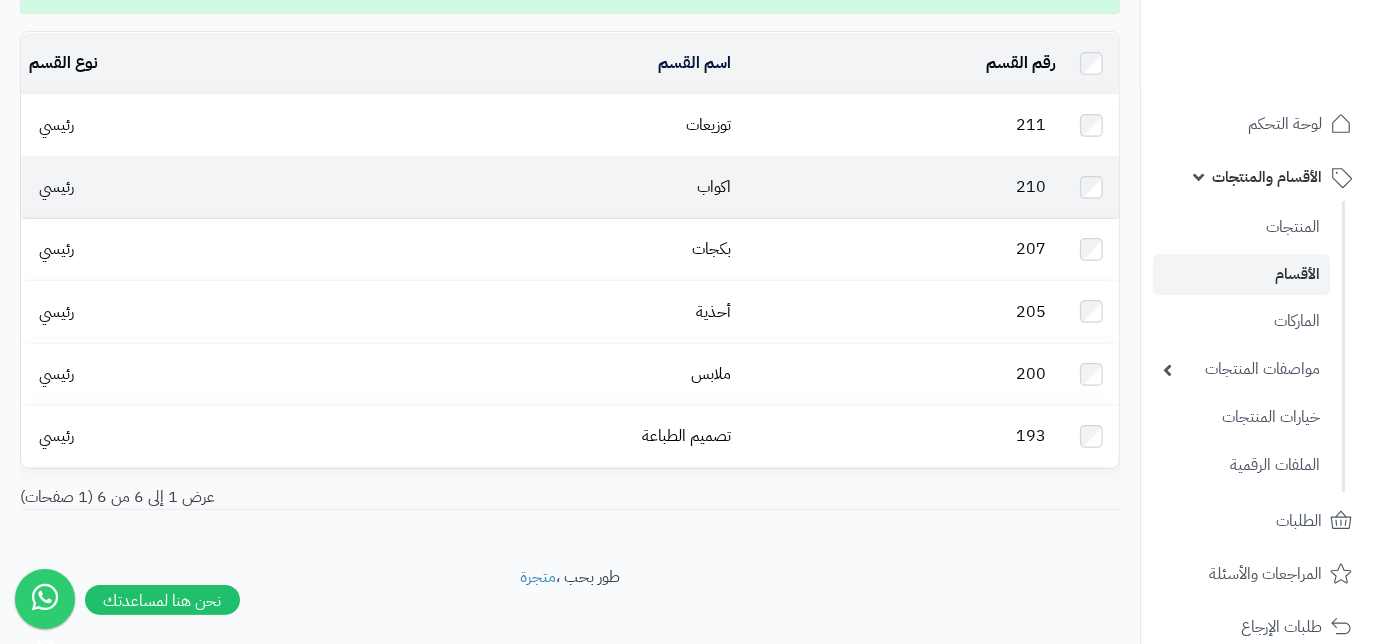 scroll, scrollTop: 183, scrollLeft: 0, axis: vertical 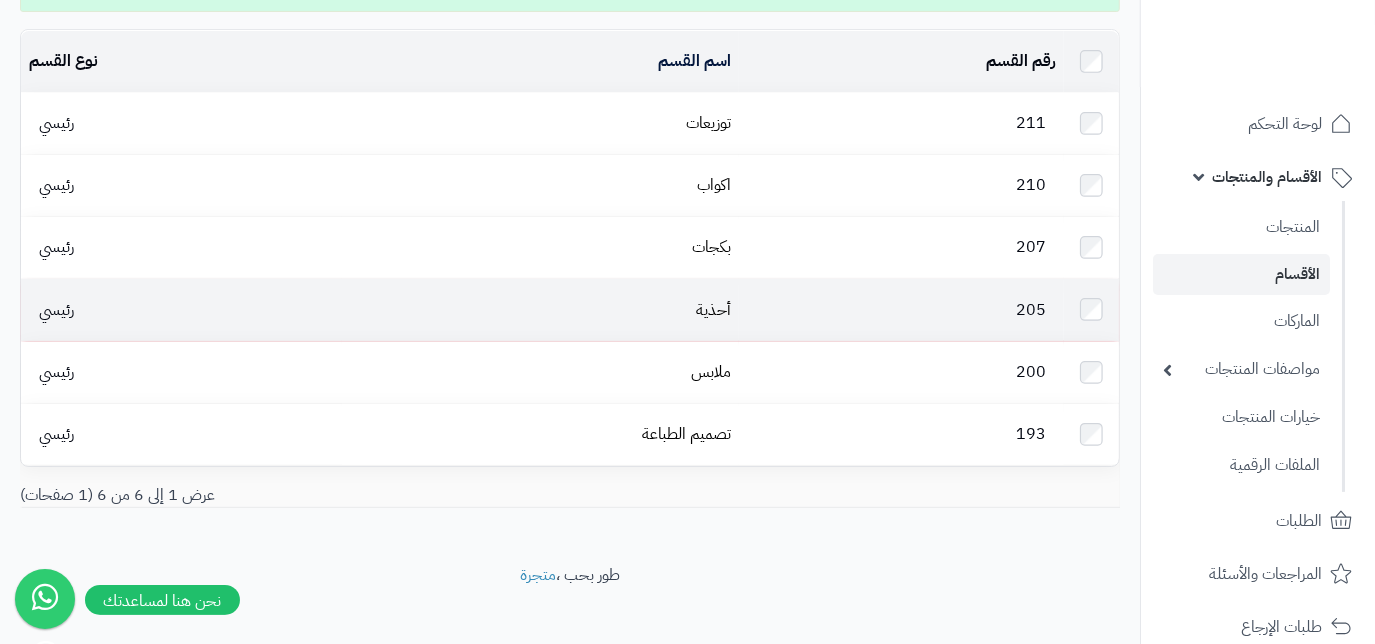 click on "أحذية" at bounding box center [540, 309] 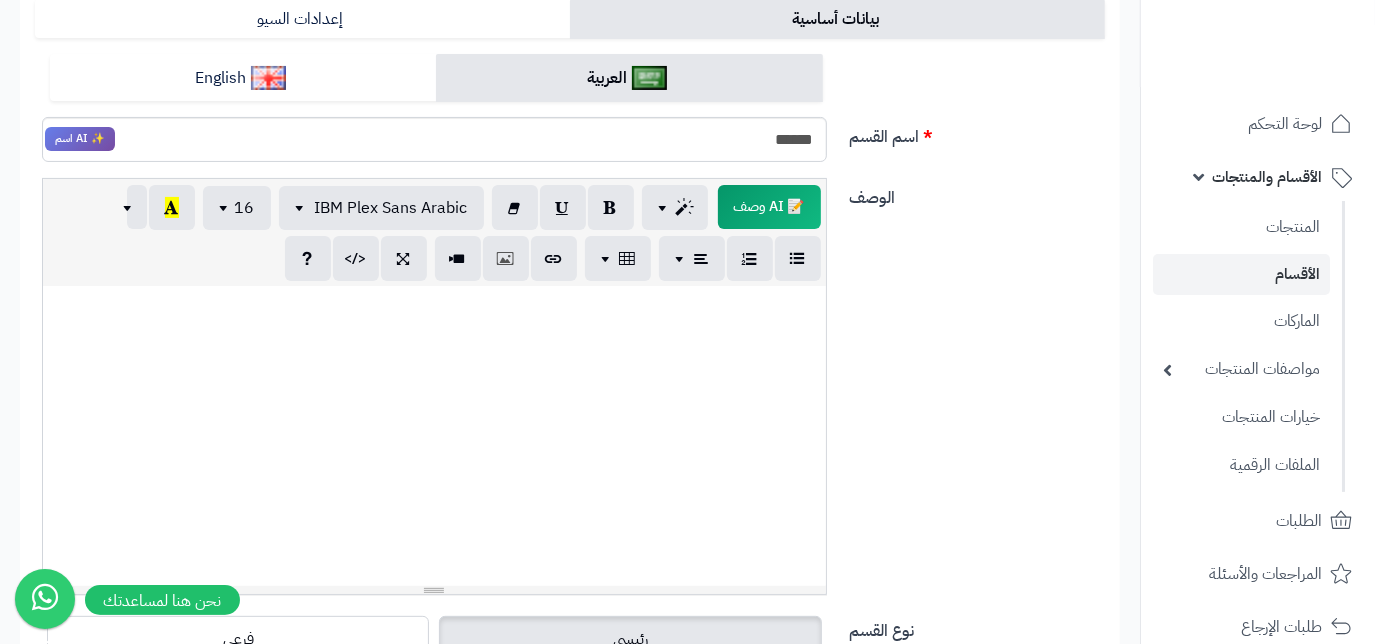 scroll, scrollTop: 197, scrollLeft: 0, axis: vertical 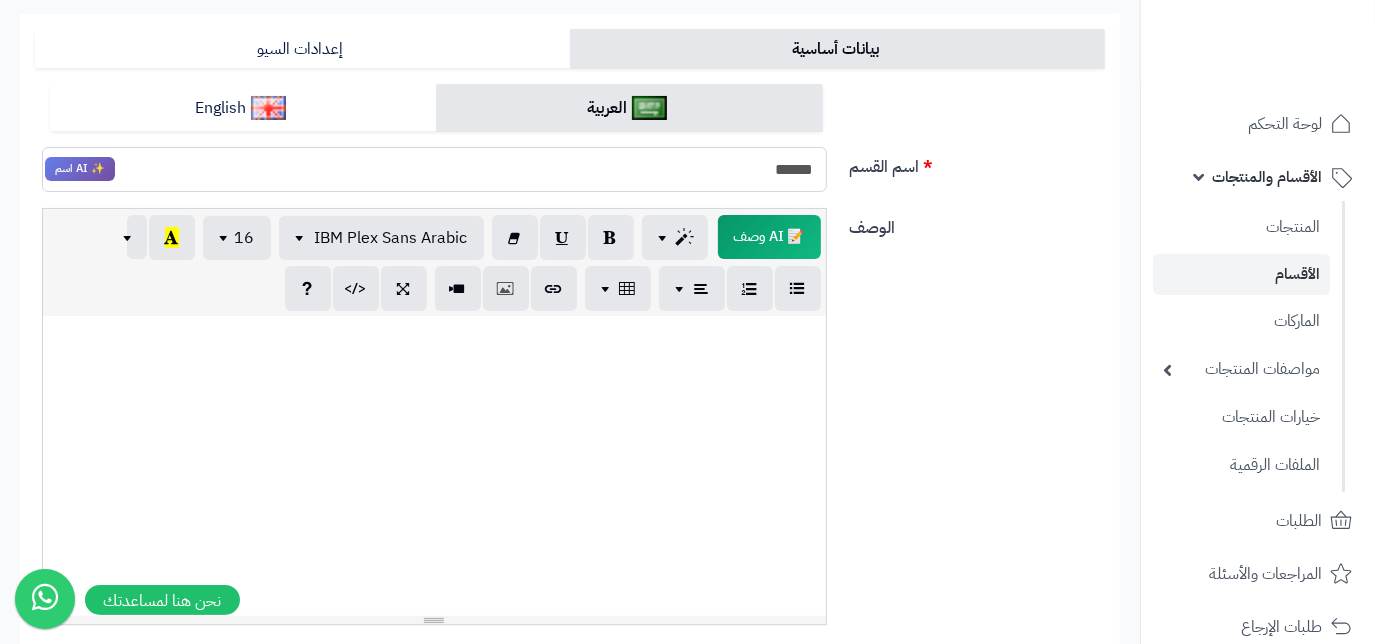 click on "*****" at bounding box center (434, 169) 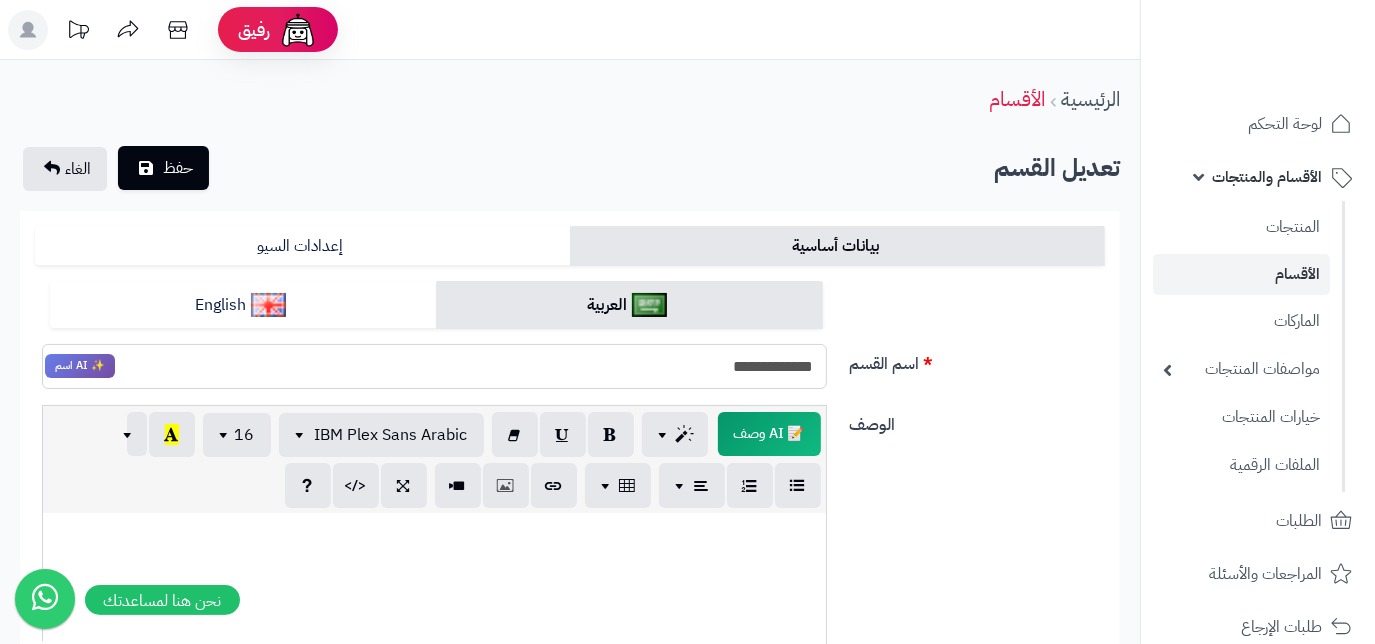 scroll, scrollTop: 0, scrollLeft: 0, axis: both 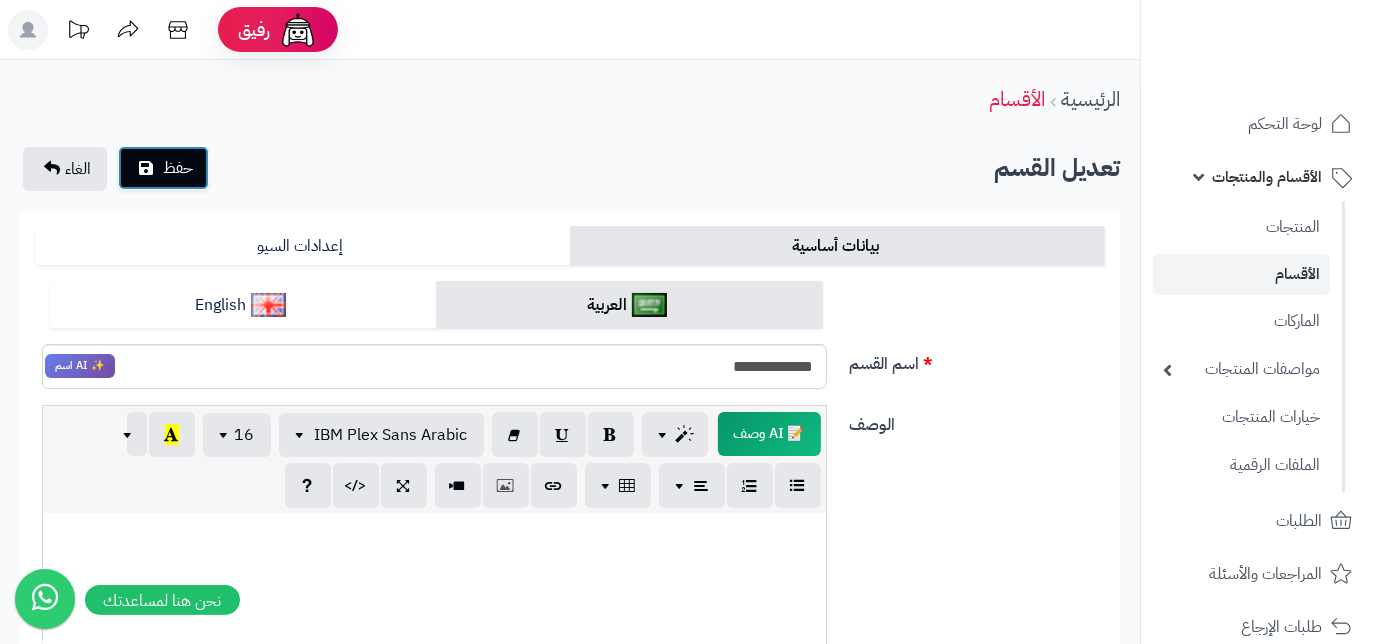 click on "حفظ" at bounding box center (163, 168) 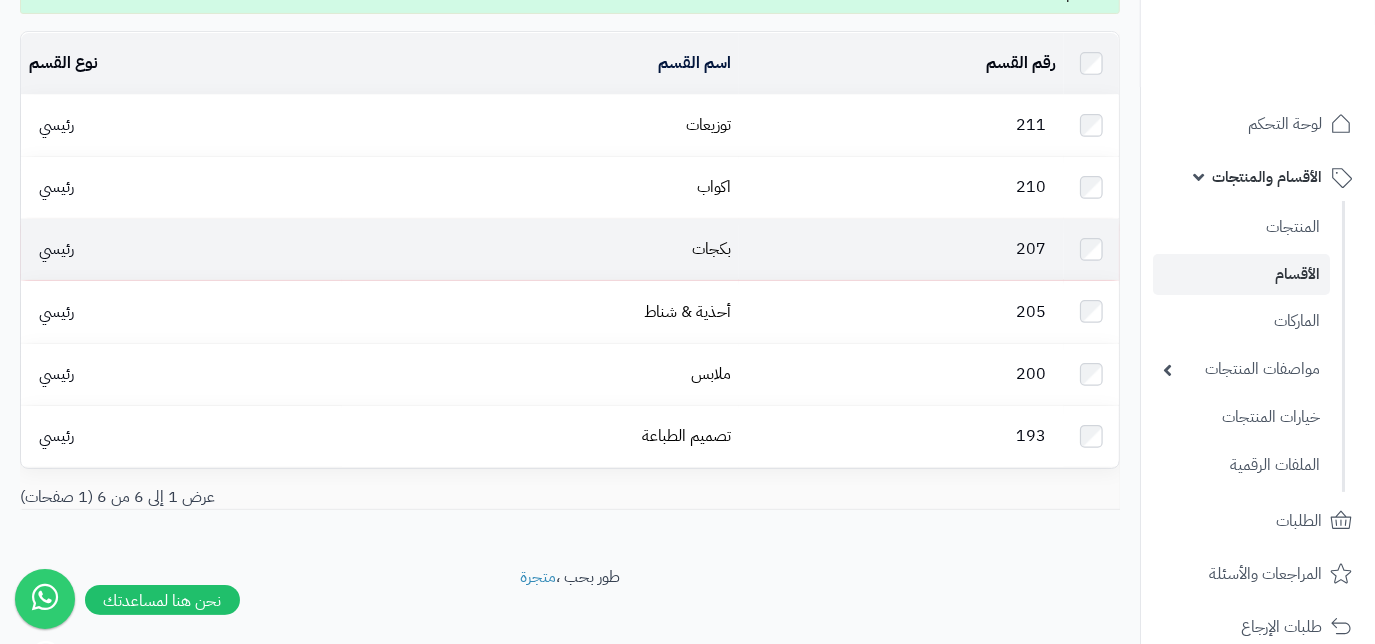 scroll, scrollTop: 183, scrollLeft: 0, axis: vertical 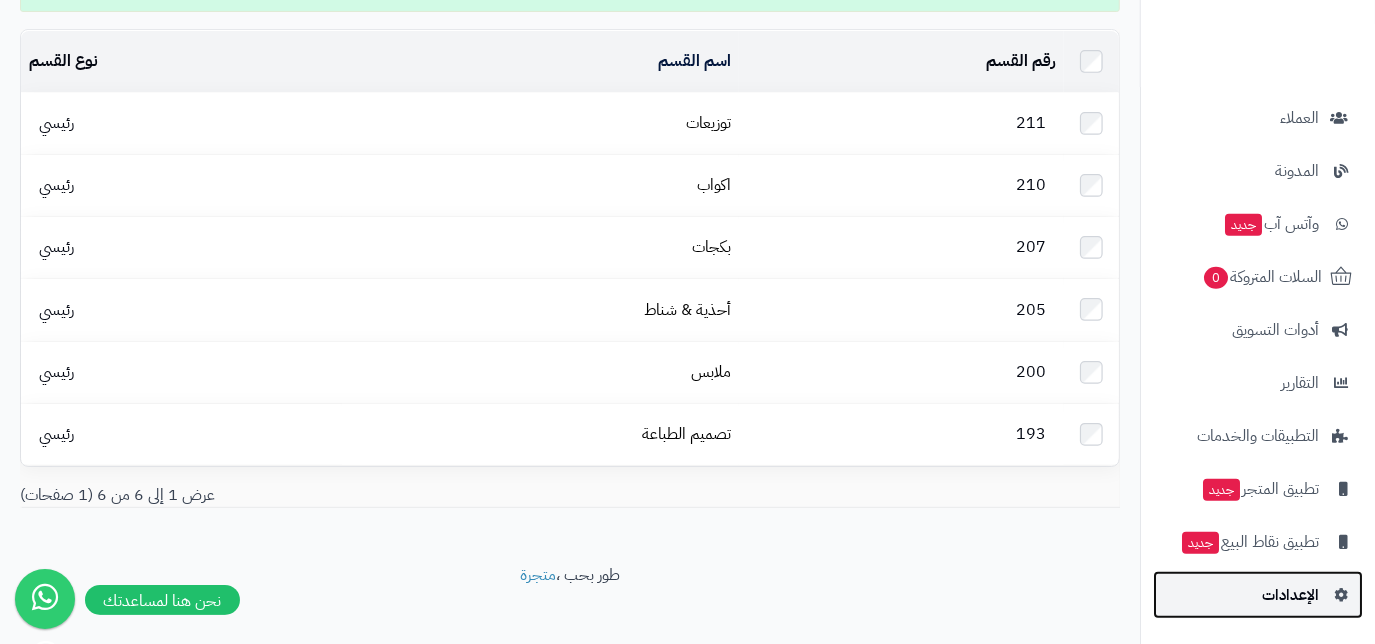 click on "الإعدادات" at bounding box center (1290, 595) 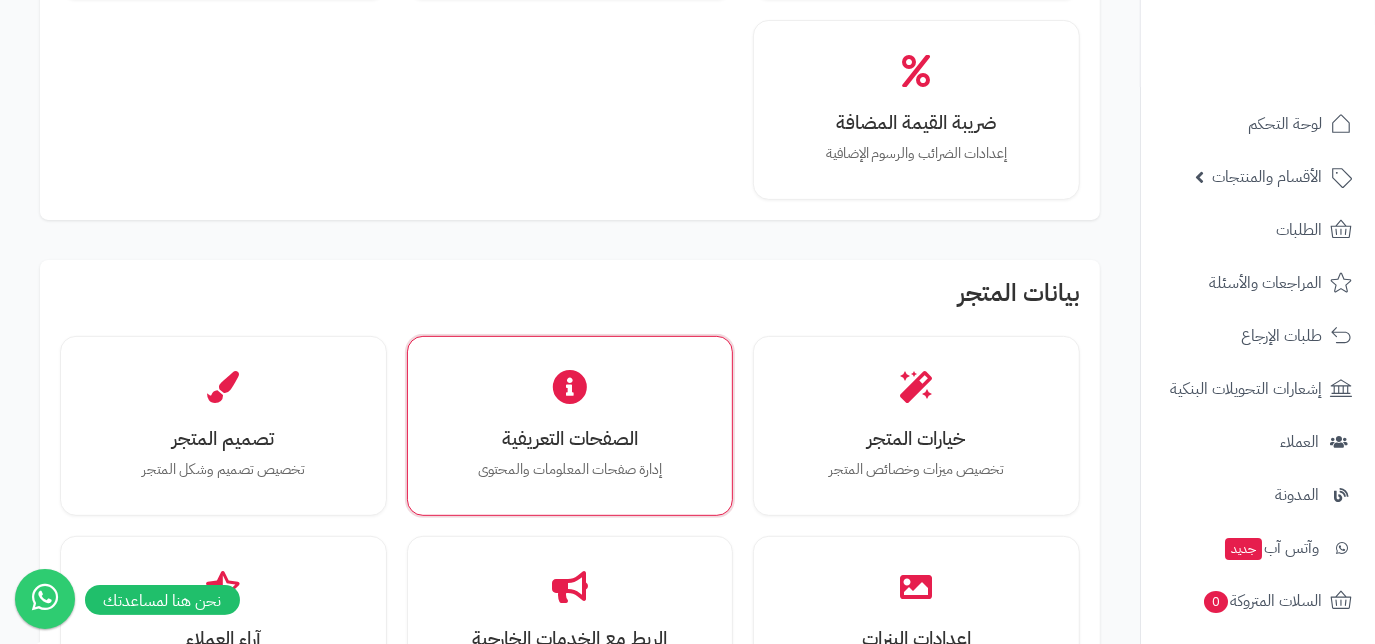 scroll, scrollTop: 636, scrollLeft: 0, axis: vertical 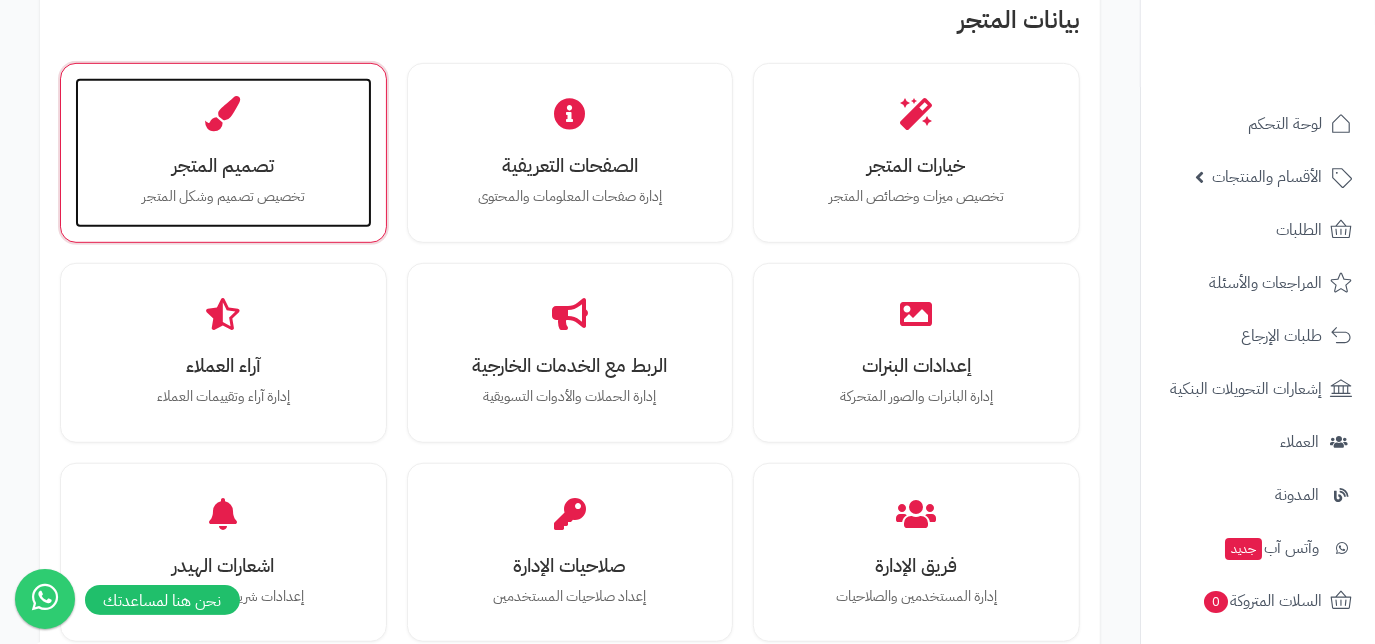 click on "تخصيص تصميم وشكل المتجر" at bounding box center [223, 197] 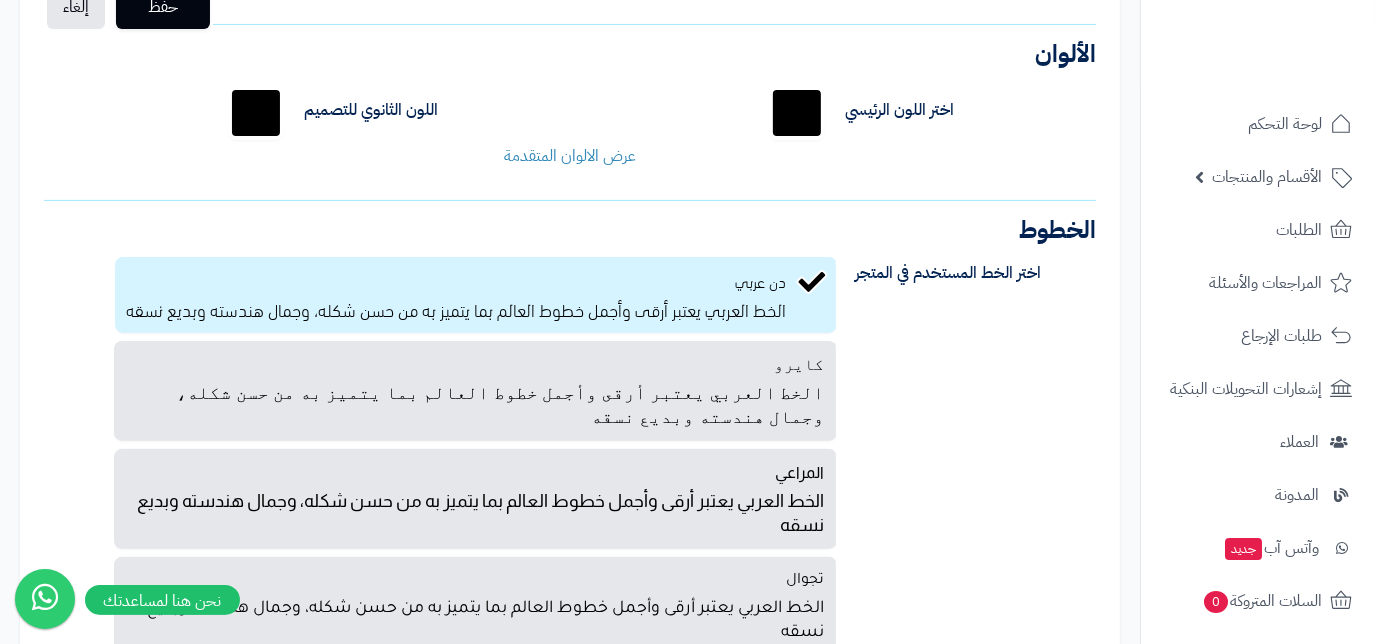 scroll, scrollTop: 272, scrollLeft: 0, axis: vertical 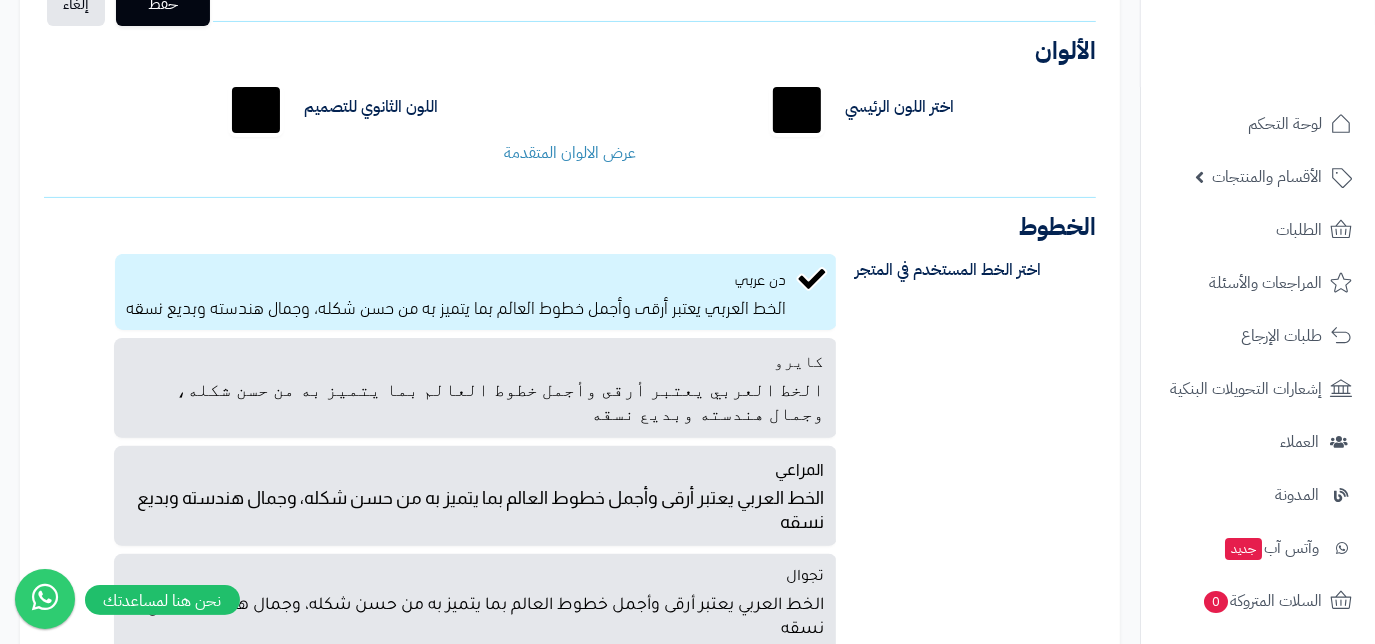 click on "*******" at bounding box center (797, 110) 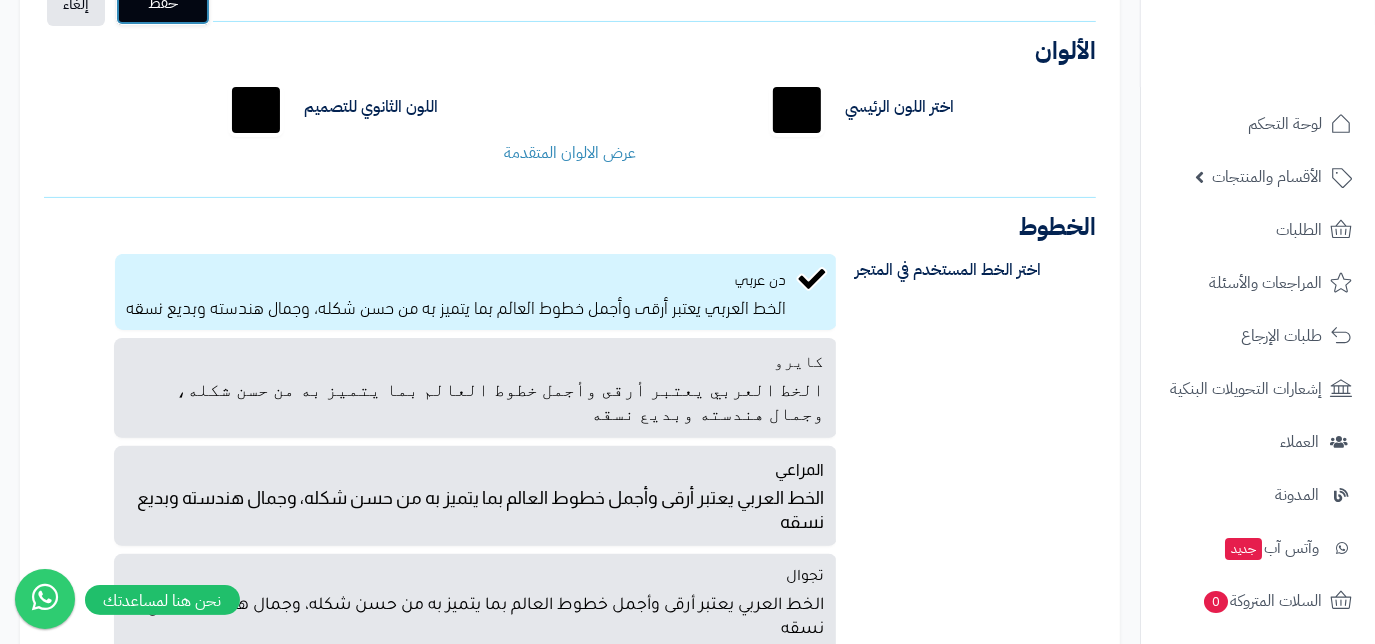 click on "حفظ" at bounding box center [163, 3] 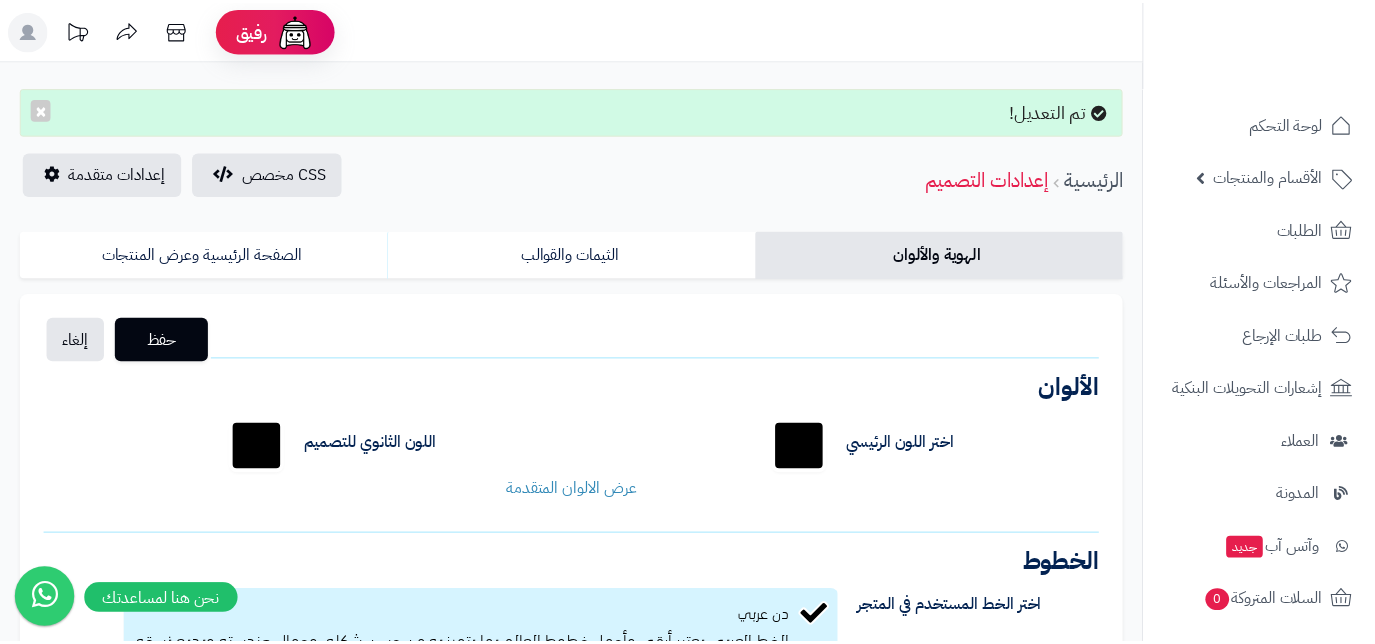scroll, scrollTop: 0, scrollLeft: 0, axis: both 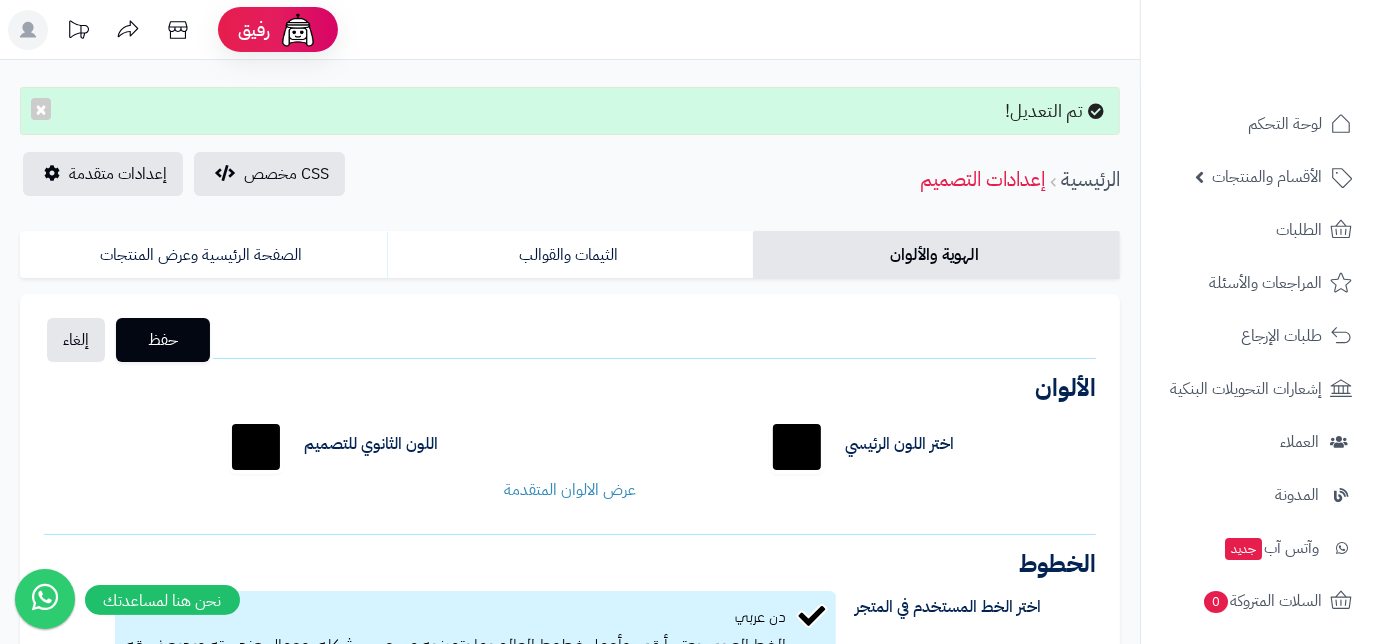 click on "*******" at bounding box center [797, 447] 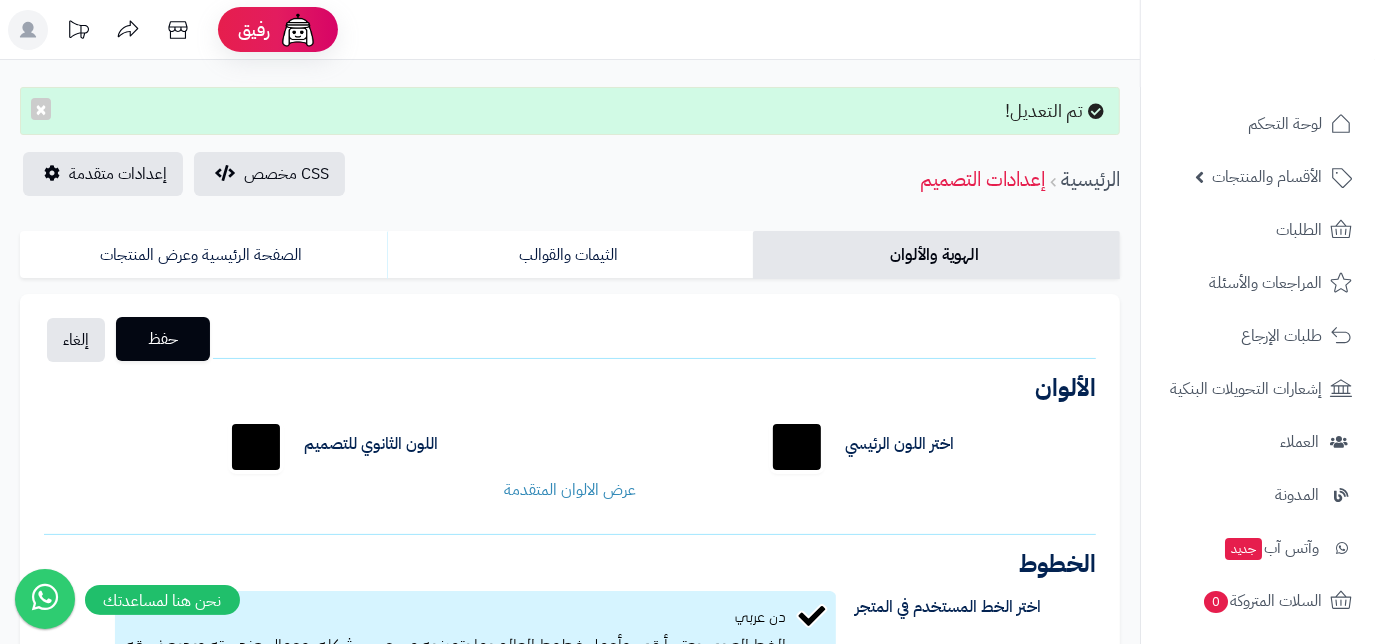 type on "*******" 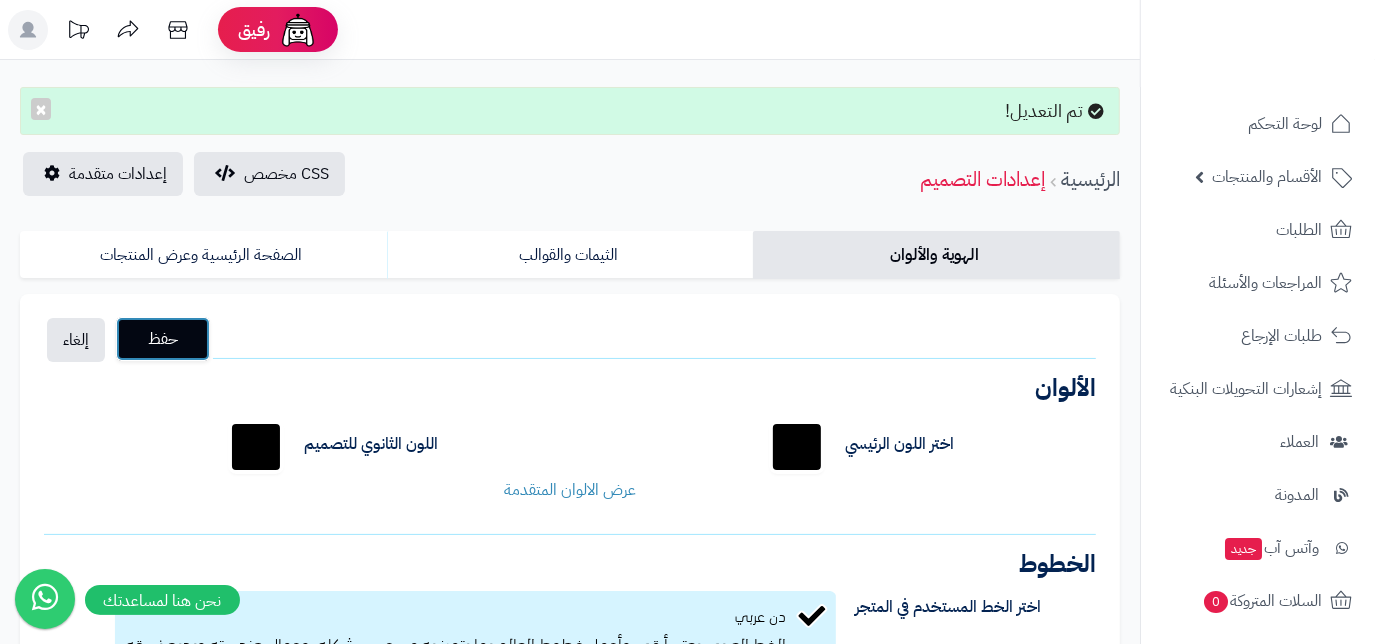 click on "حفظ" at bounding box center [163, 339] 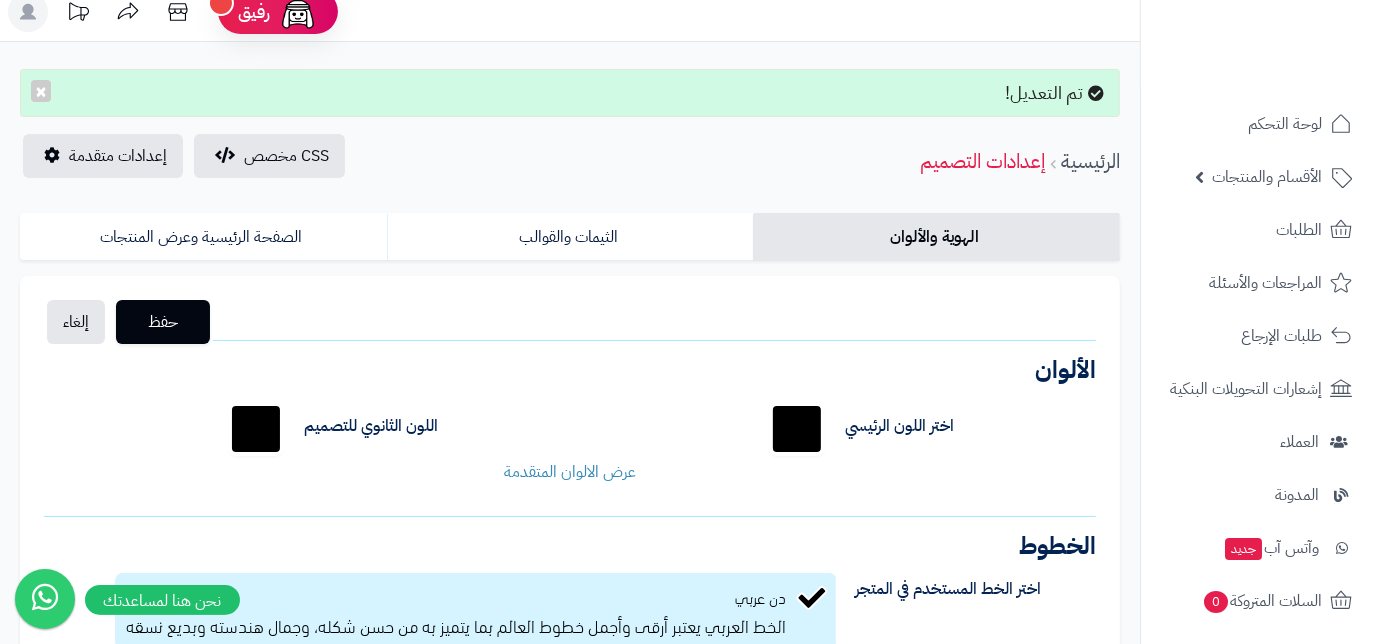 scroll, scrollTop: 0, scrollLeft: 0, axis: both 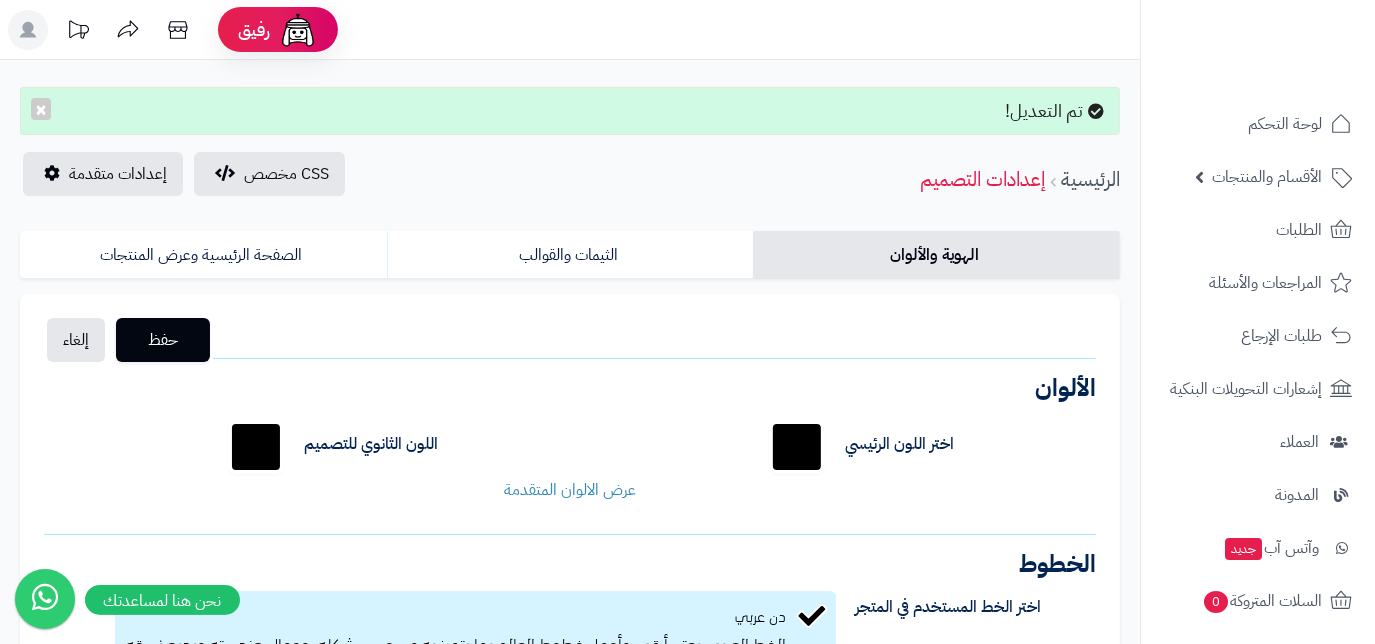 click on "*******" at bounding box center [256, 447] 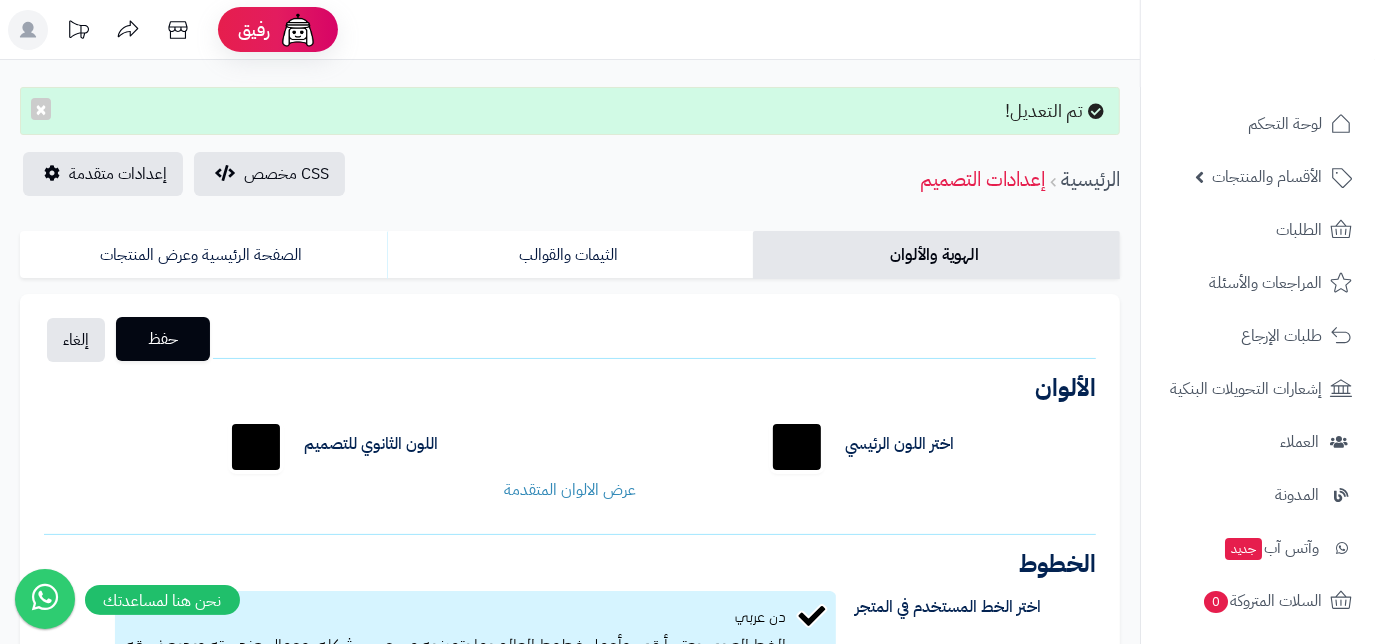 type on "*******" 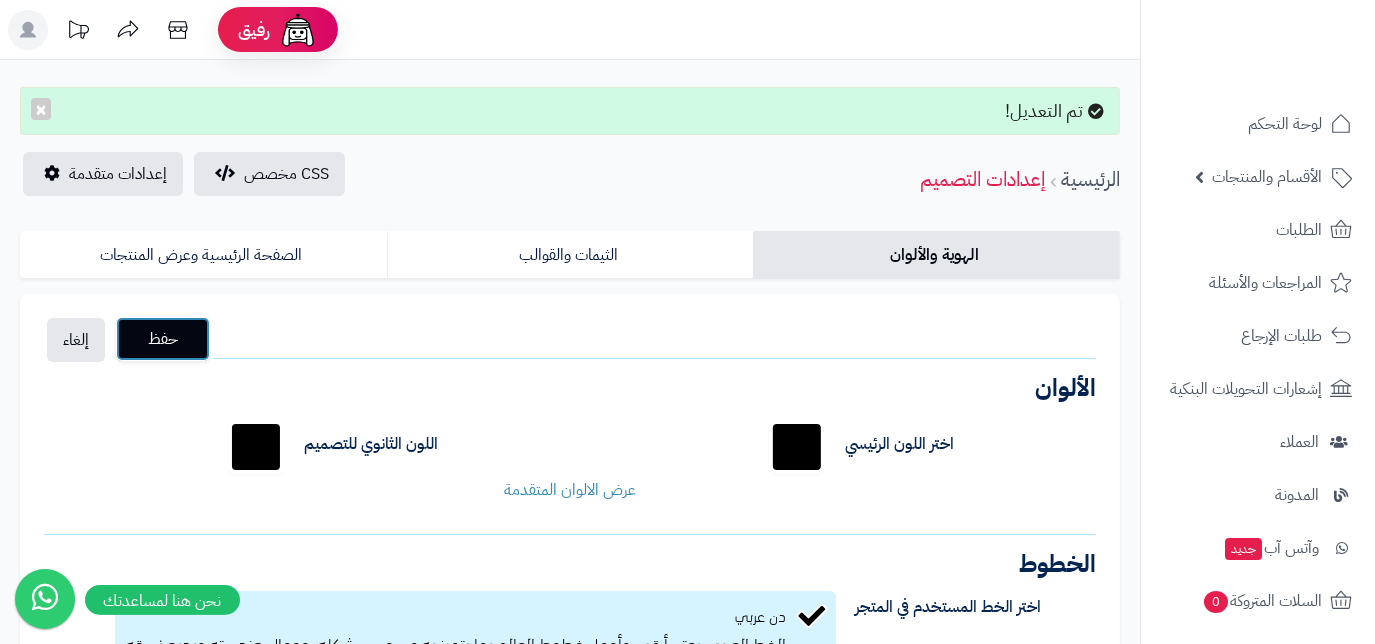 click on "حفظ" at bounding box center (163, 339) 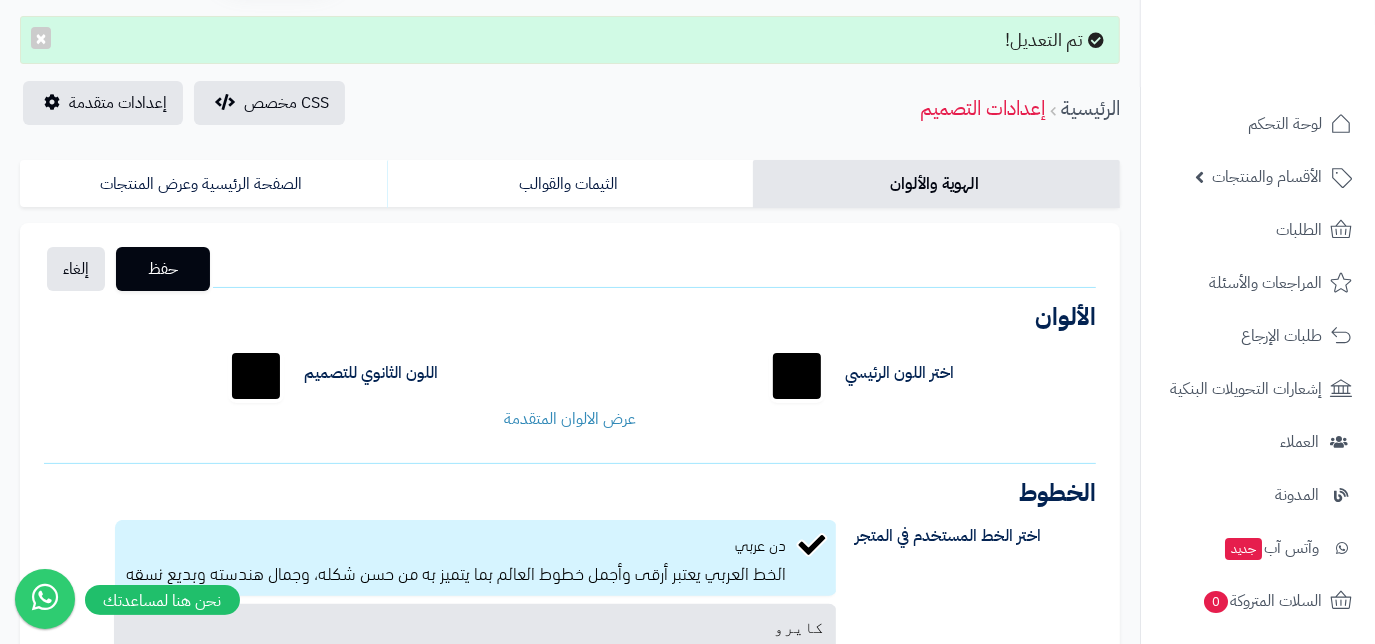 scroll, scrollTop: 0, scrollLeft: 0, axis: both 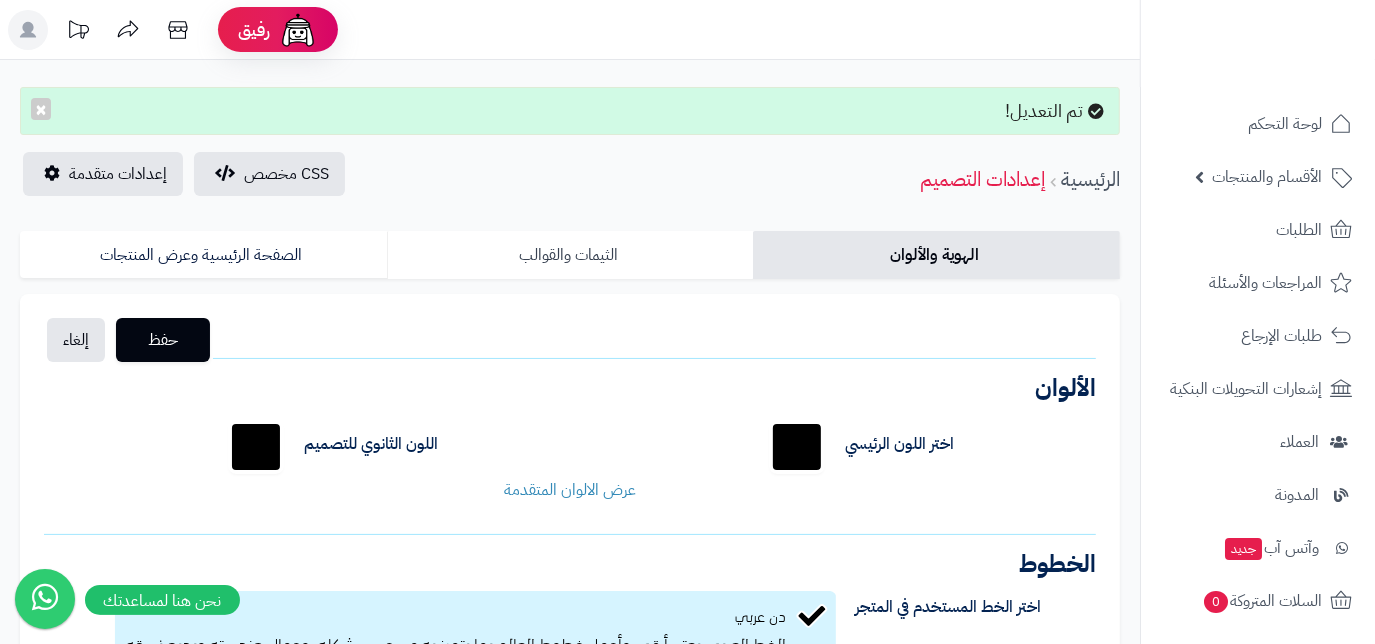 click on "الثيمات والقوالب" at bounding box center [570, 255] 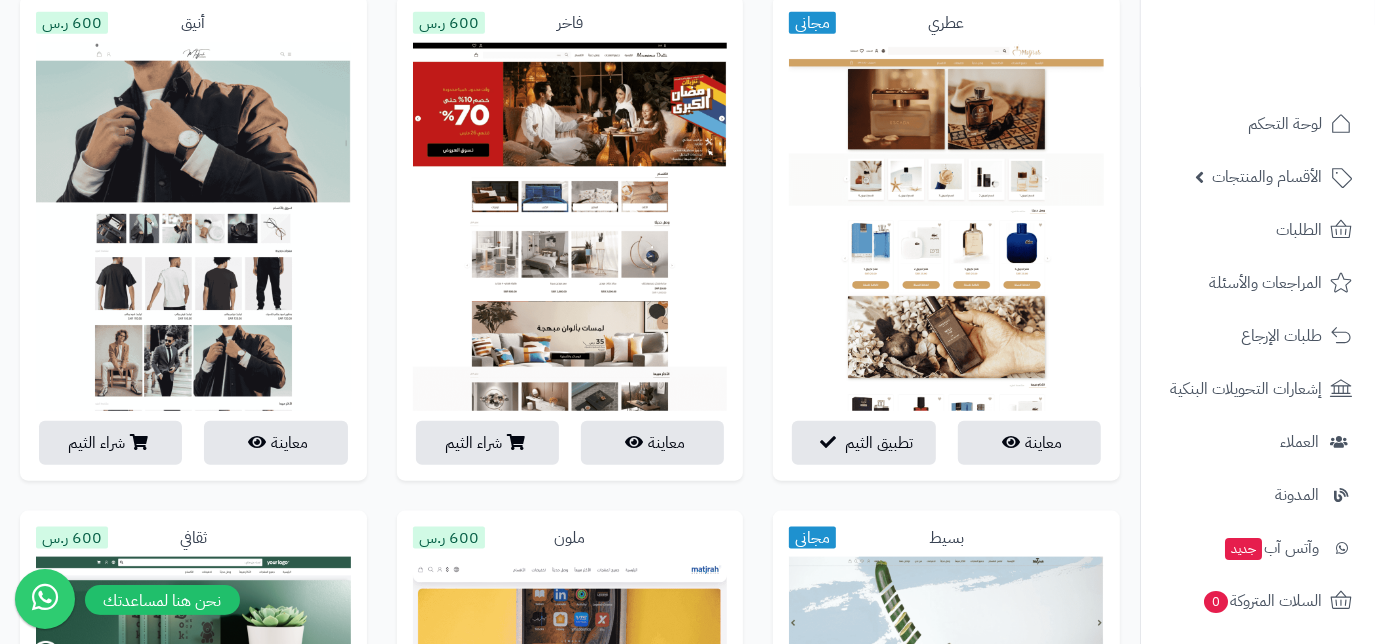 scroll, scrollTop: 1298, scrollLeft: 0, axis: vertical 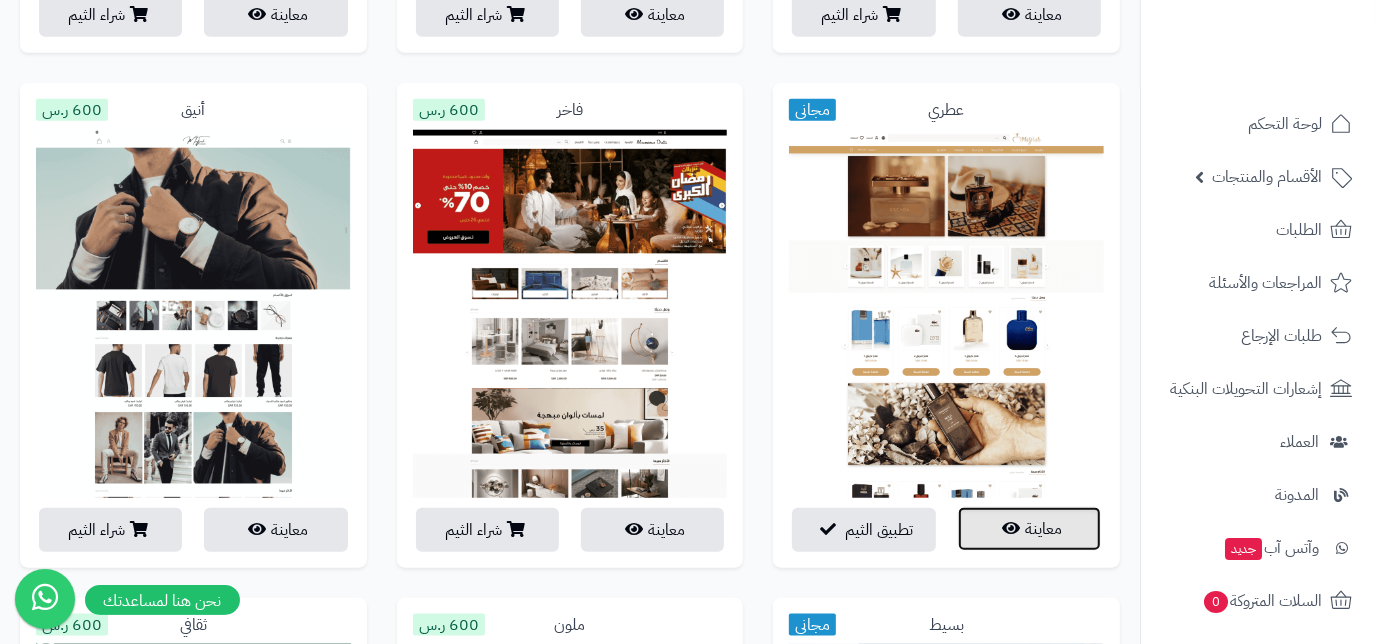 click on "معاينة" at bounding box center (1029, 529) 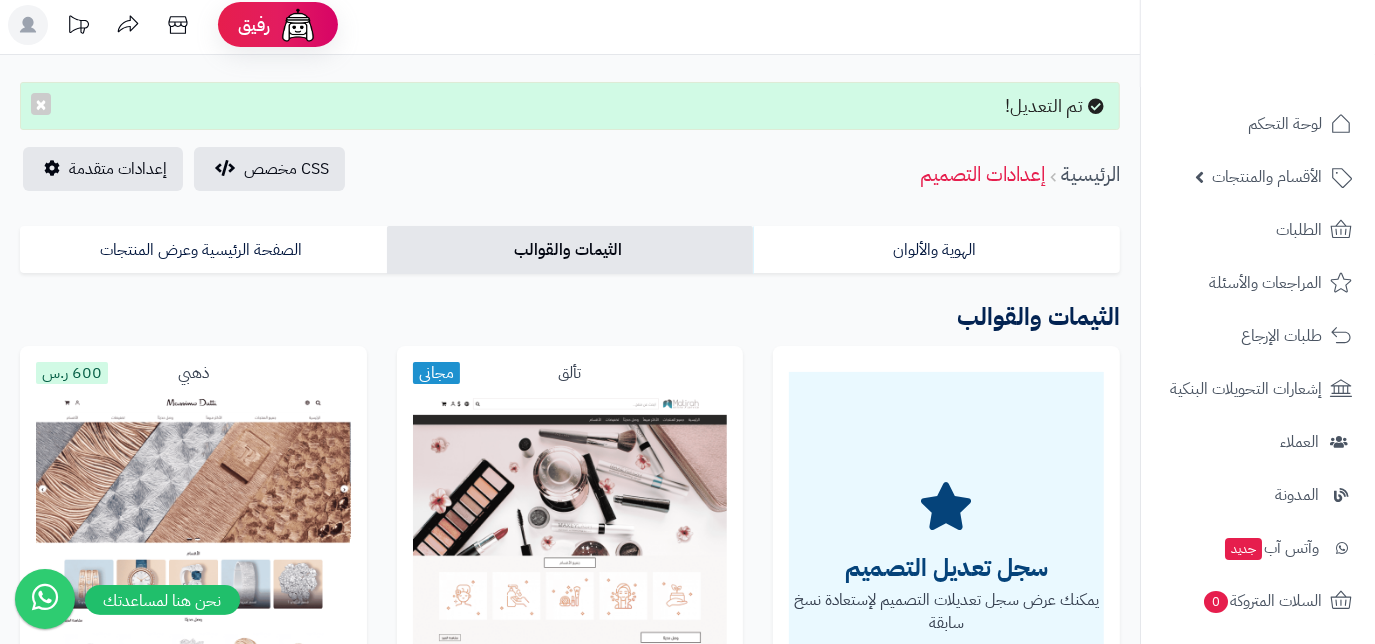 scroll, scrollTop: 0, scrollLeft: 0, axis: both 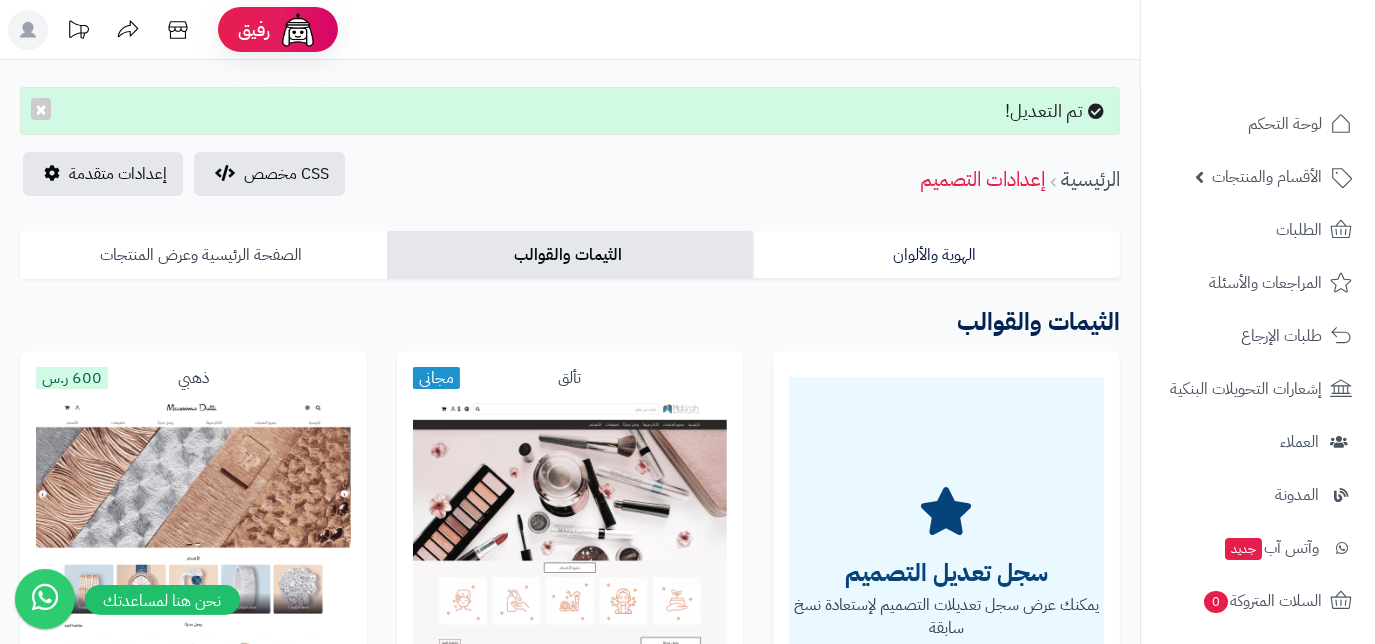 drag, startPoint x: 285, startPoint y: 238, endPoint x: 285, endPoint y: 253, distance: 15 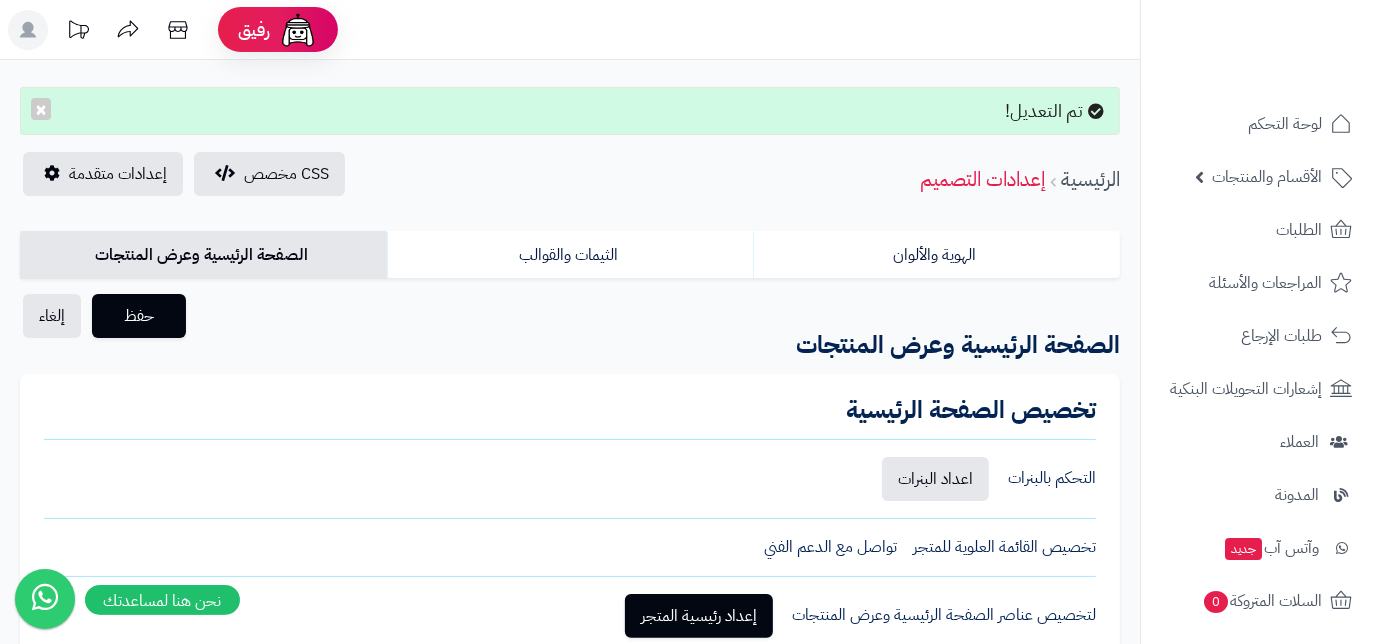 scroll, scrollTop: 0, scrollLeft: 0, axis: both 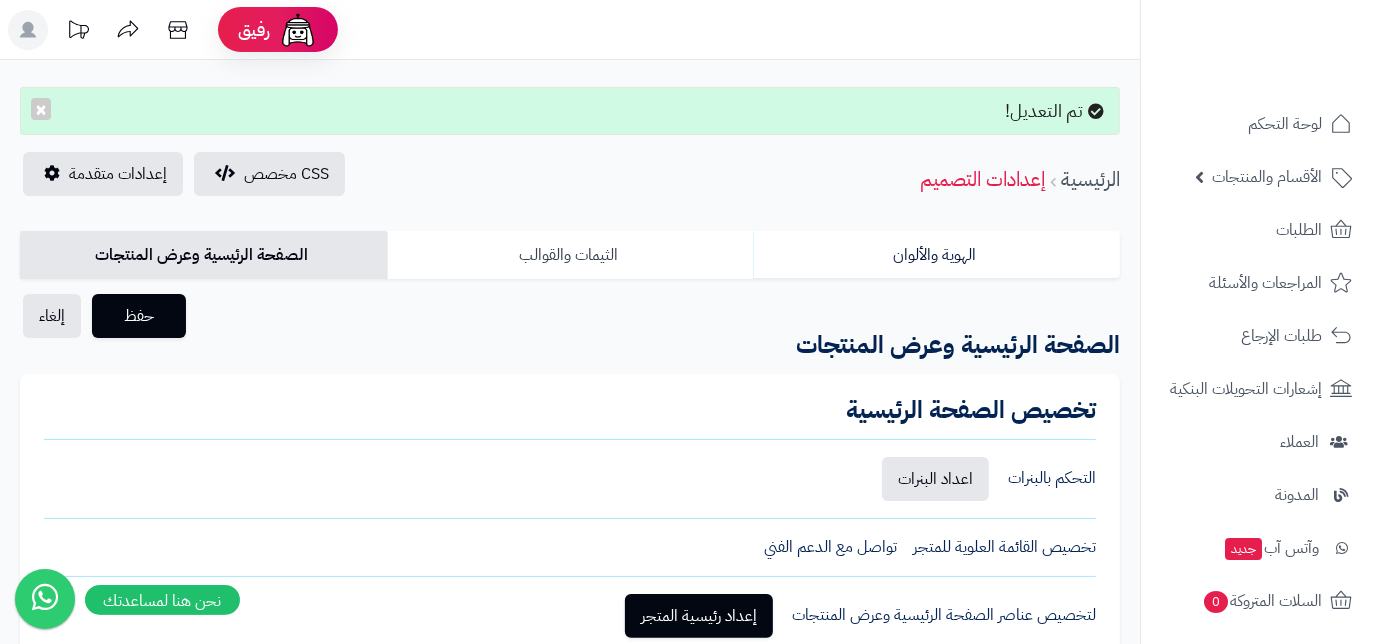 click on "الثيمات والقوالب" at bounding box center (570, 255) 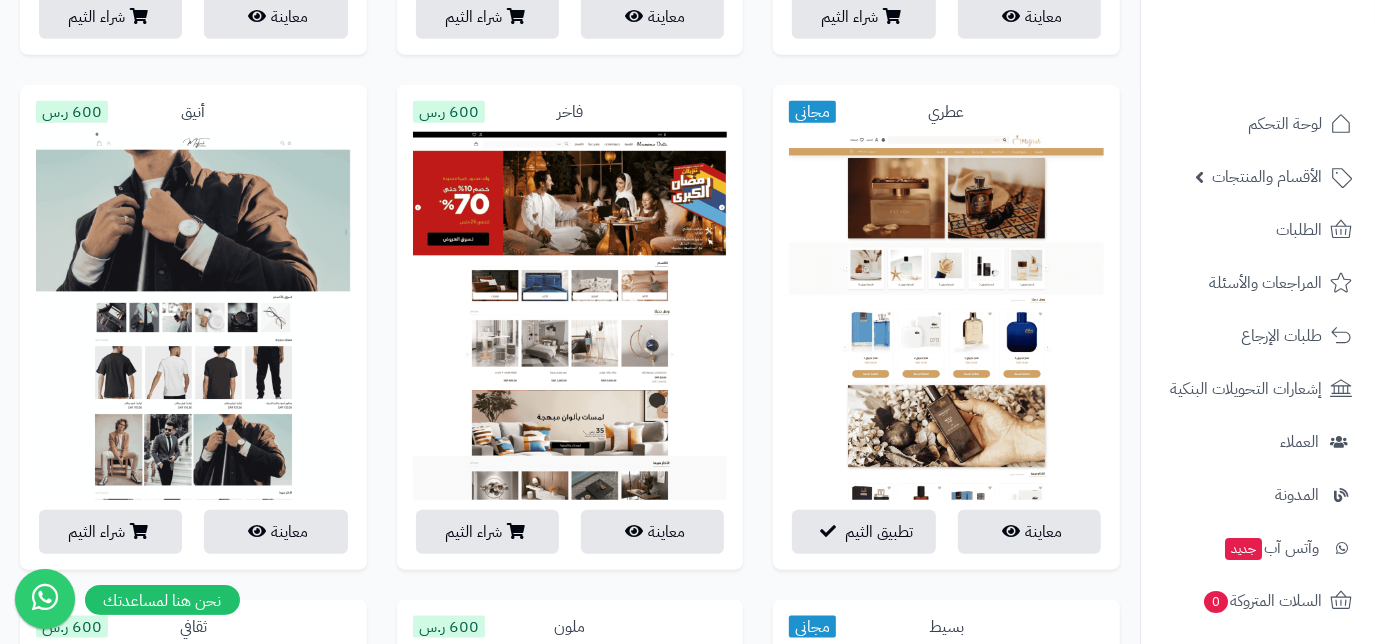 scroll, scrollTop: 1272, scrollLeft: 0, axis: vertical 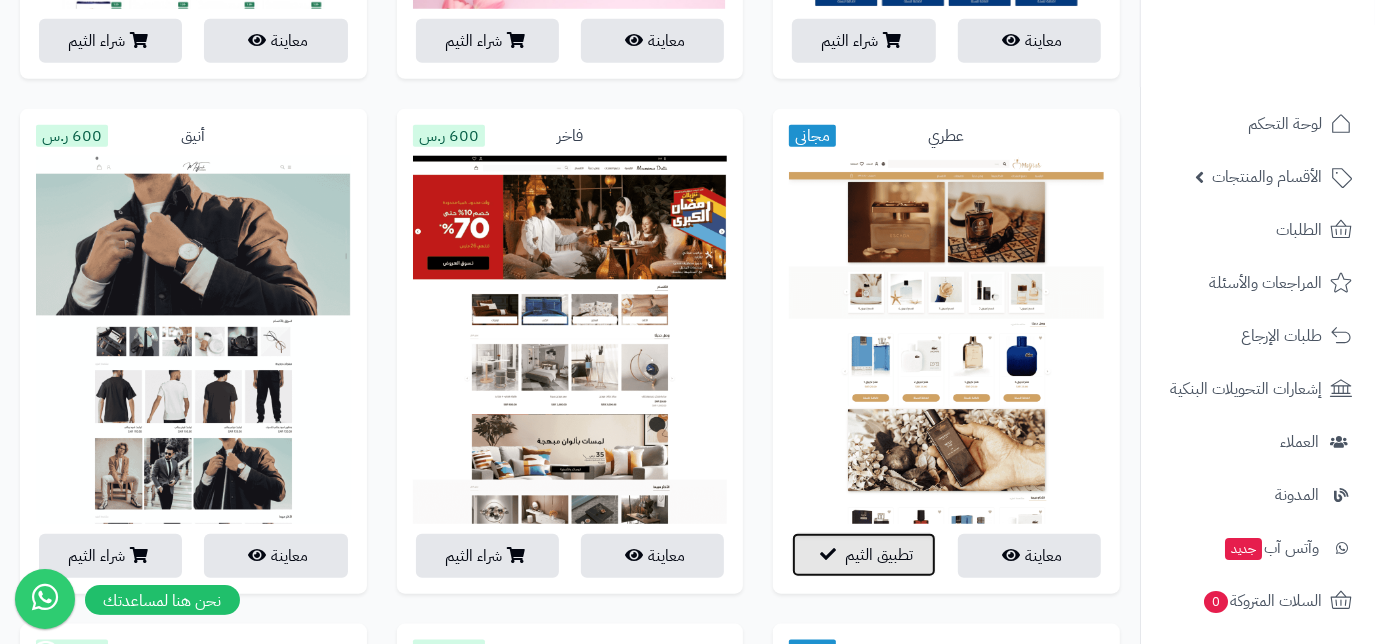 click on "تطبيق الثيم" at bounding box center [879, 555] 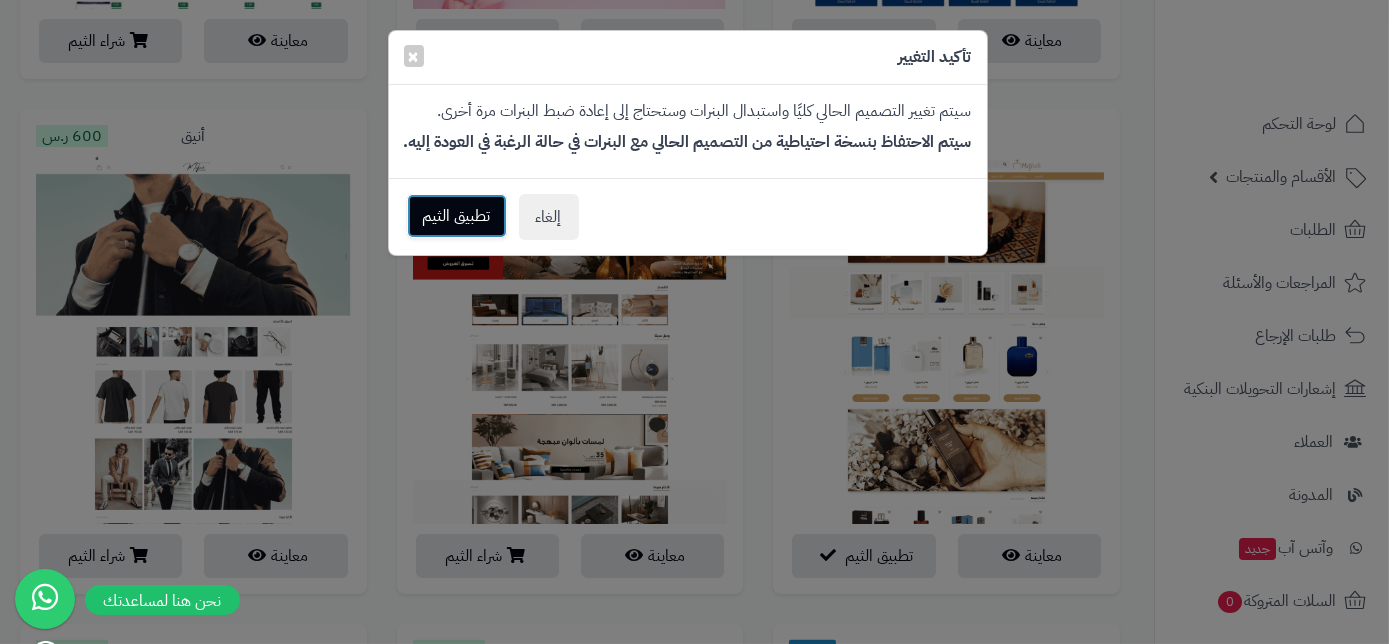 click on "تطبيق الثيم" at bounding box center (457, 216) 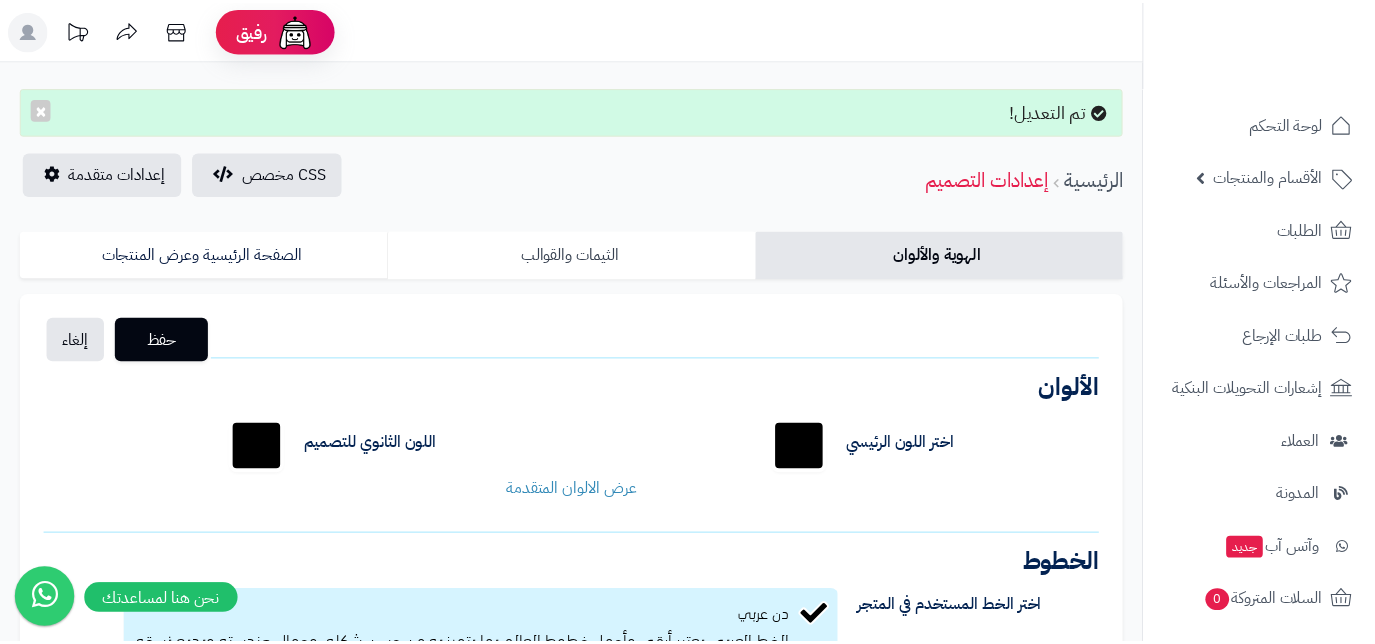 scroll, scrollTop: 0, scrollLeft: 0, axis: both 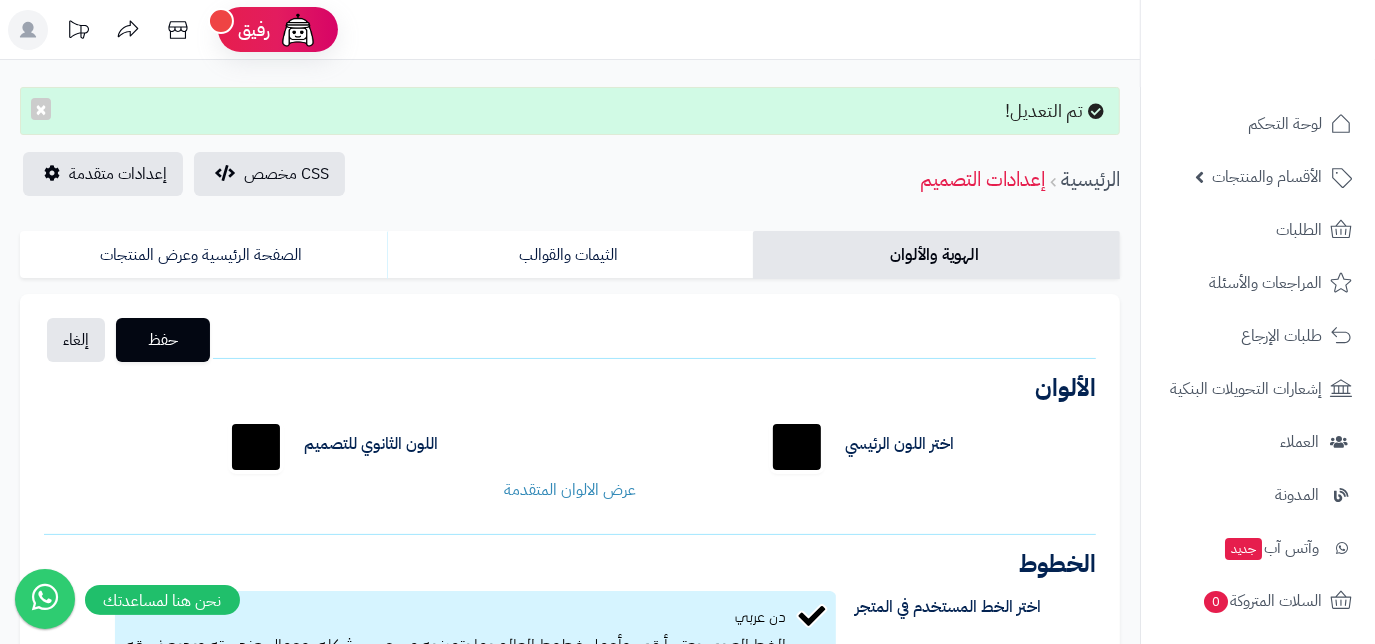 click on "الهوية والألوان" at bounding box center (936, 255) 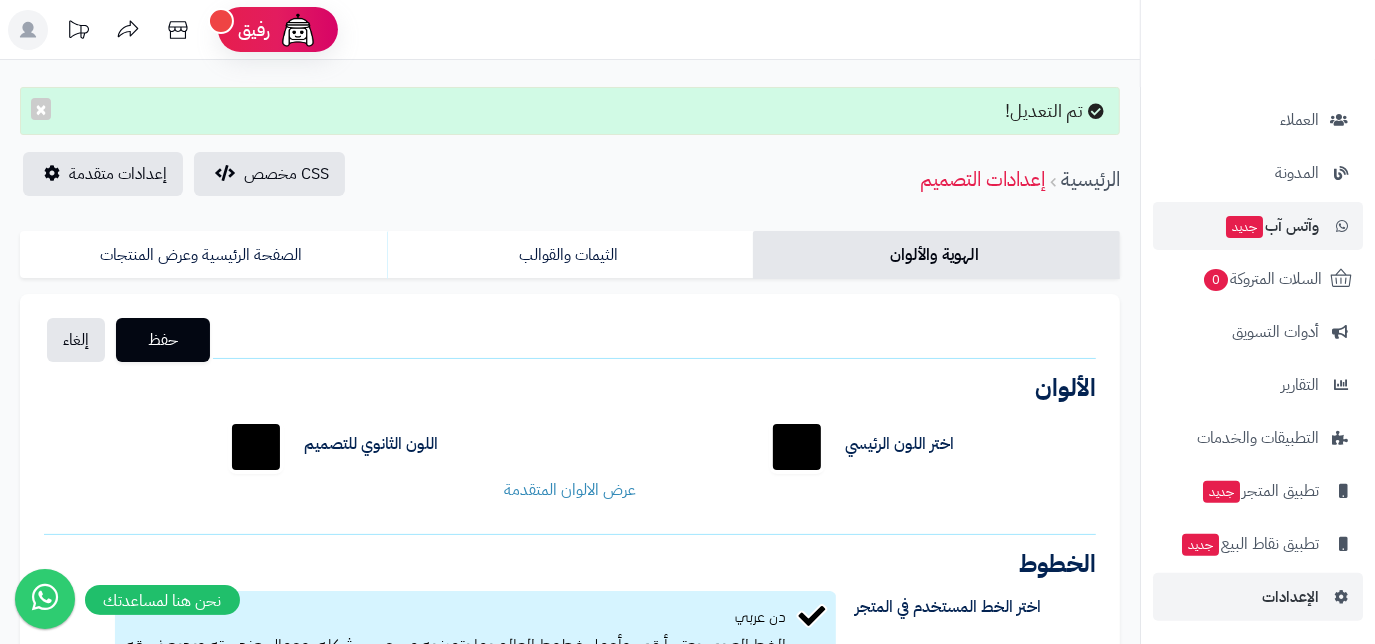 scroll, scrollTop: 324, scrollLeft: 0, axis: vertical 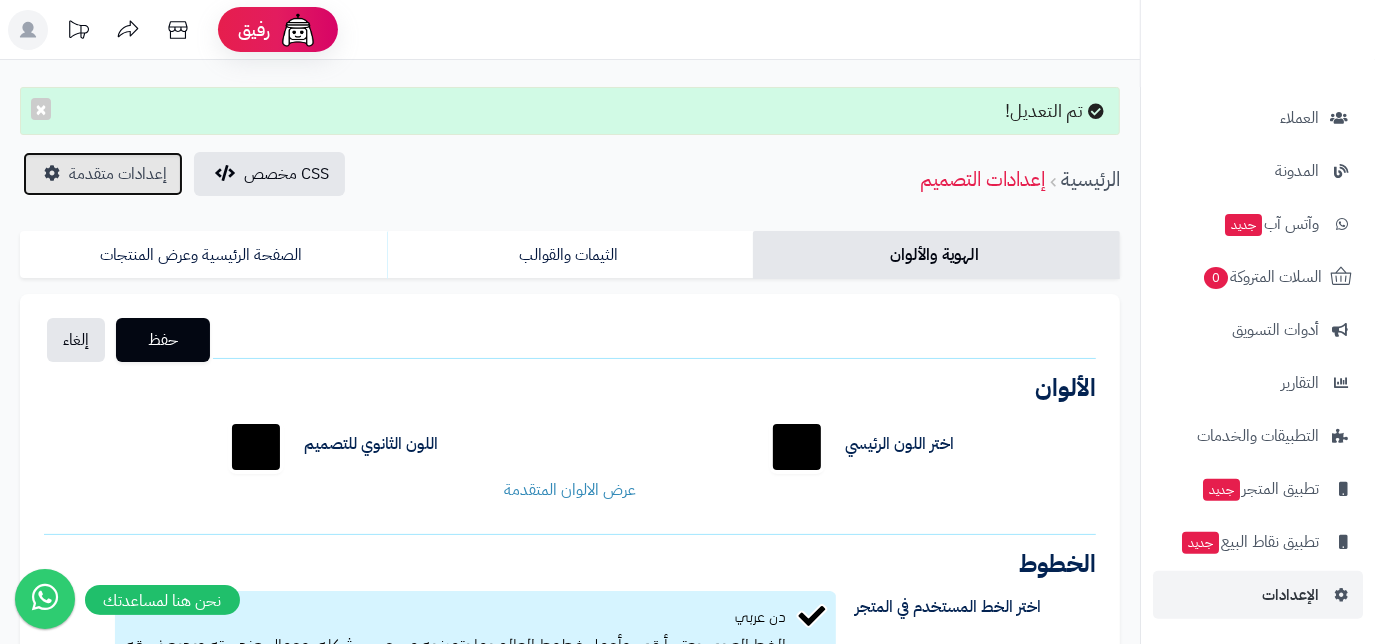 click on "إعدادات متقدمة" at bounding box center (118, 174) 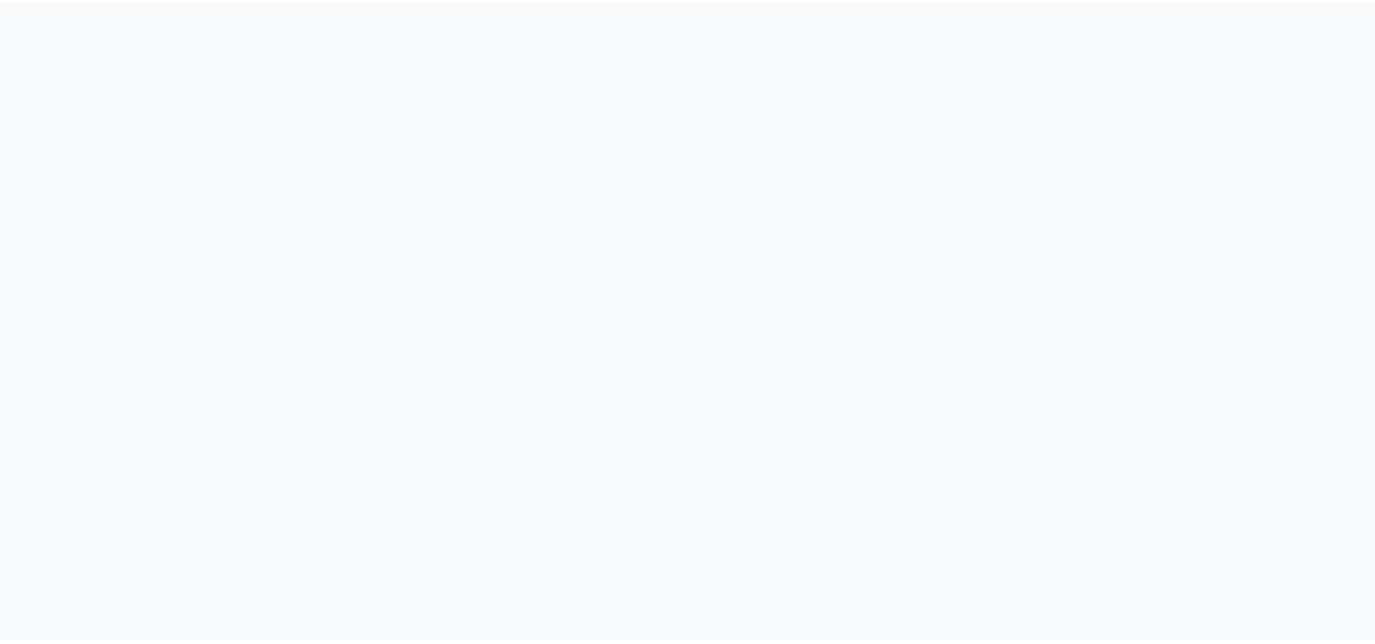 scroll, scrollTop: 0, scrollLeft: 0, axis: both 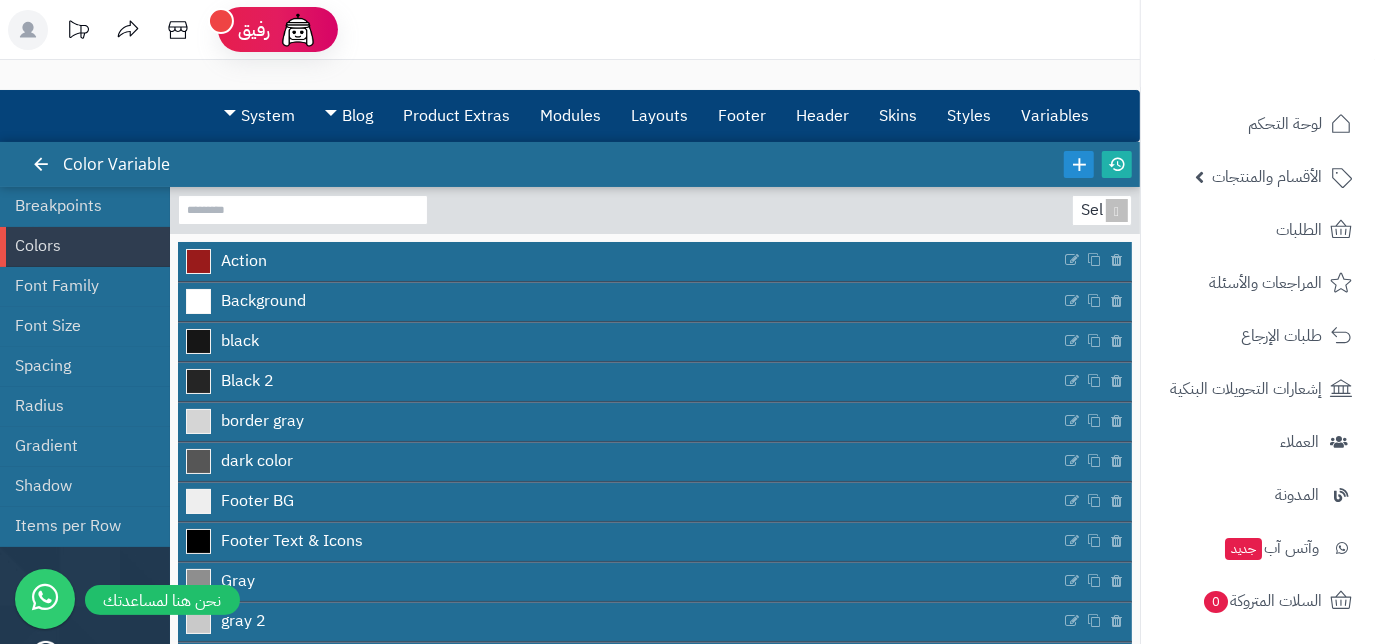 click 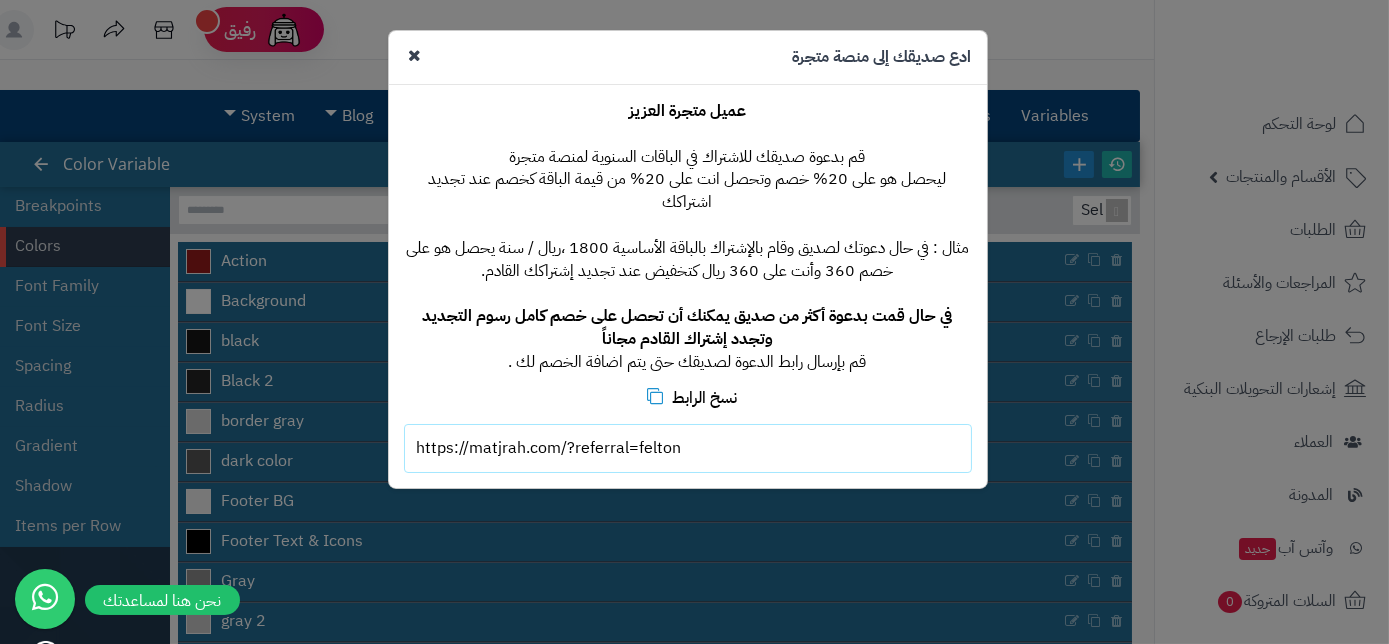click at bounding box center [415, 55] 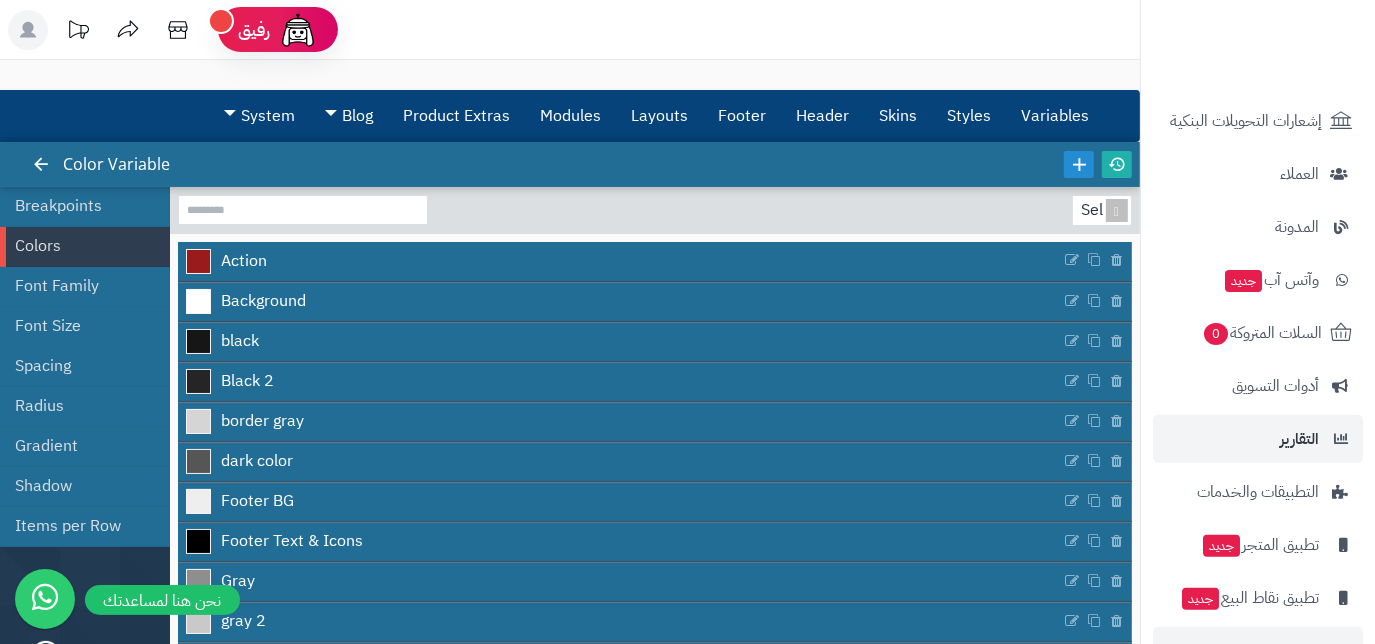 scroll, scrollTop: 324, scrollLeft: 0, axis: vertical 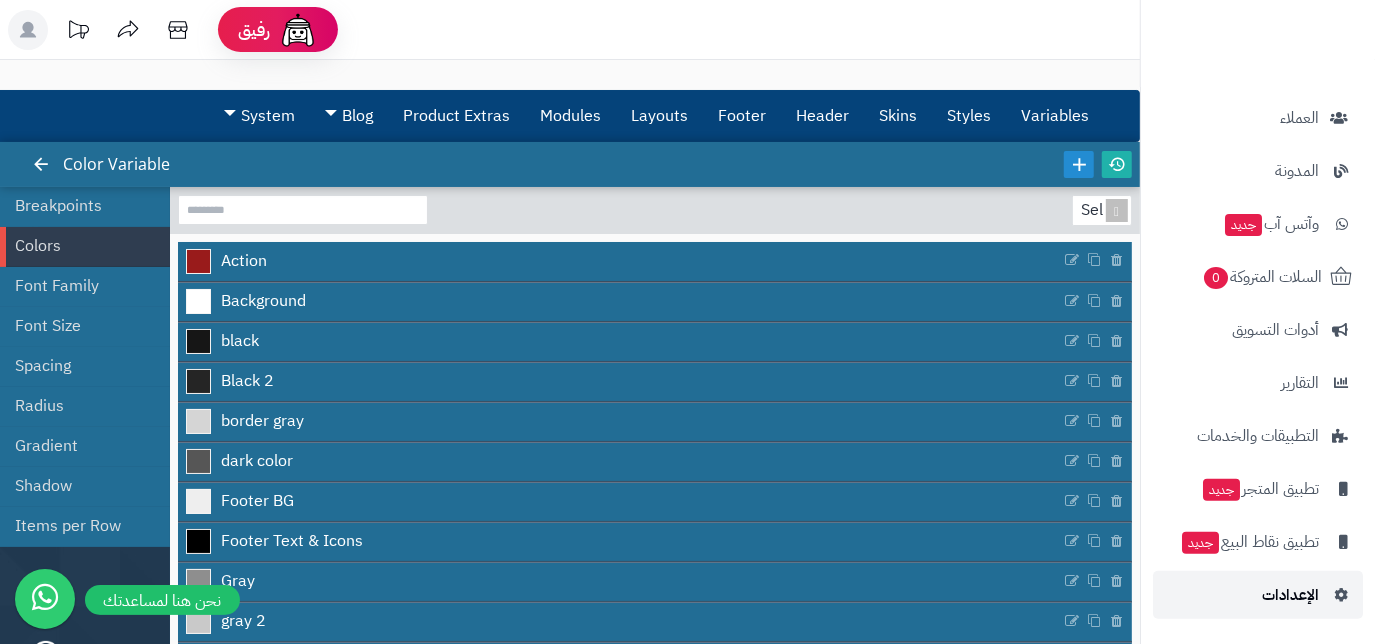 click on "الإعدادات" at bounding box center [1290, 595] 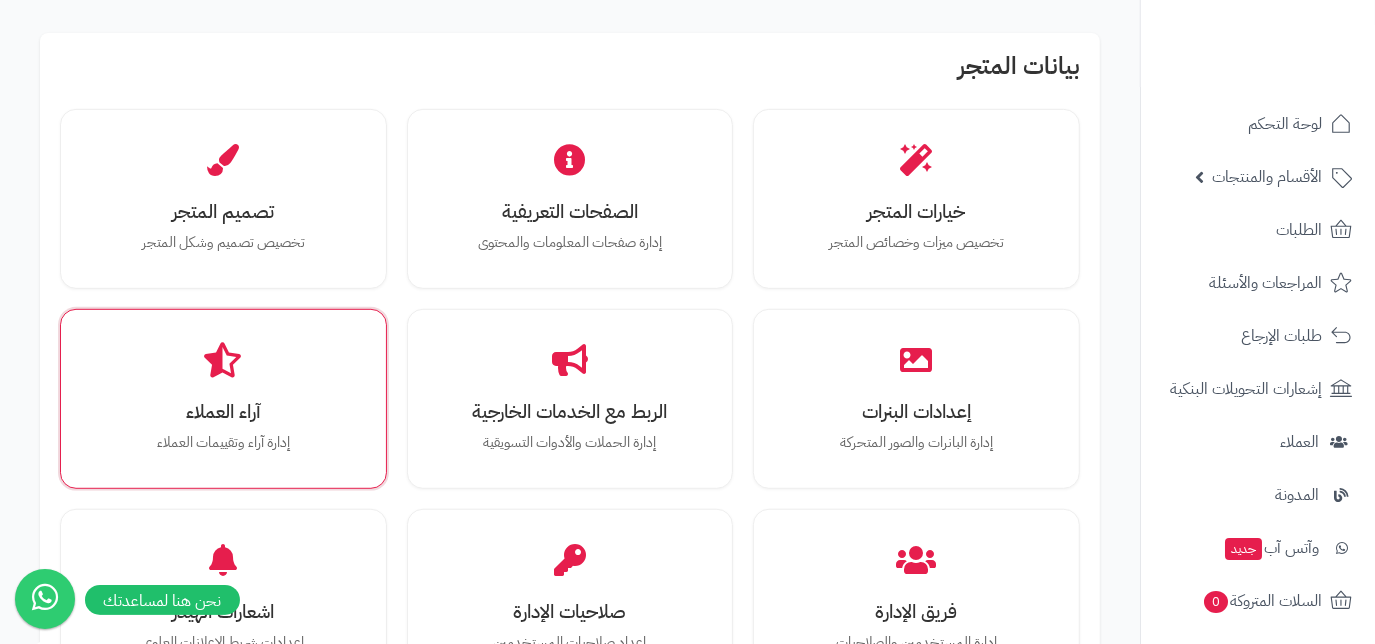 scroll, scrollTop: 545, scrollLeft: 0, axis: vertical 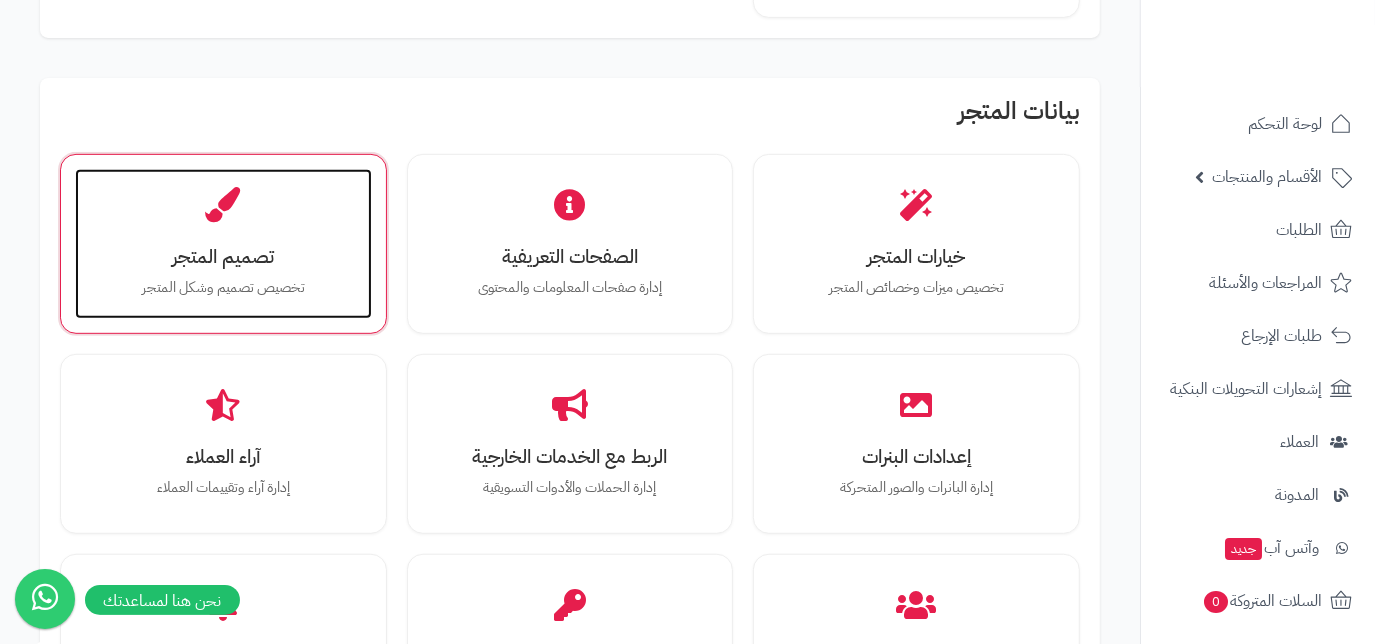 click on "تصميم المتجر تخصيص تصميم وشكل المتجر" at bounding box center (223, 244) 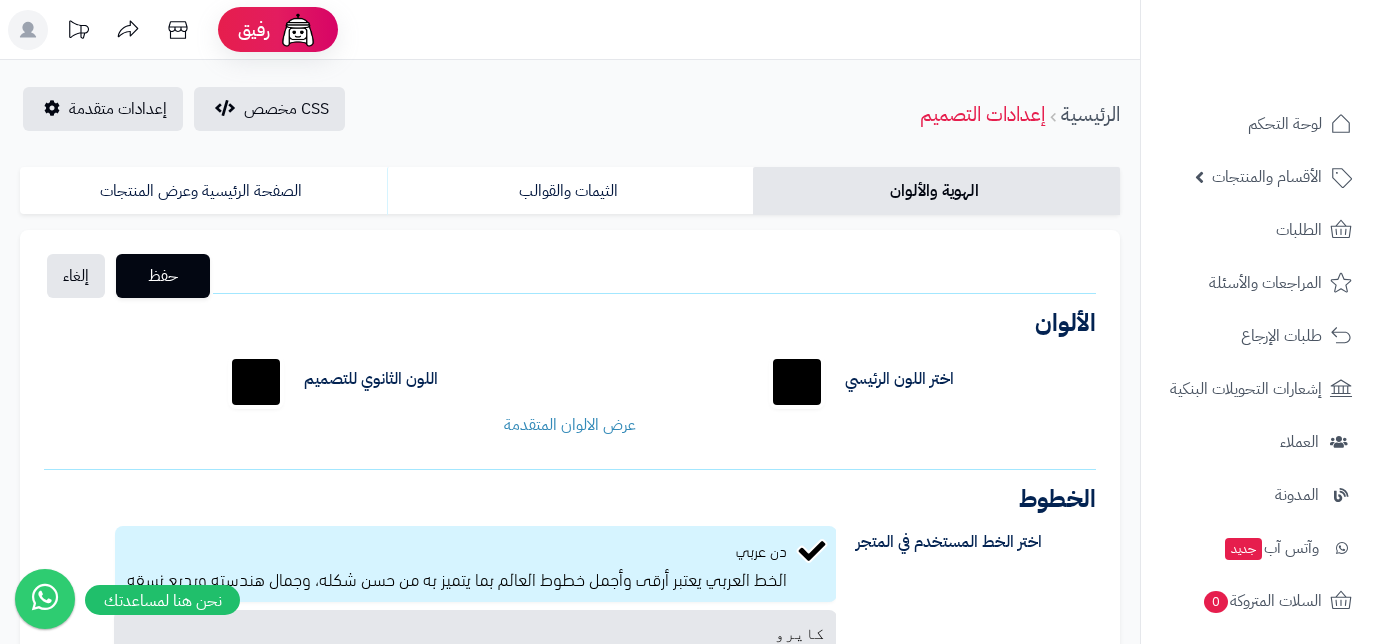 scroll, scrollTop: 0, scrollLeft: 0, axis: both 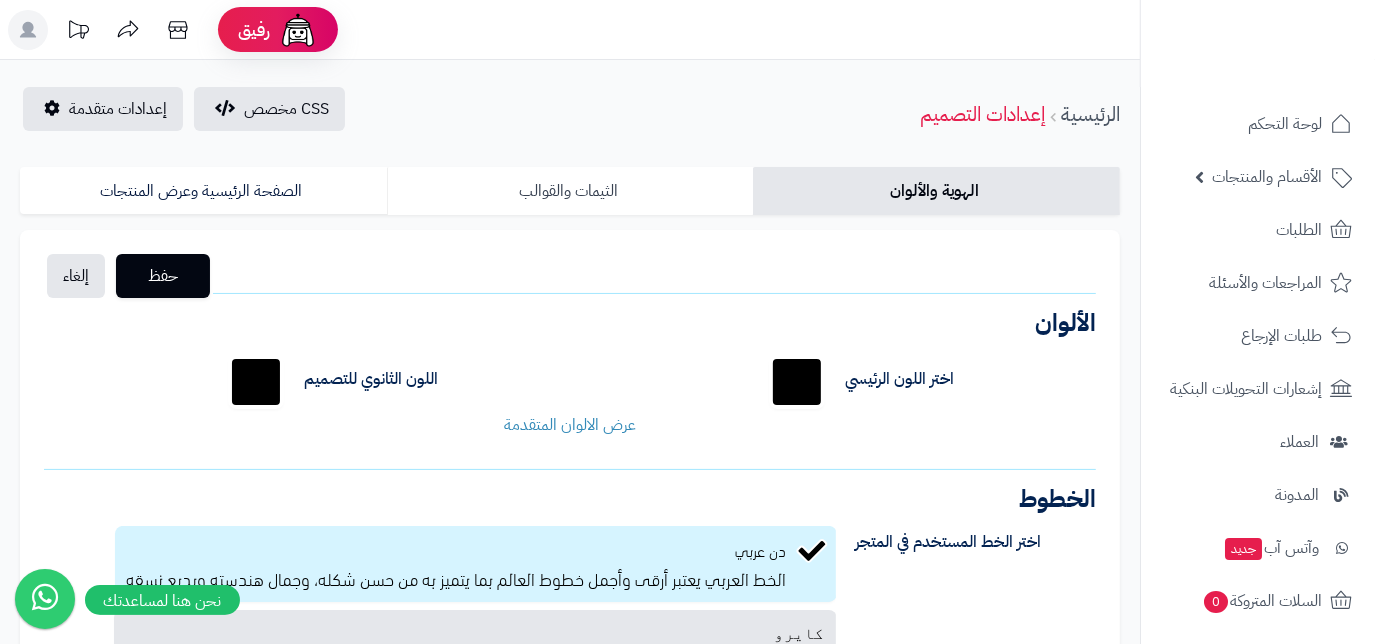 click on "الثيمات والقوالب" at bounding box center (570, 191) 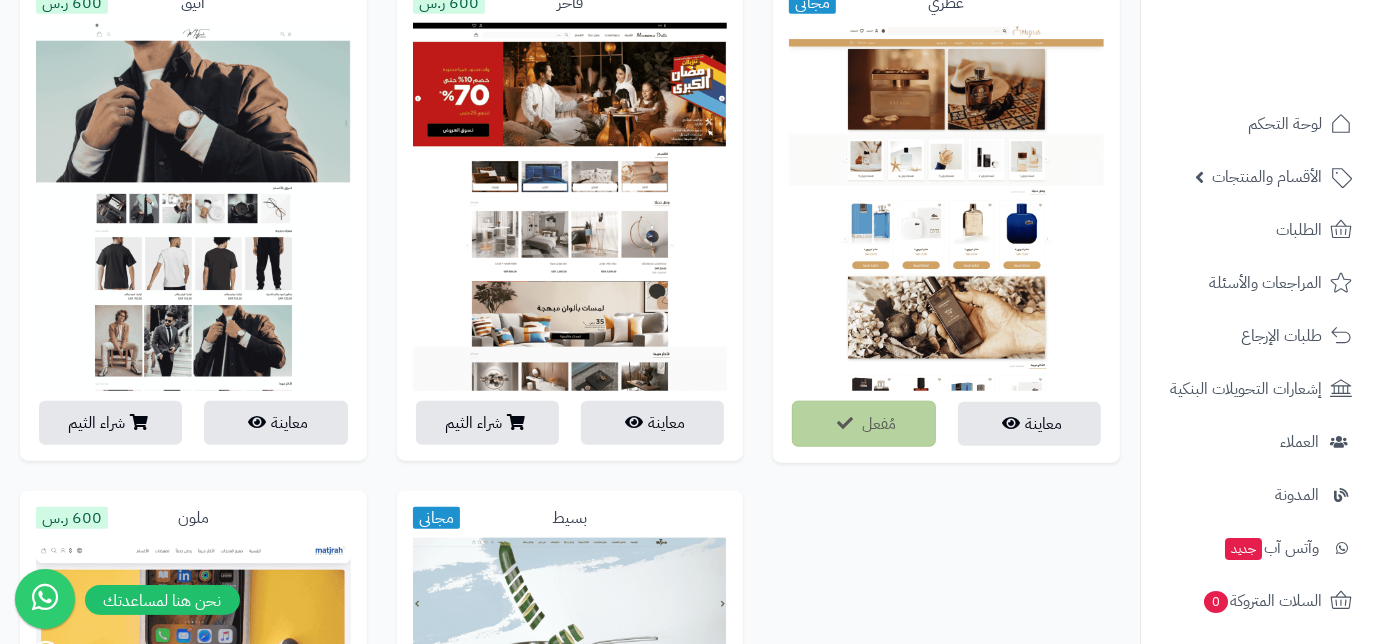 scroll, scrollTop: 1363, scrollLeft: 0, axis: vertical 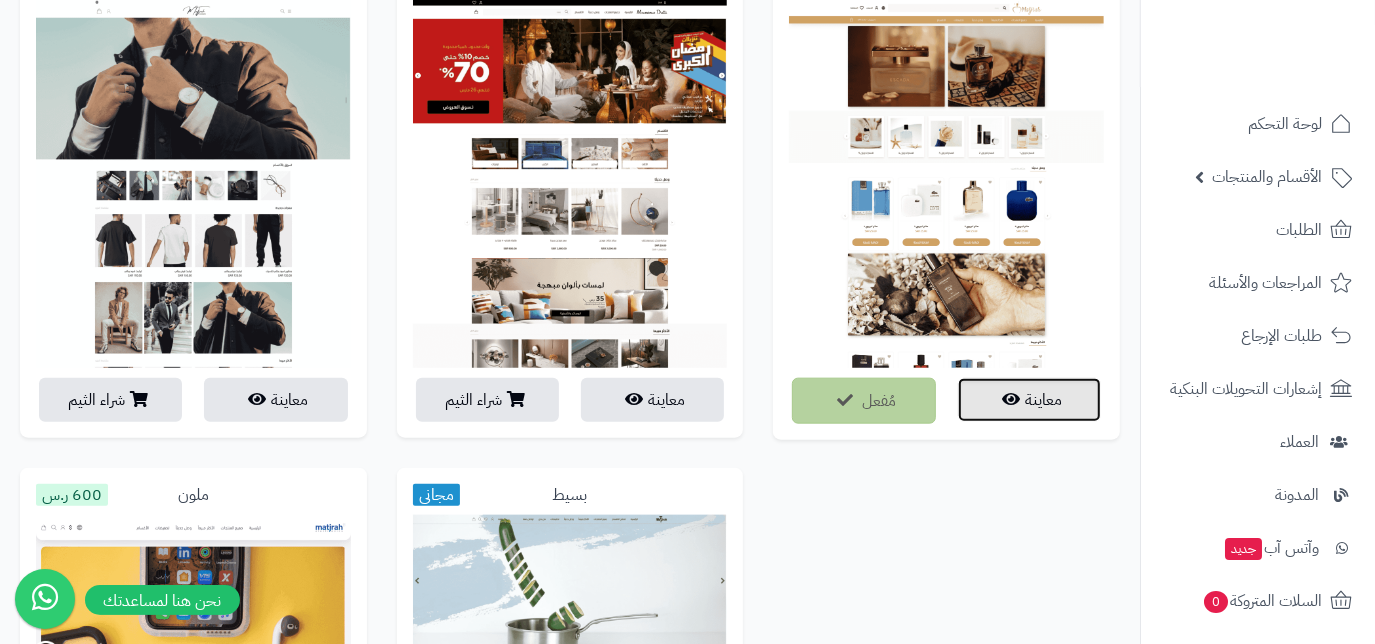click at bounding box center [1011, 399] 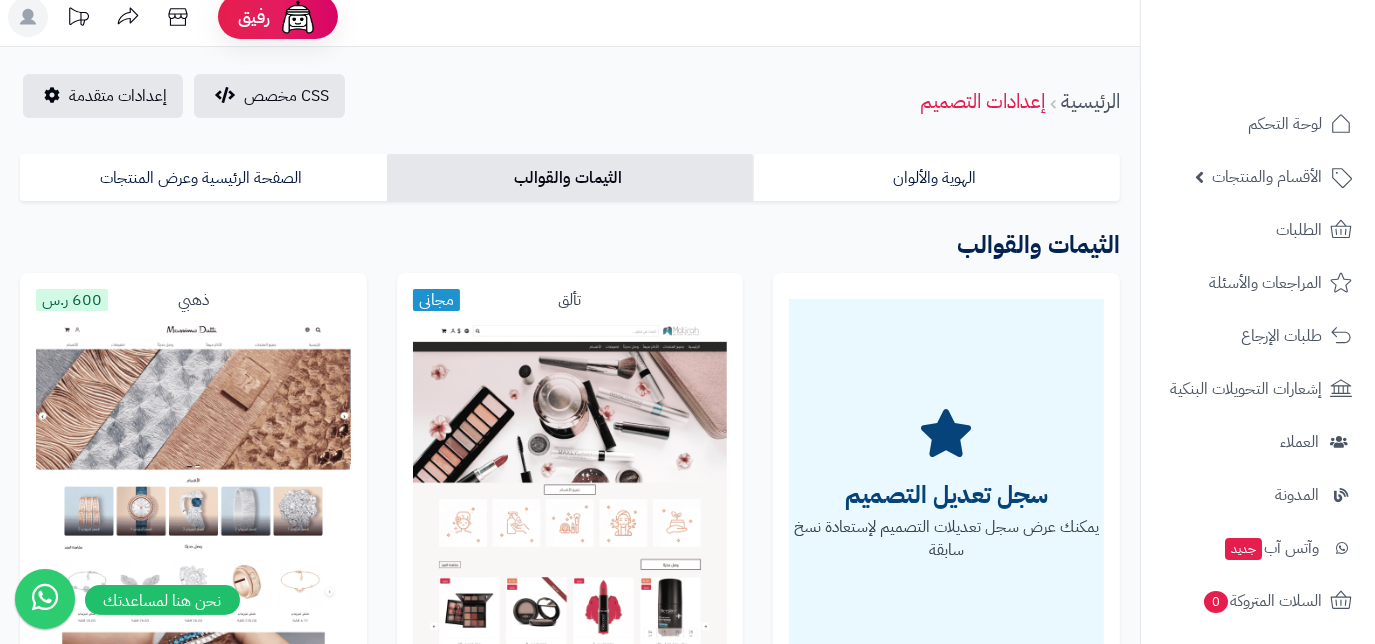 scroll, scrollTop: 0, scrollLeft: 0, axis: both 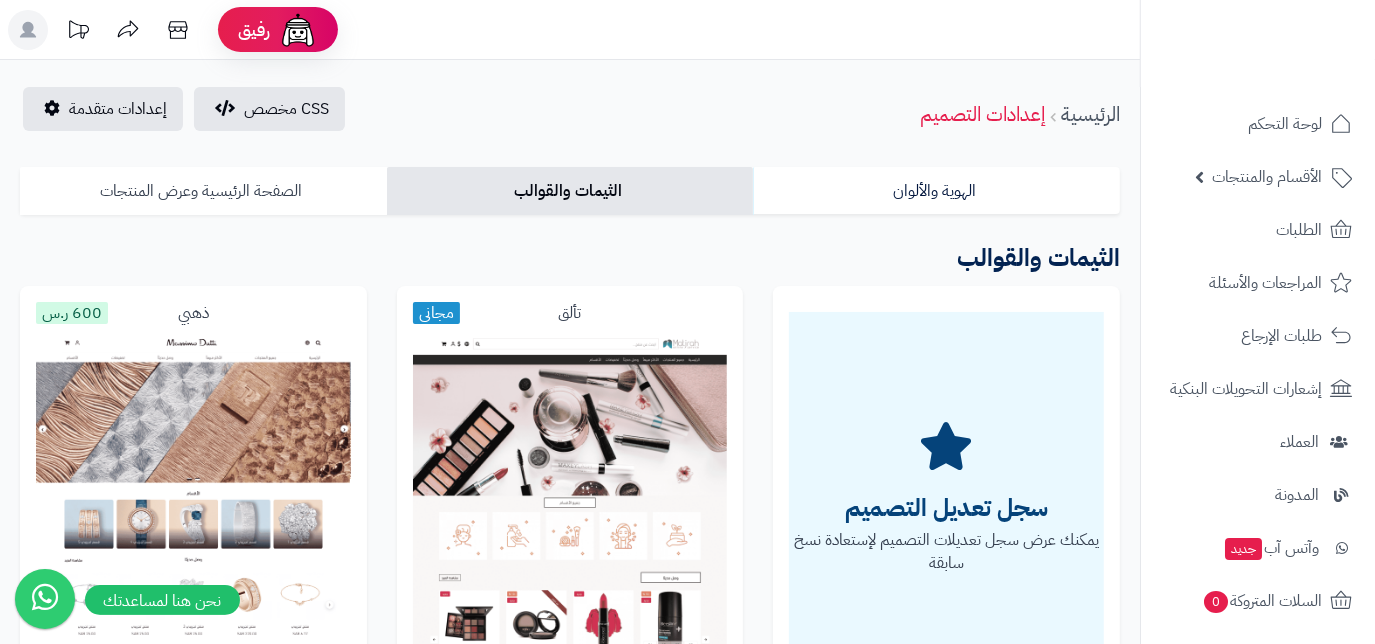 click on "الصفحة الرئيسية وعرض المنتجات" at bounding box center (203, 191) 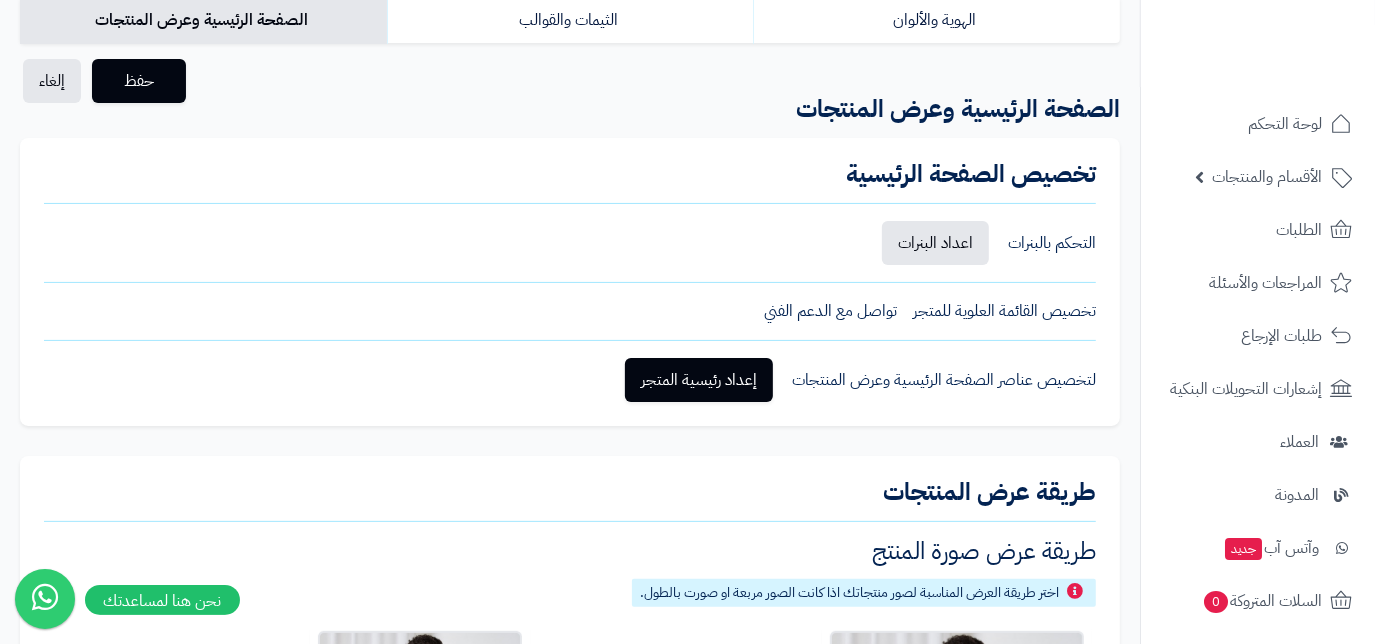 scroll, scrollTop: 181, scrollLeft: 0, axis: vertical 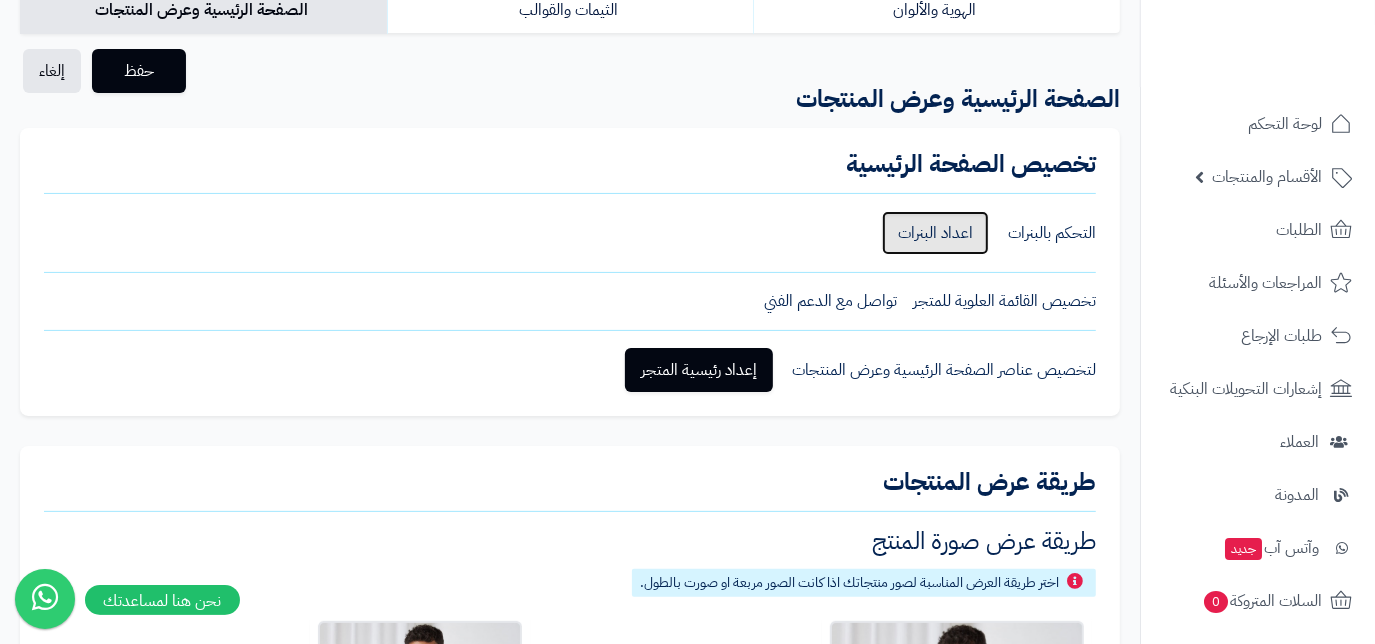 click on "اعداد البنرات" at bounding box center (935, 233) 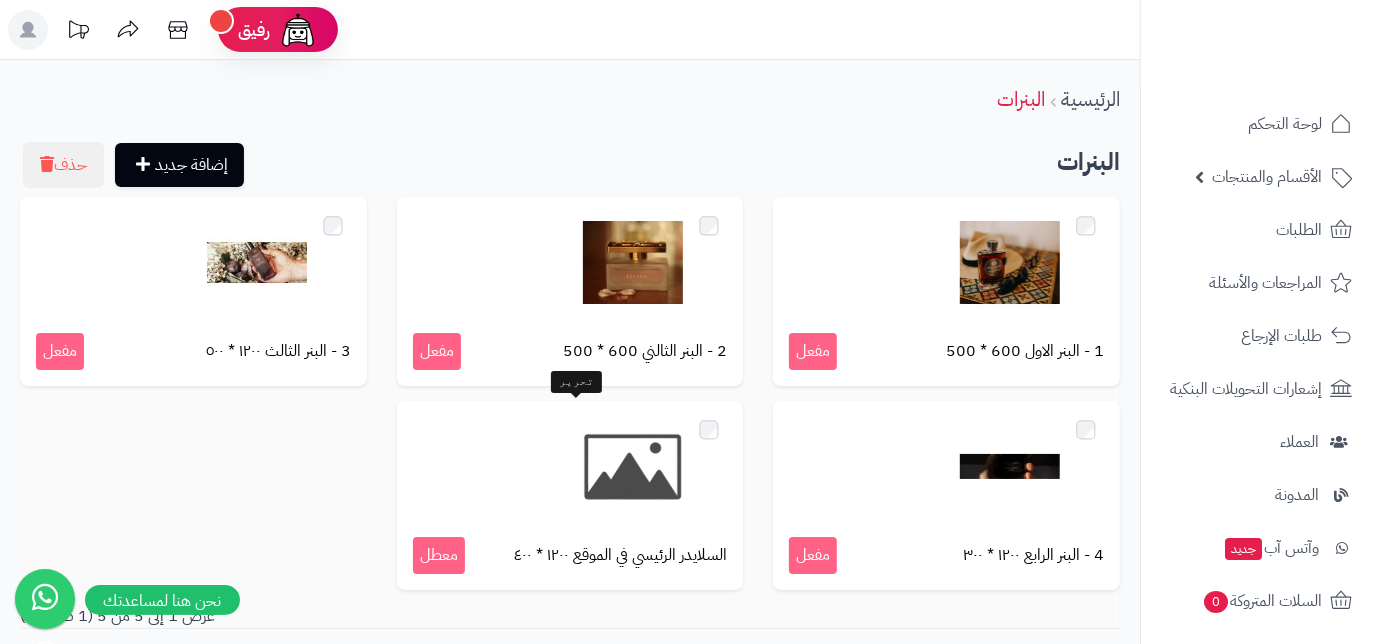 scroll, scrollTop: 0, scrollLeft: 0, axis: both 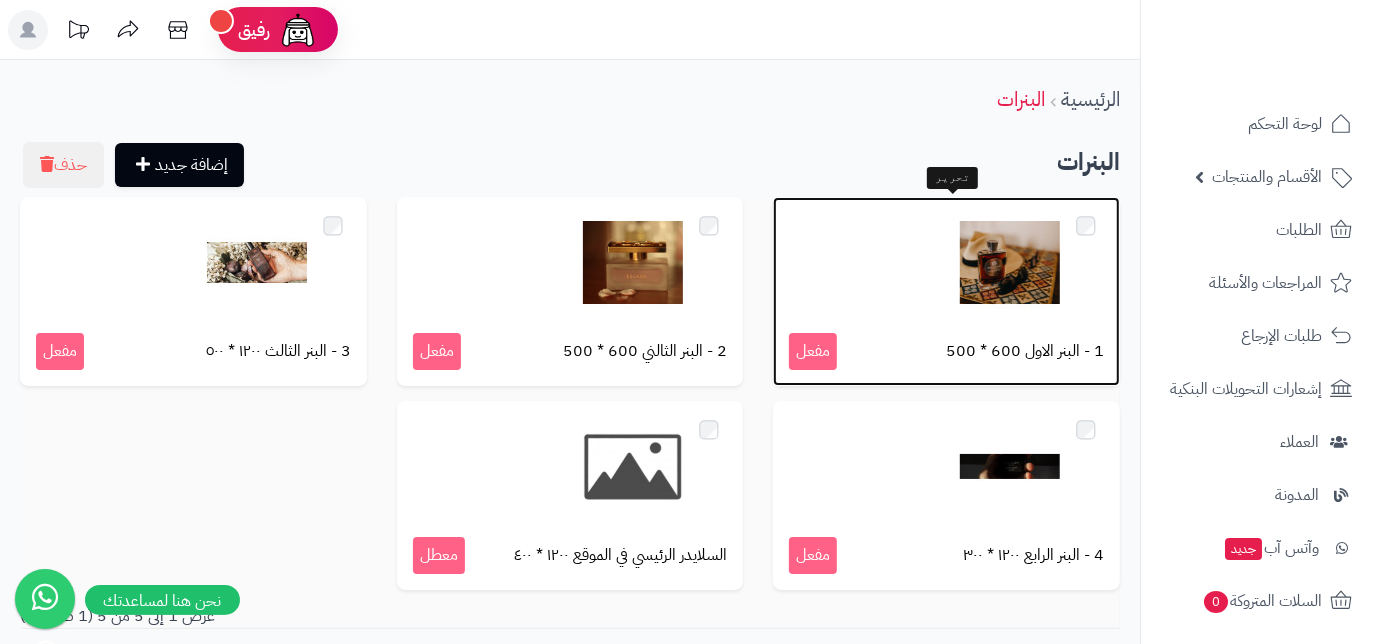click at bounding box center [1010, 263] 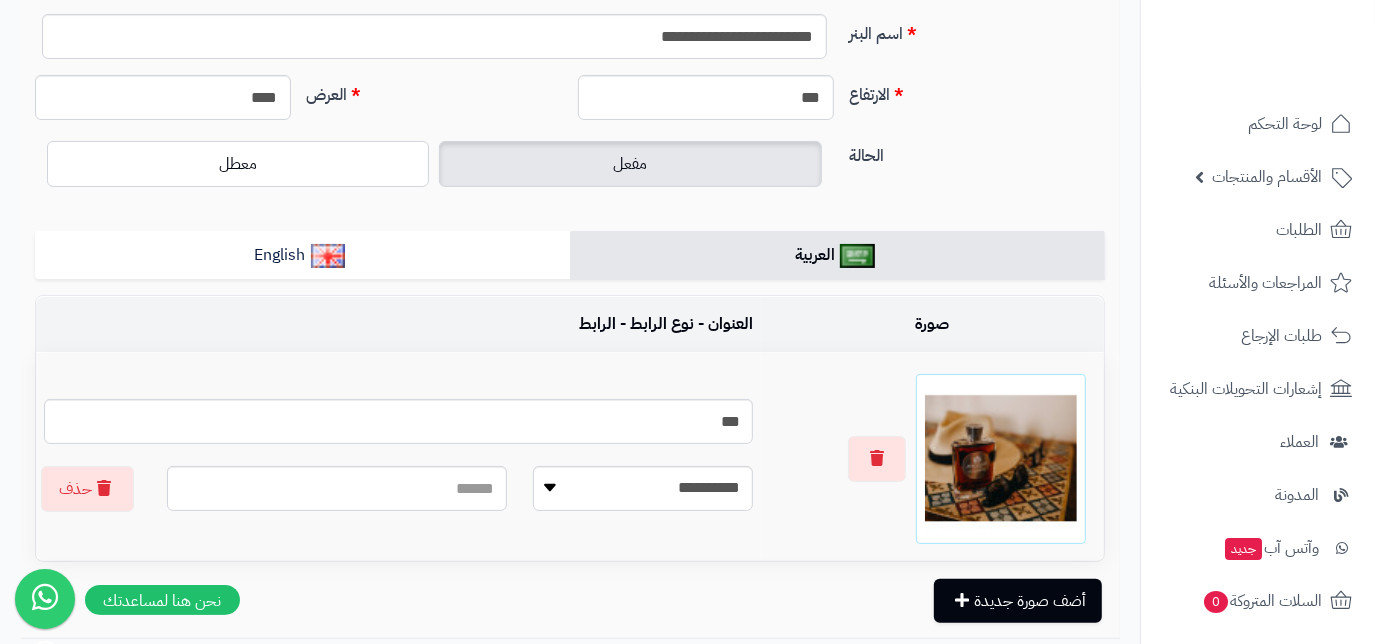 scroll, scrollTop: 181, scrollLeft: 0, axis: vertical 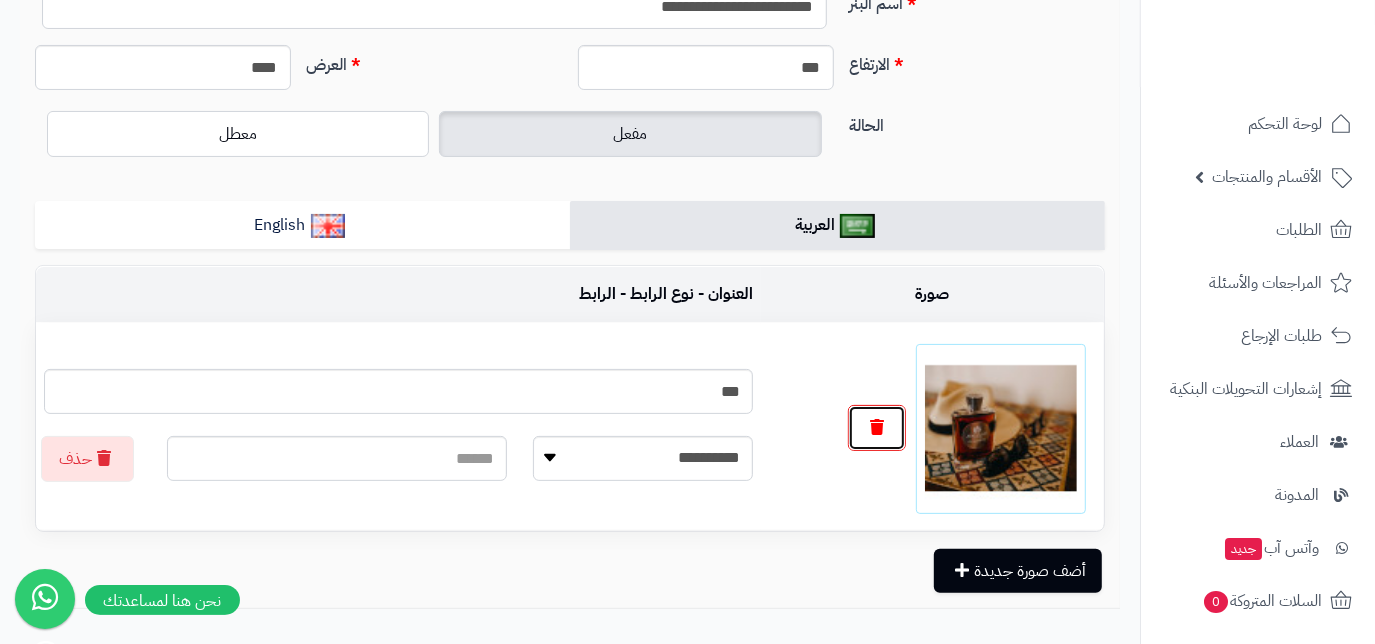 click at bounding box center (877, 428) 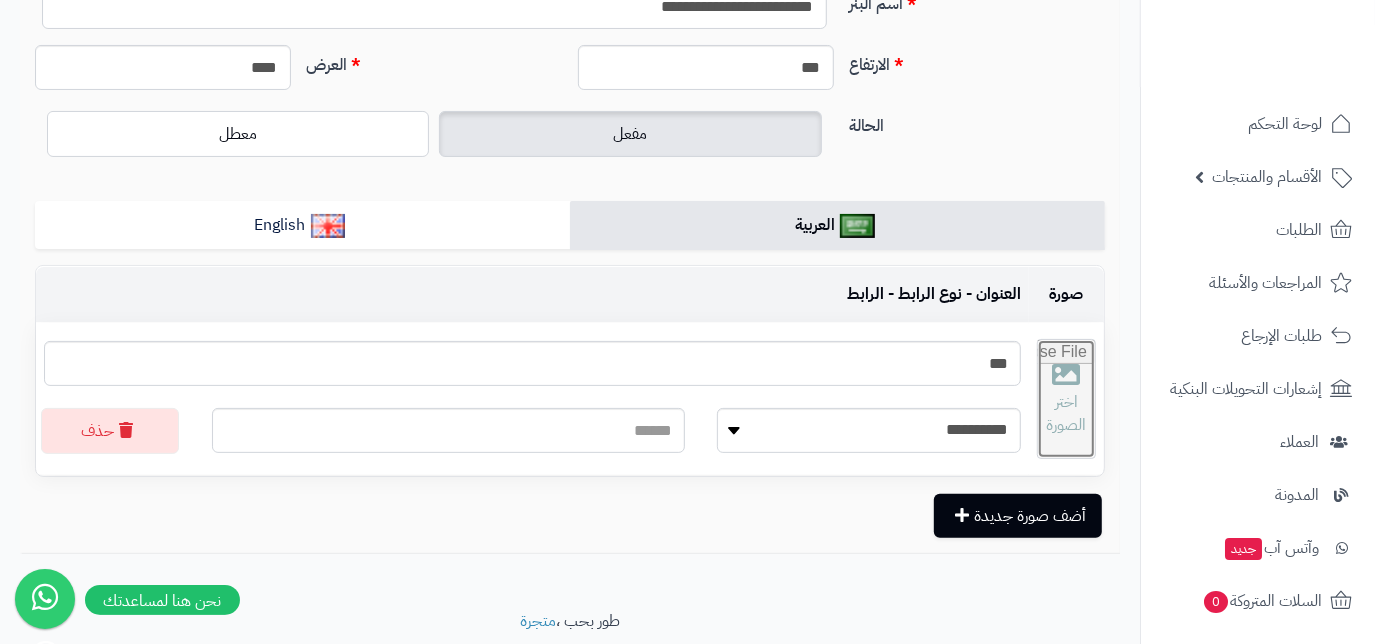 click at bounding box center (1066, 399) 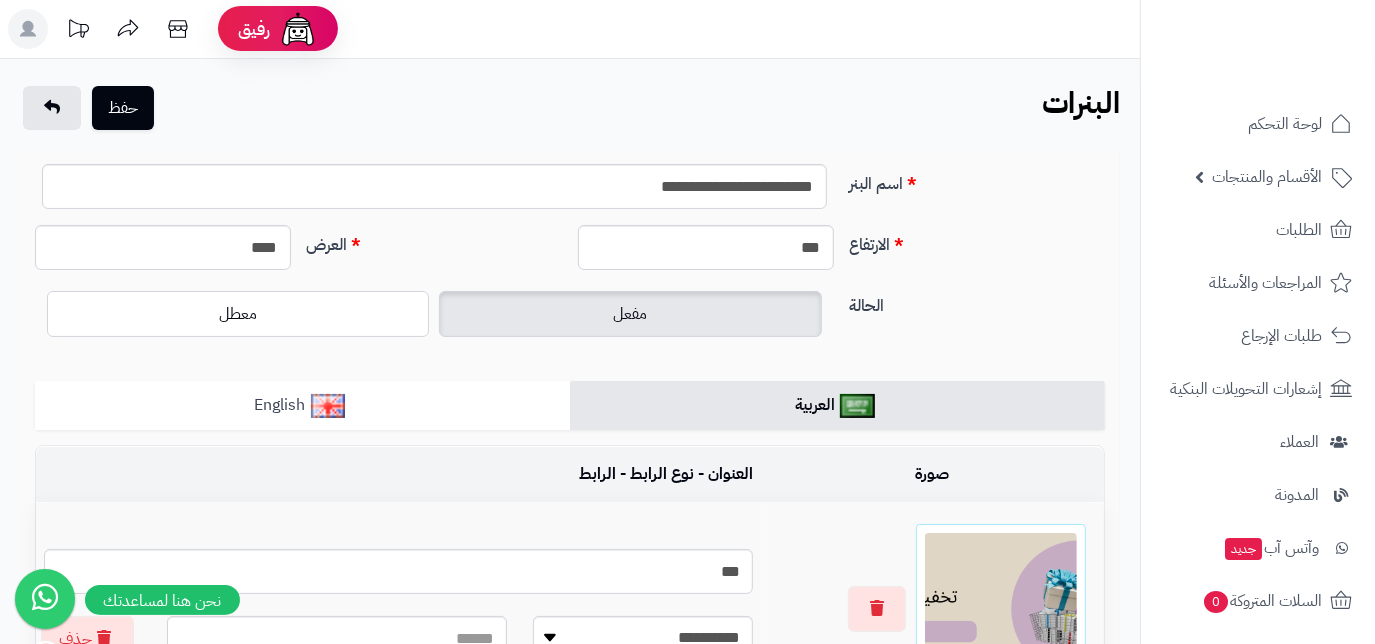 scroll, scrollTop: 0, scrollLeft: 0, axis: both 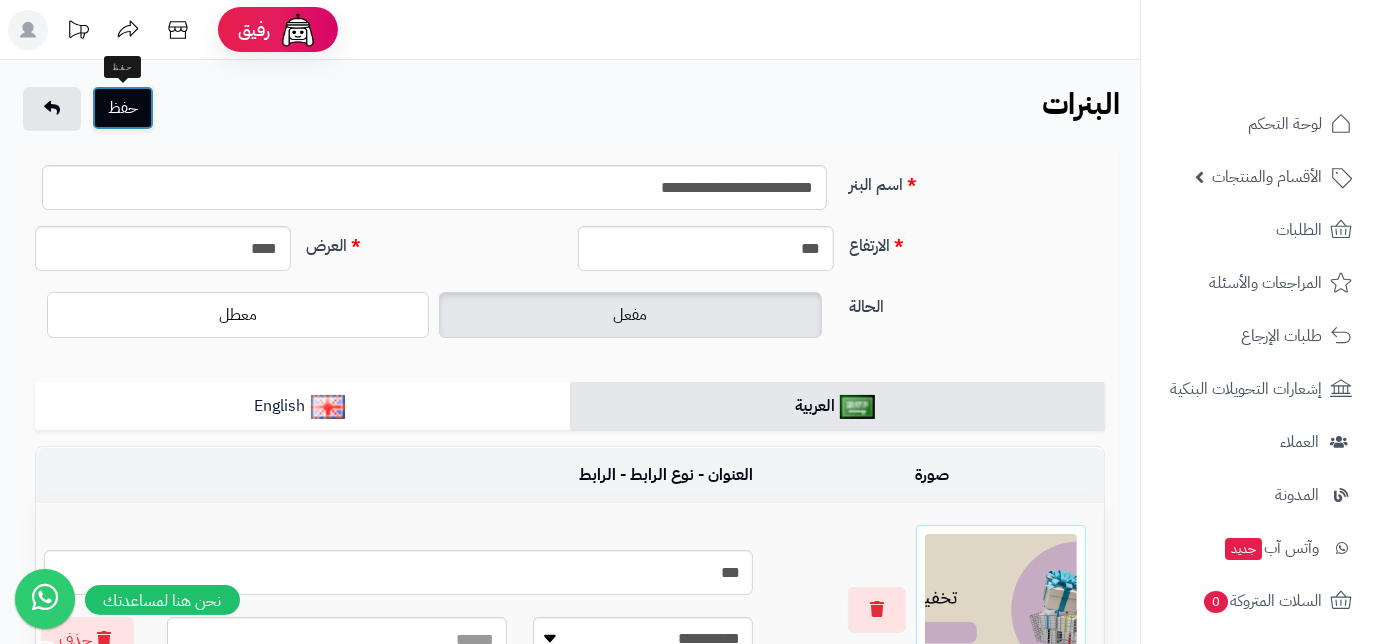click on "حفظ" at bounding box center (123, 108) 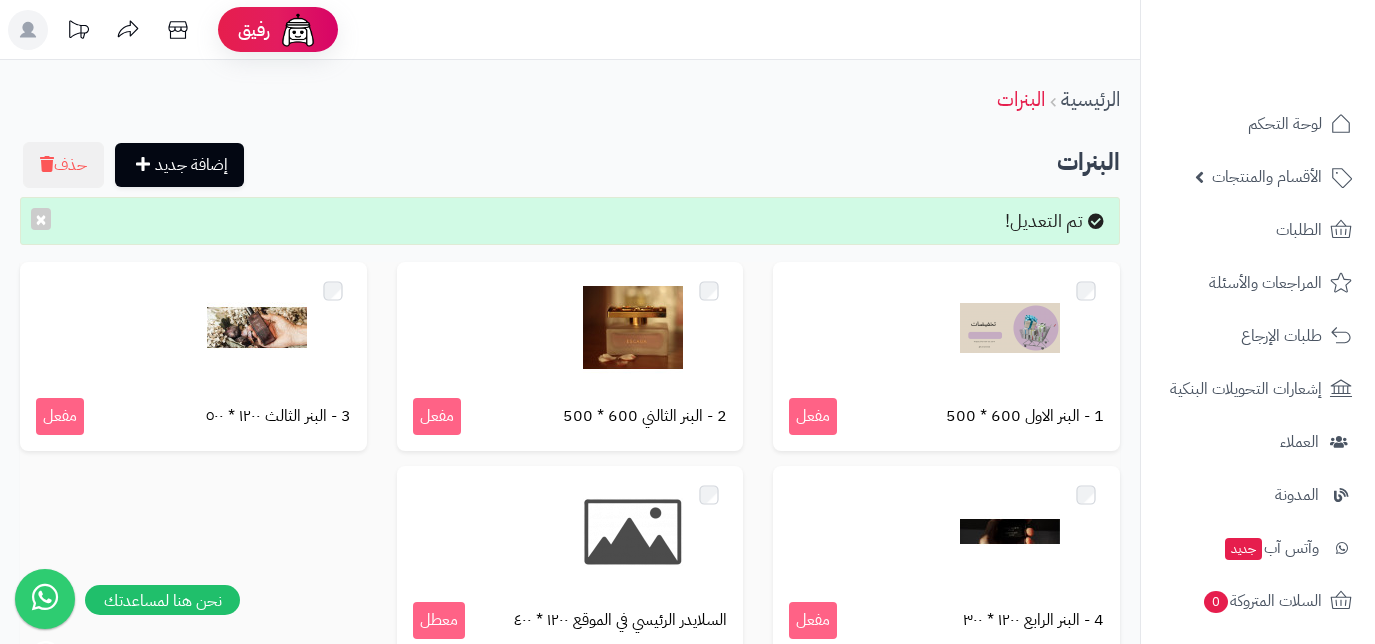 scroll, scrollTop: 0, scrollLeft: 0, axis: both 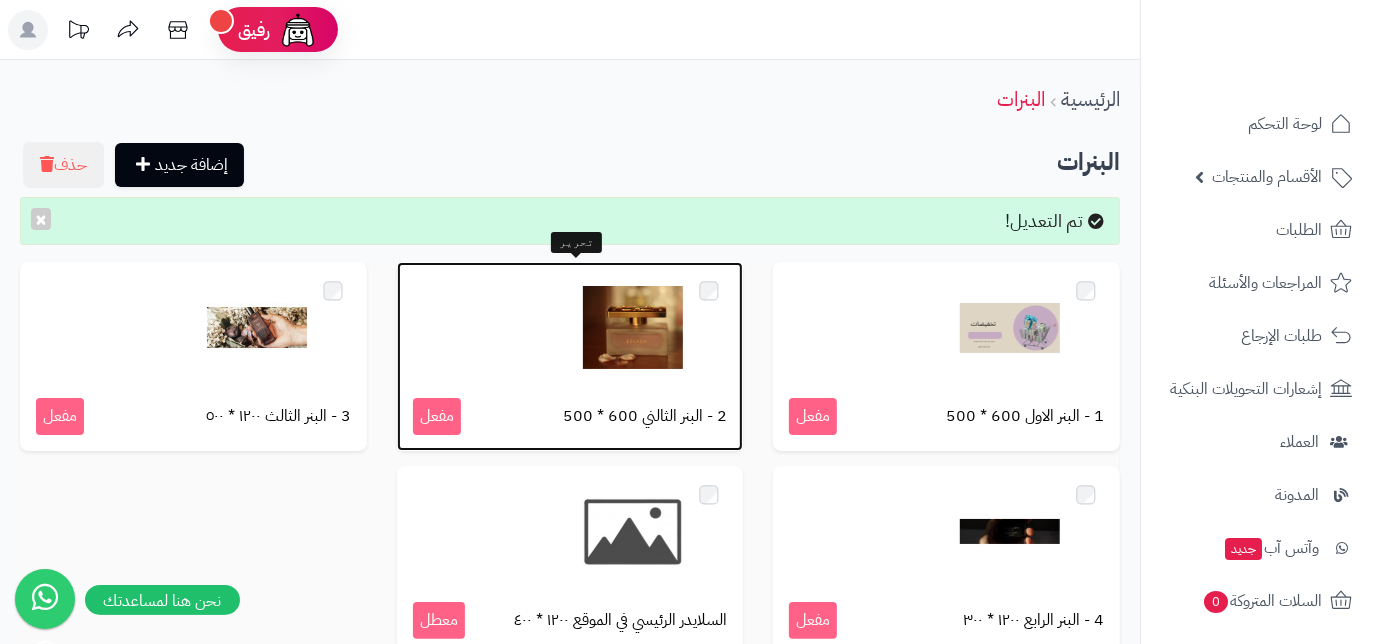 click at bounding box center (633, 328) 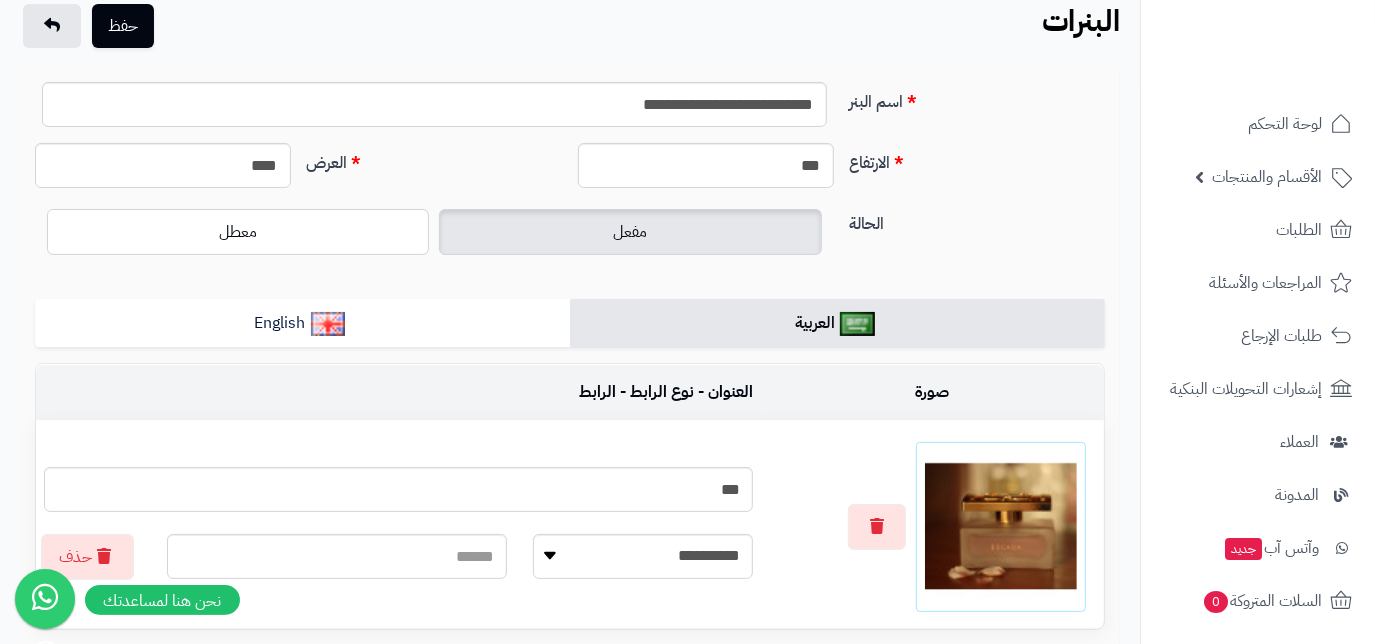 scroll, scrollTop: 272, scrollLeft: 0, axis: vertical 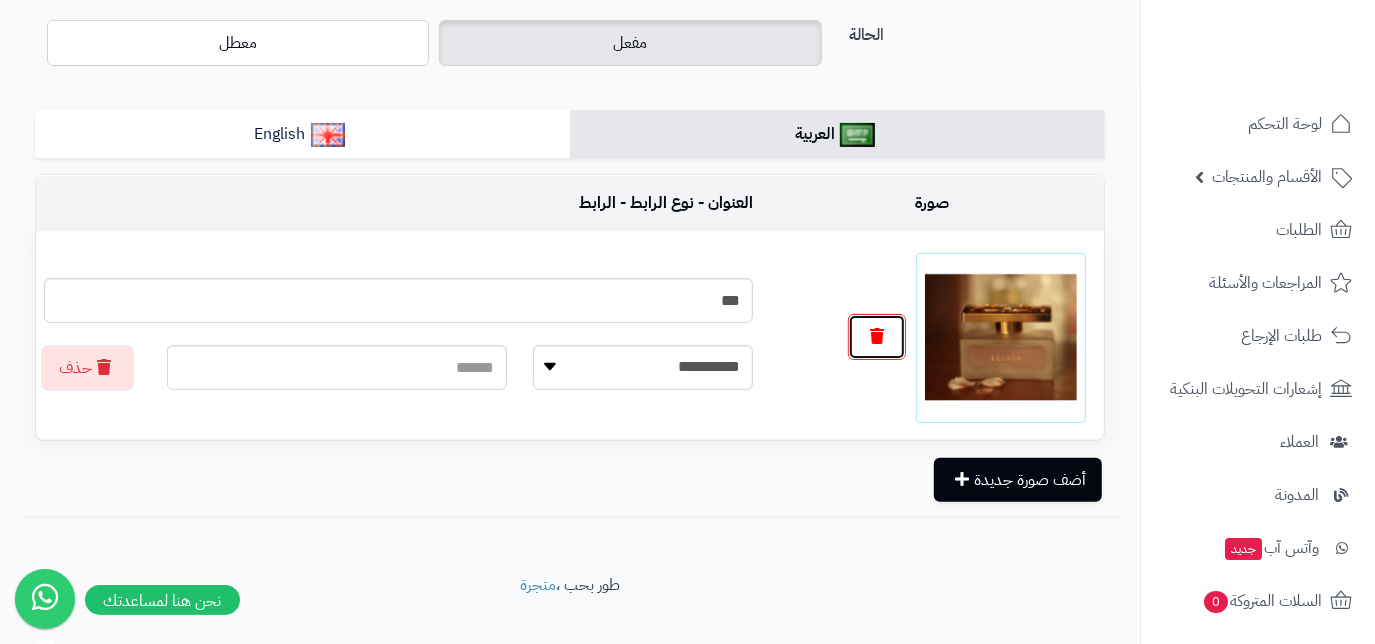 click at bounding box center (877, 337) 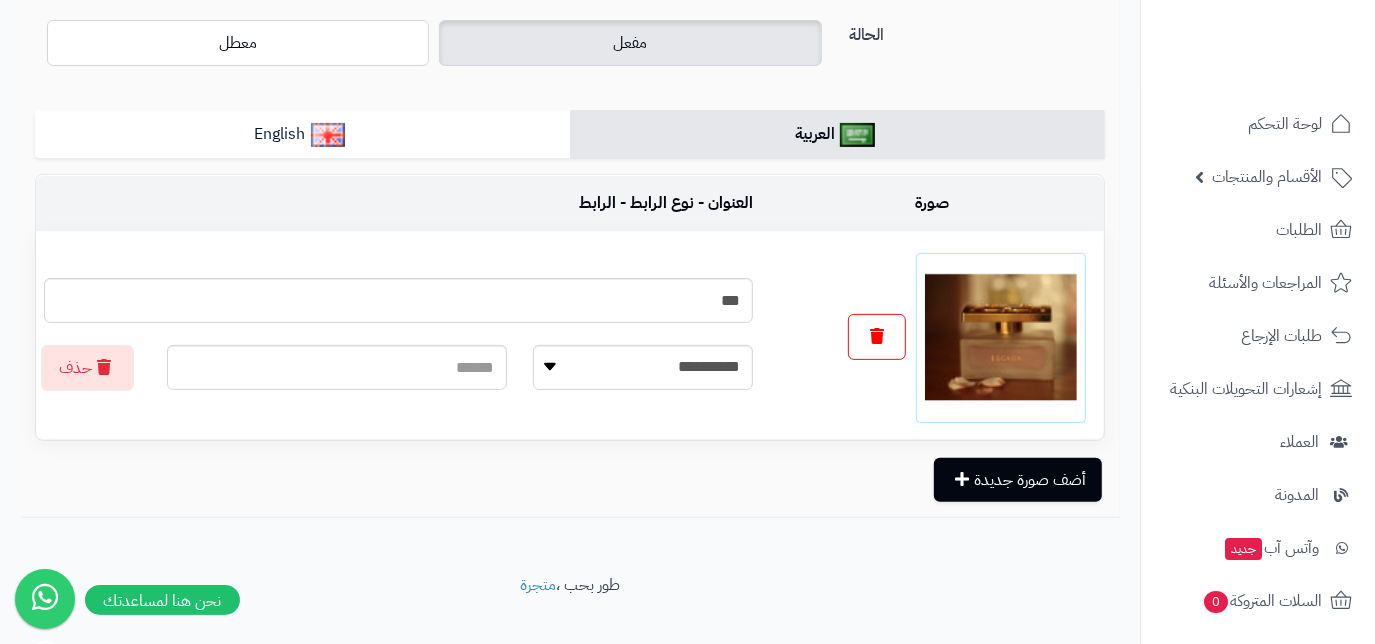 scroll, scrollTop: 248, scrollLeft: 0, axis: vertical 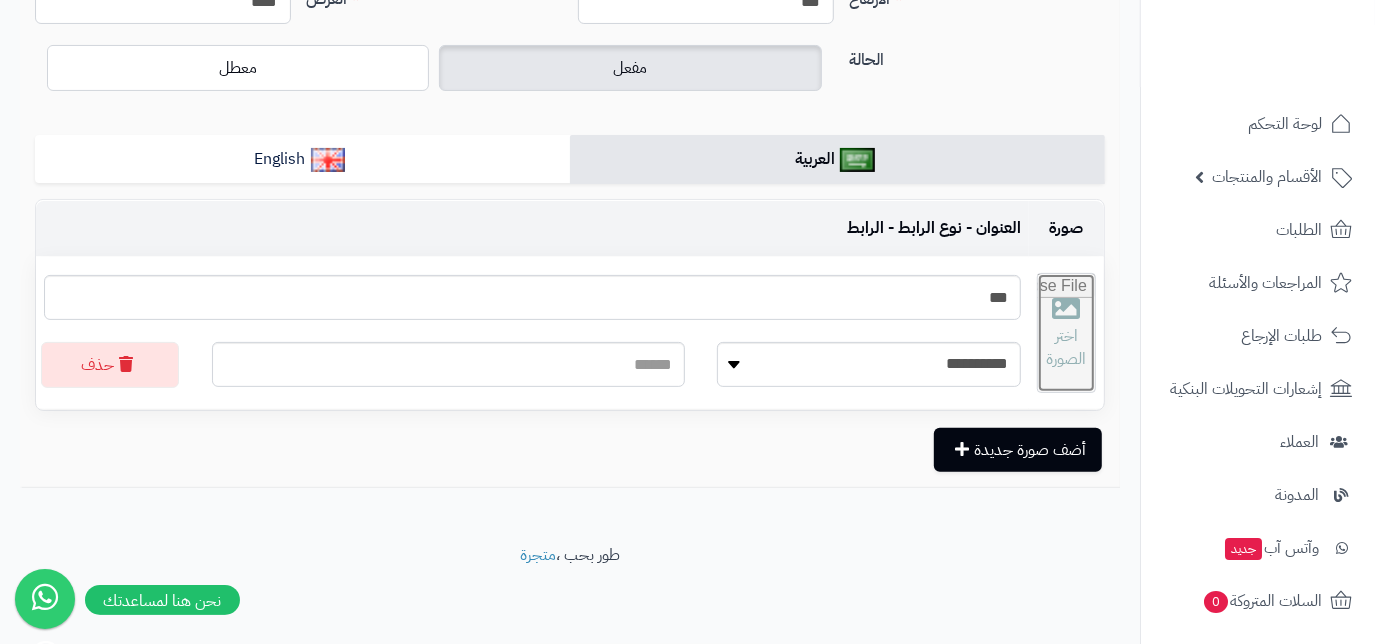click at bounding box center (1066, 333) 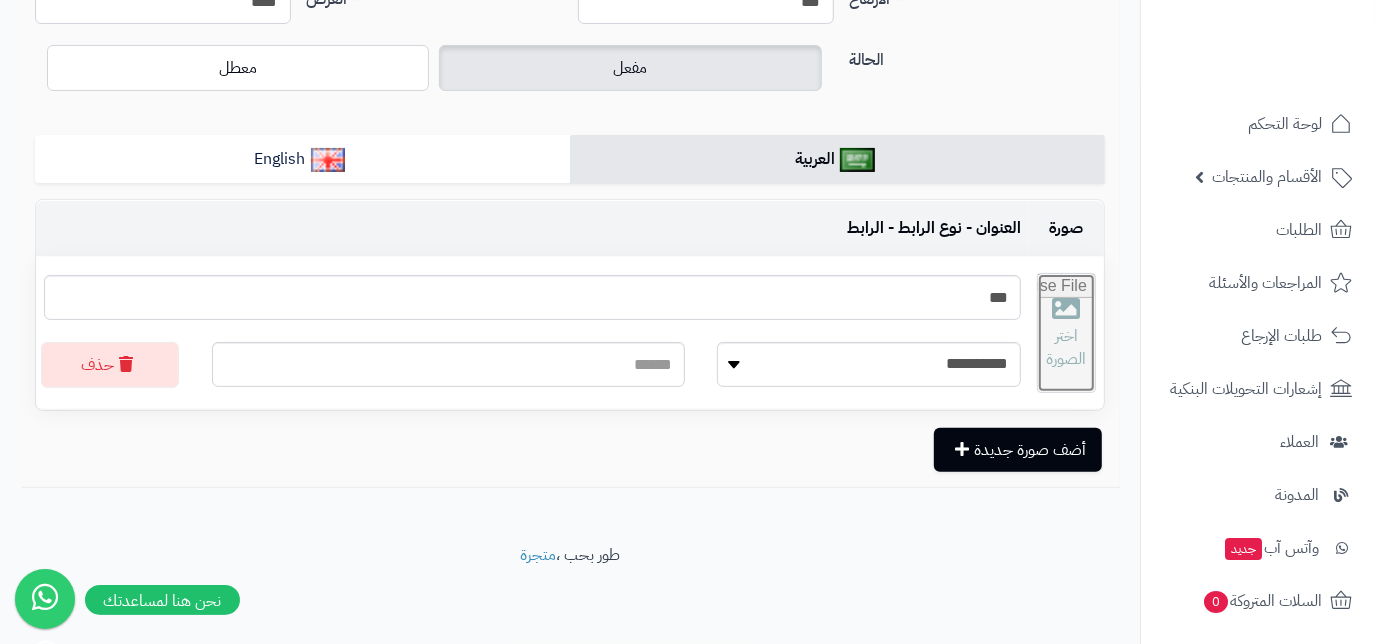 type on "**********" 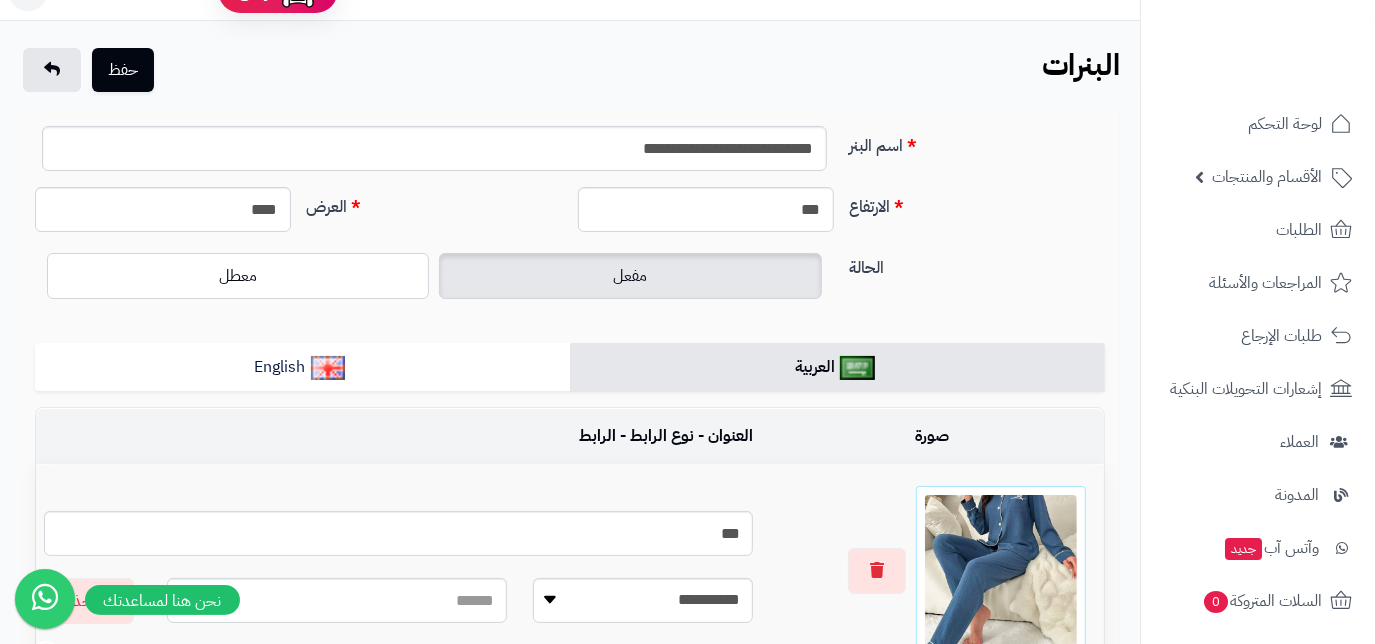 scroll, scrollTop: 0, scrollLeft: 0, axis: both 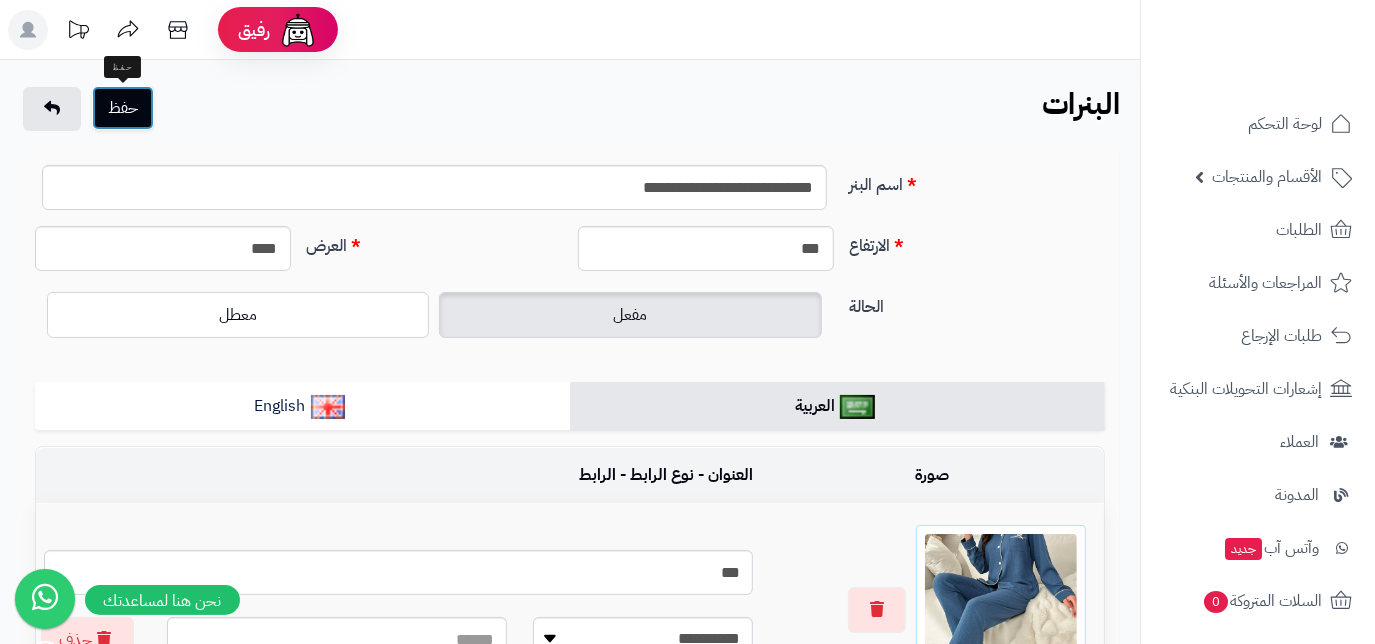 click on "حفظ" at bounding box center [123, 108] 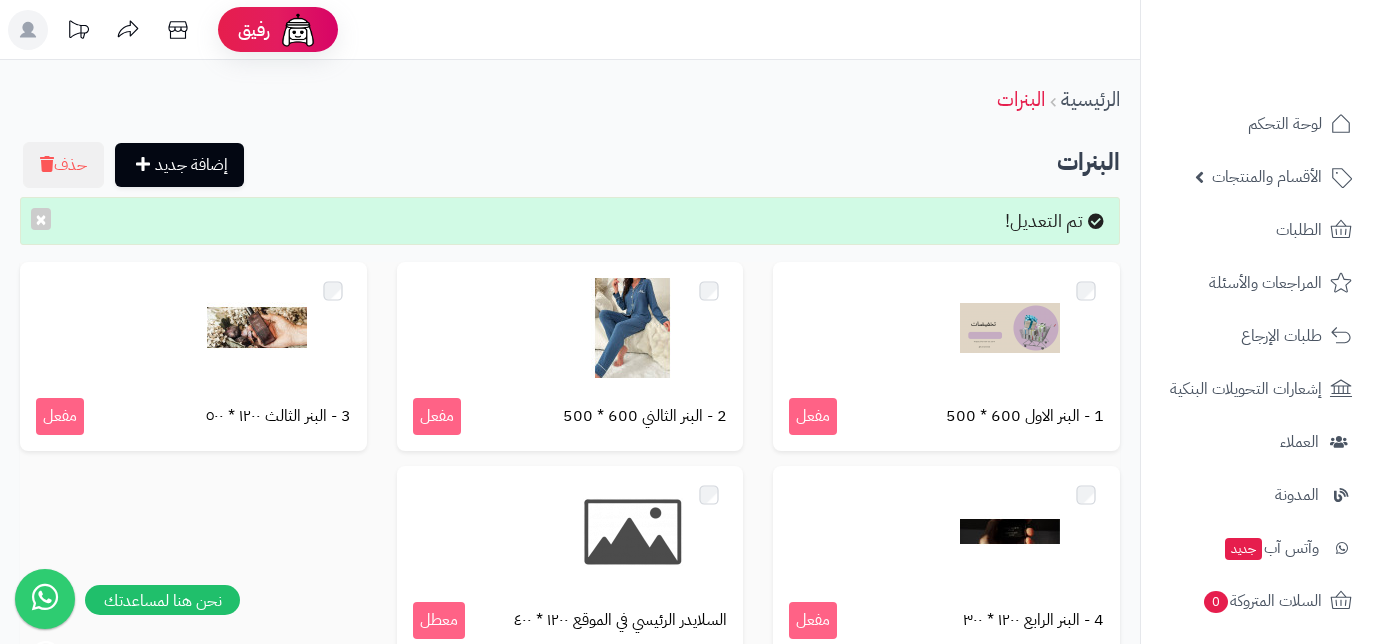 scroll, scrollTop: 0, scrollLeft: 0, axis: both 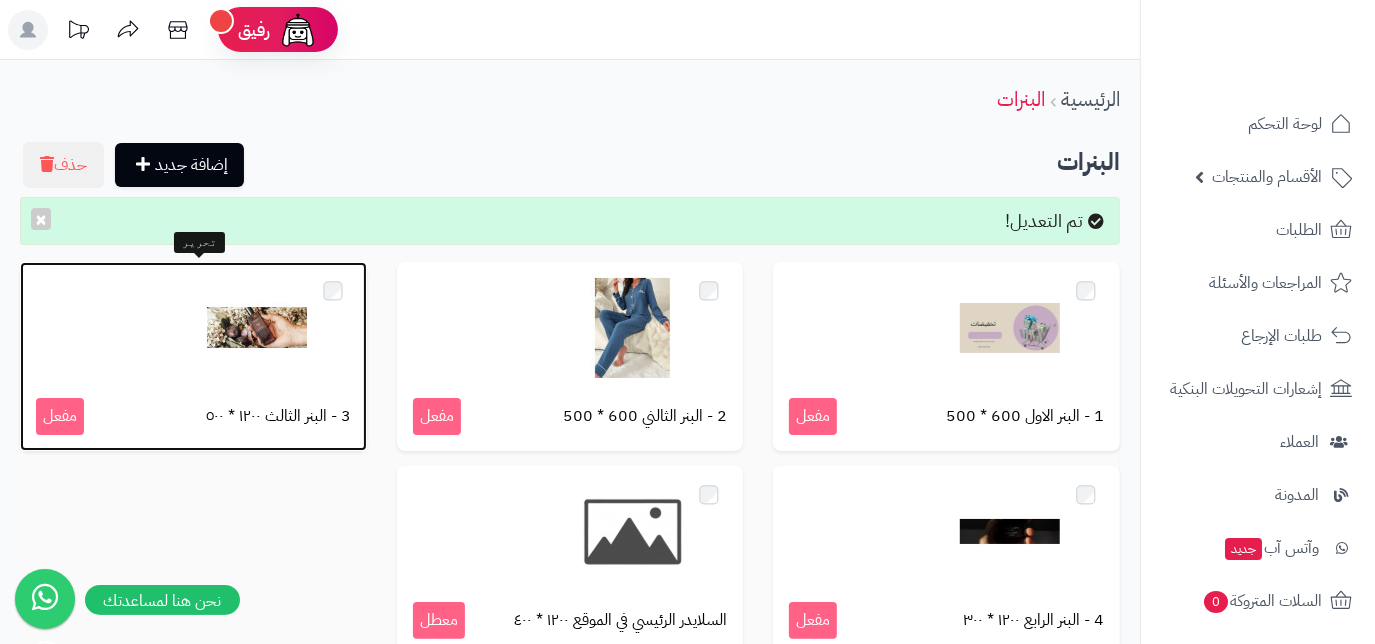 click at bounding box center (257, 328) 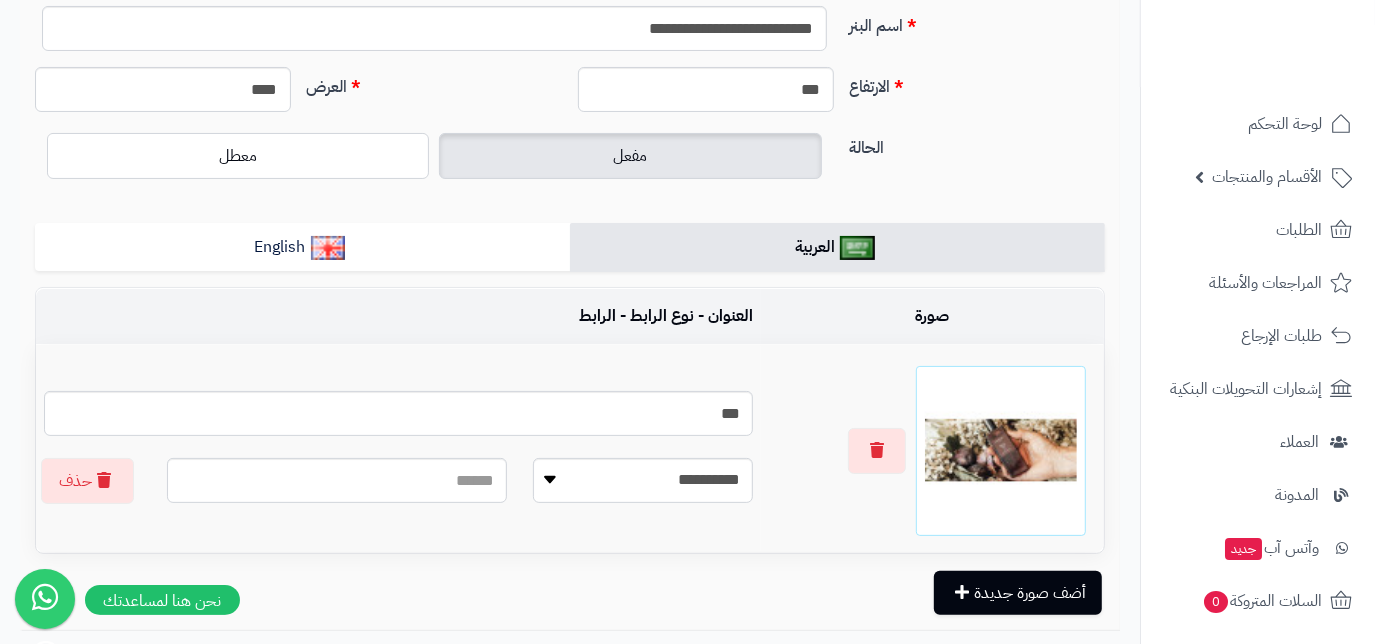 scroll, scrollTop: 181, scrollLeft: 0, axis: vertical 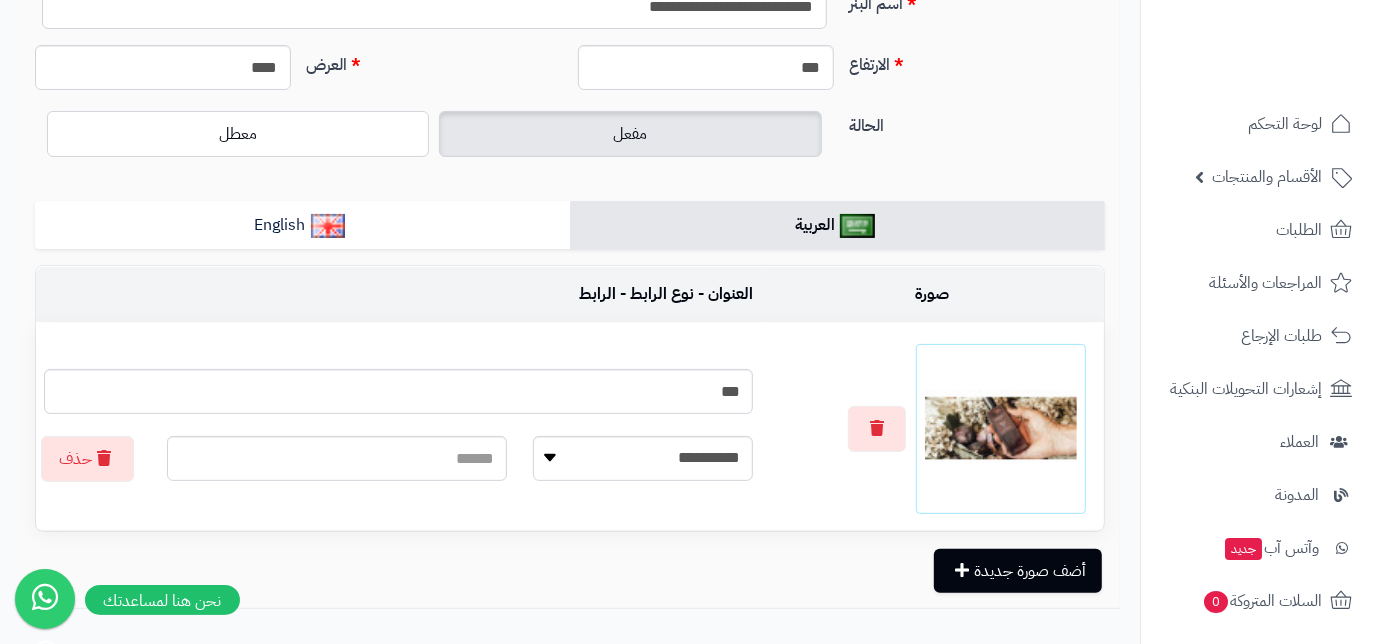 click at bounding box center (1001, 429) 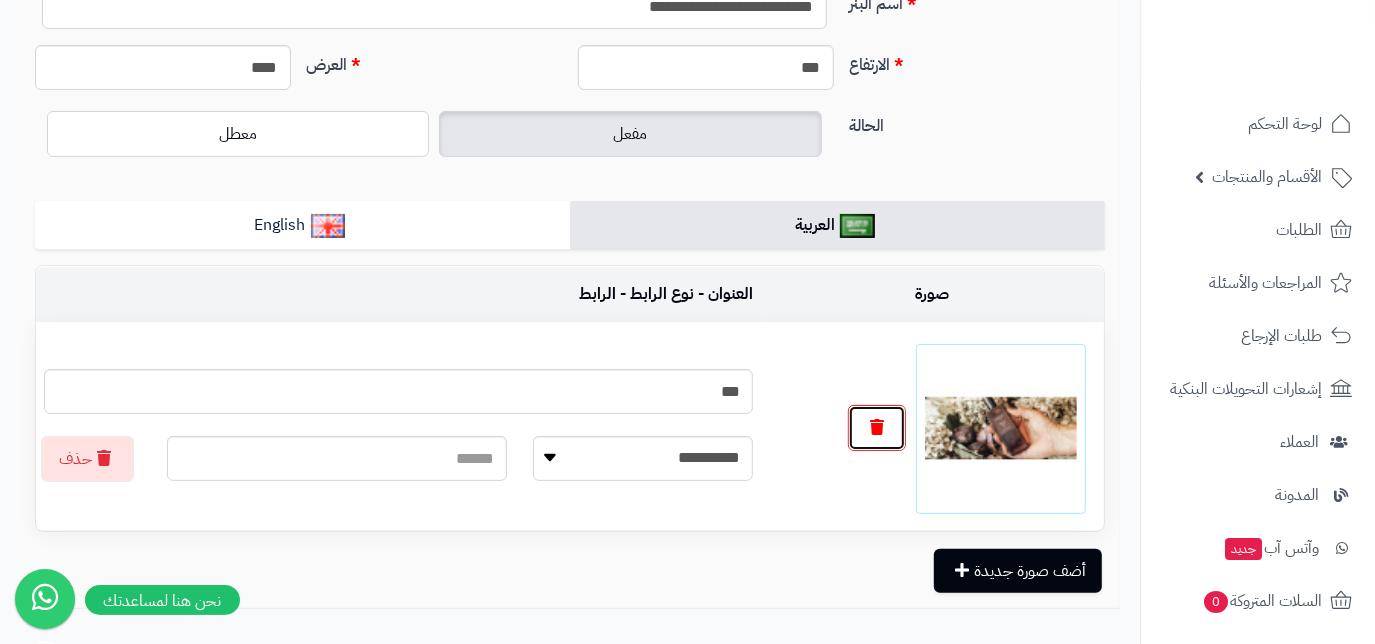 click at bounding box center (877, 427) 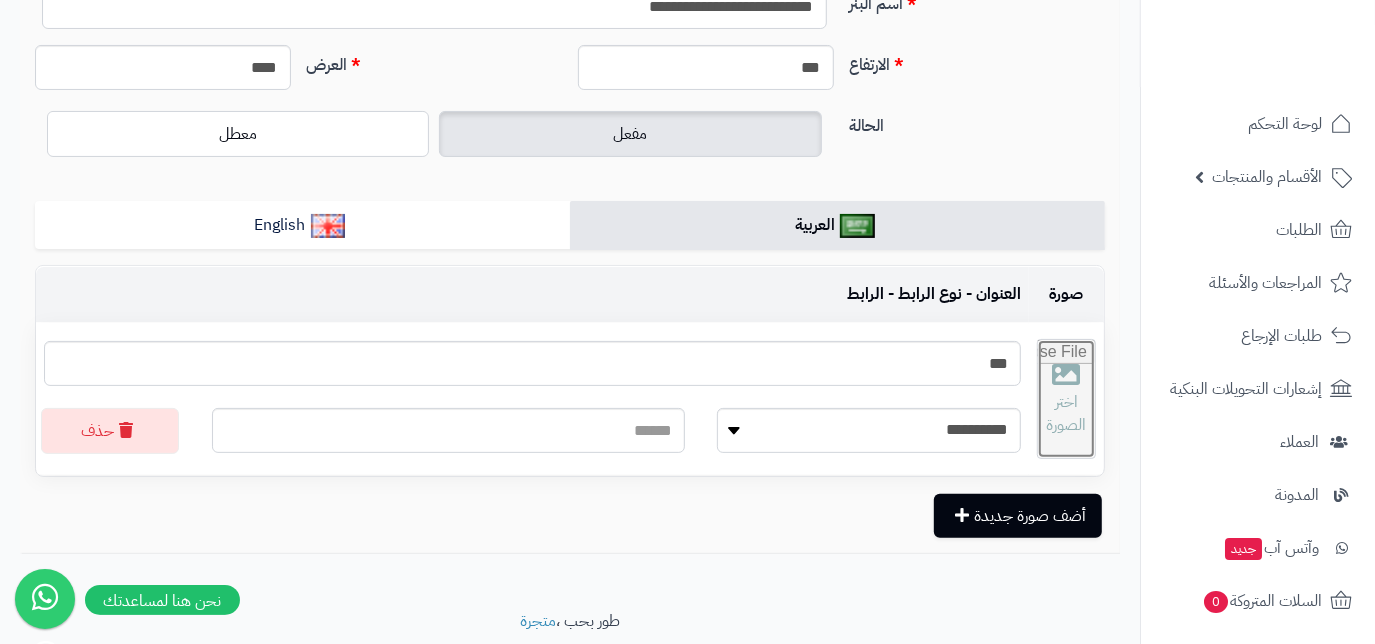 click at bounding box center [1066, 399] 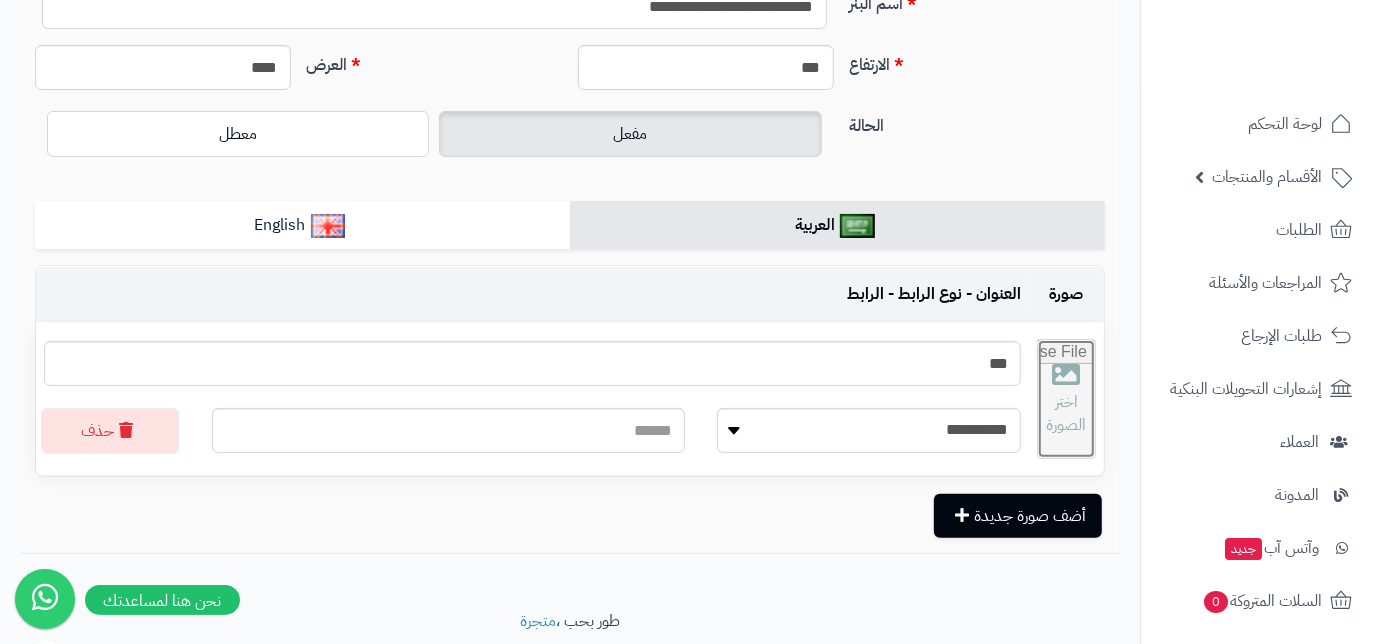 type on "**********" 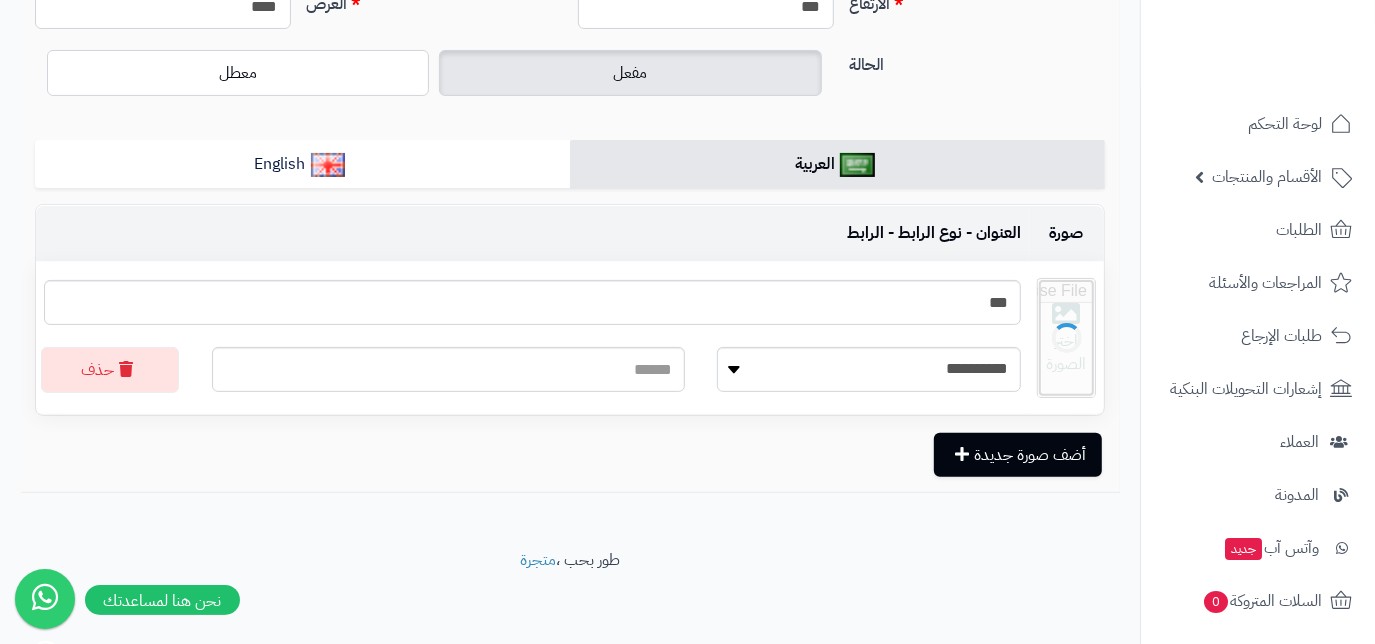 scroll, scrollTop: 248, scrollLeft: 0, axis: vertical 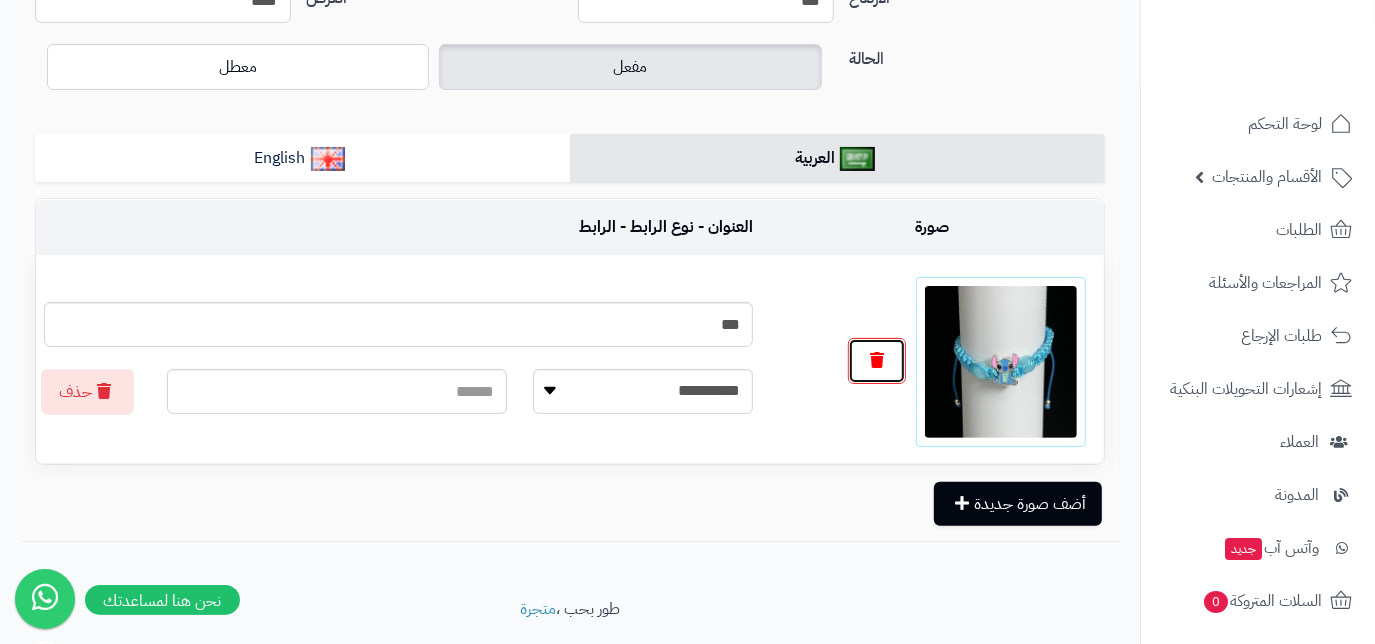 click at bounding box center [877, 361] 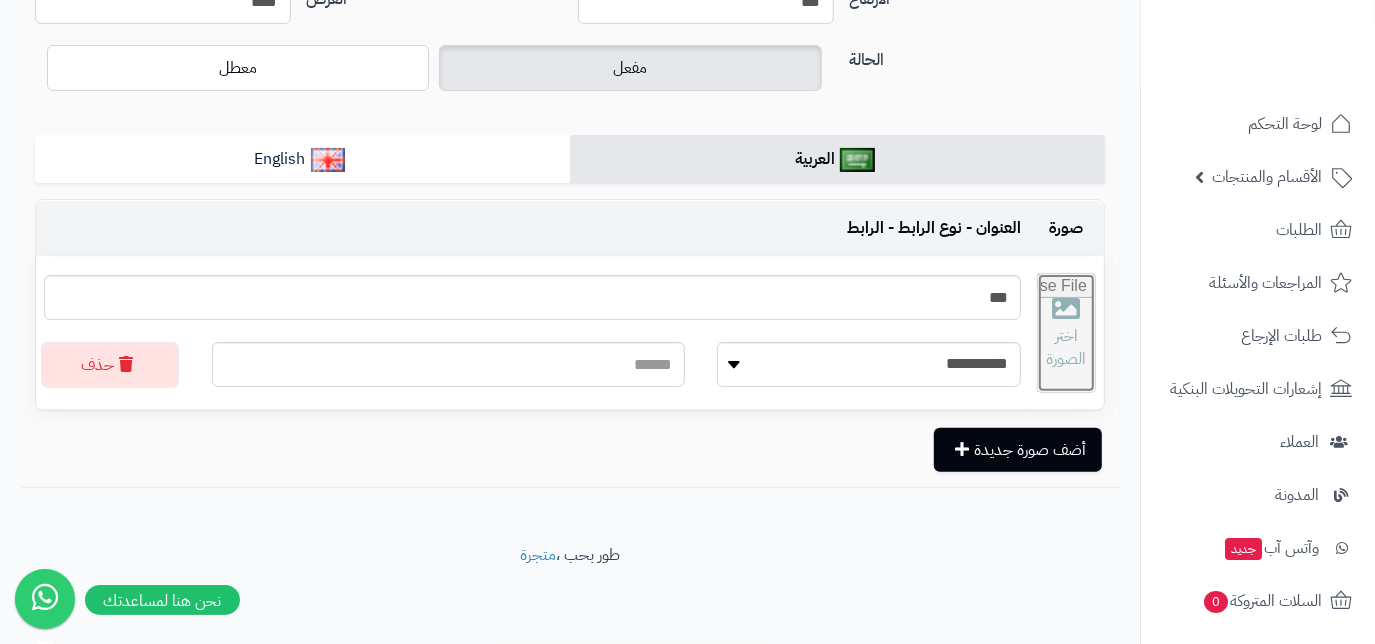 click at bounding box center (1066, 333) 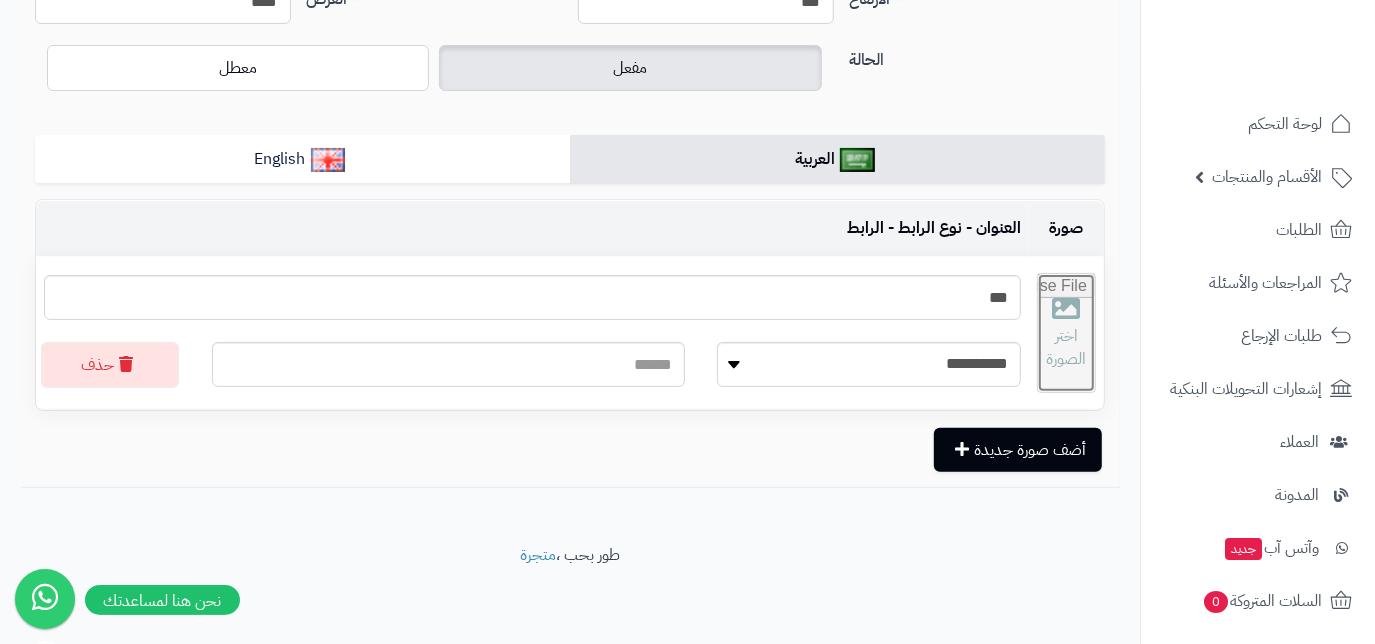 click at bounding box center (1066, 333) 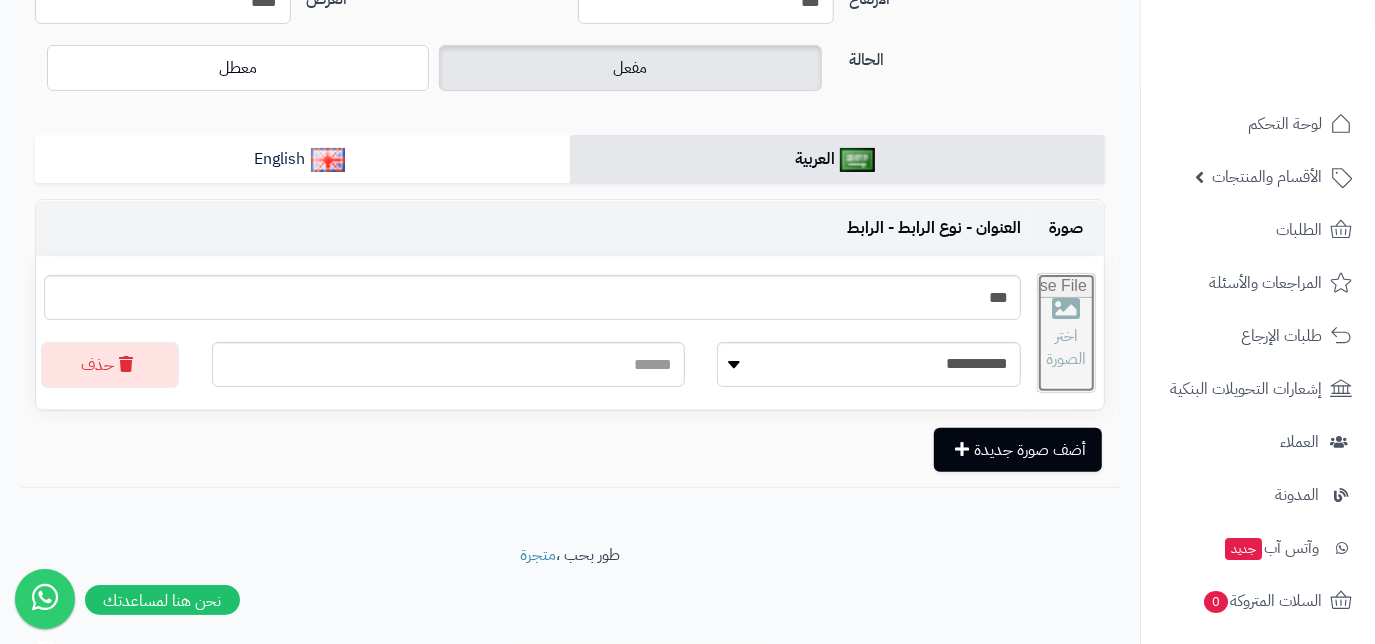 type on "**********" 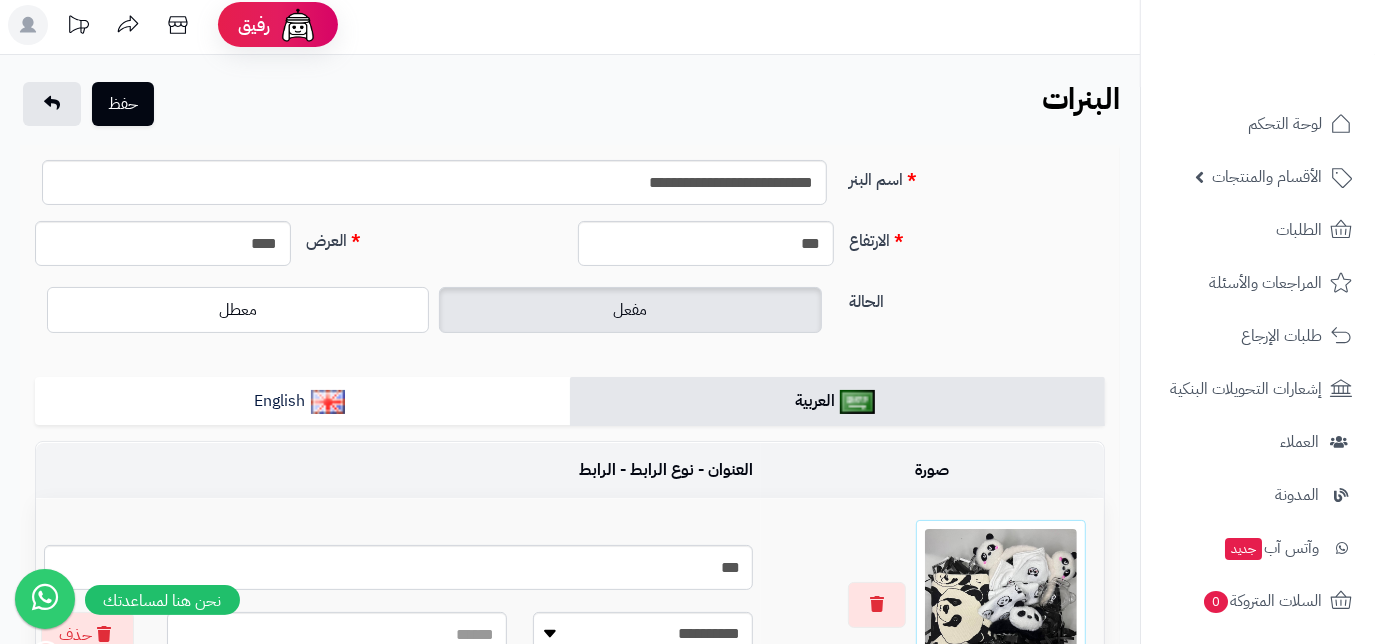 scroll, scrollTop: 0, scrollLeft: 0, axis: both 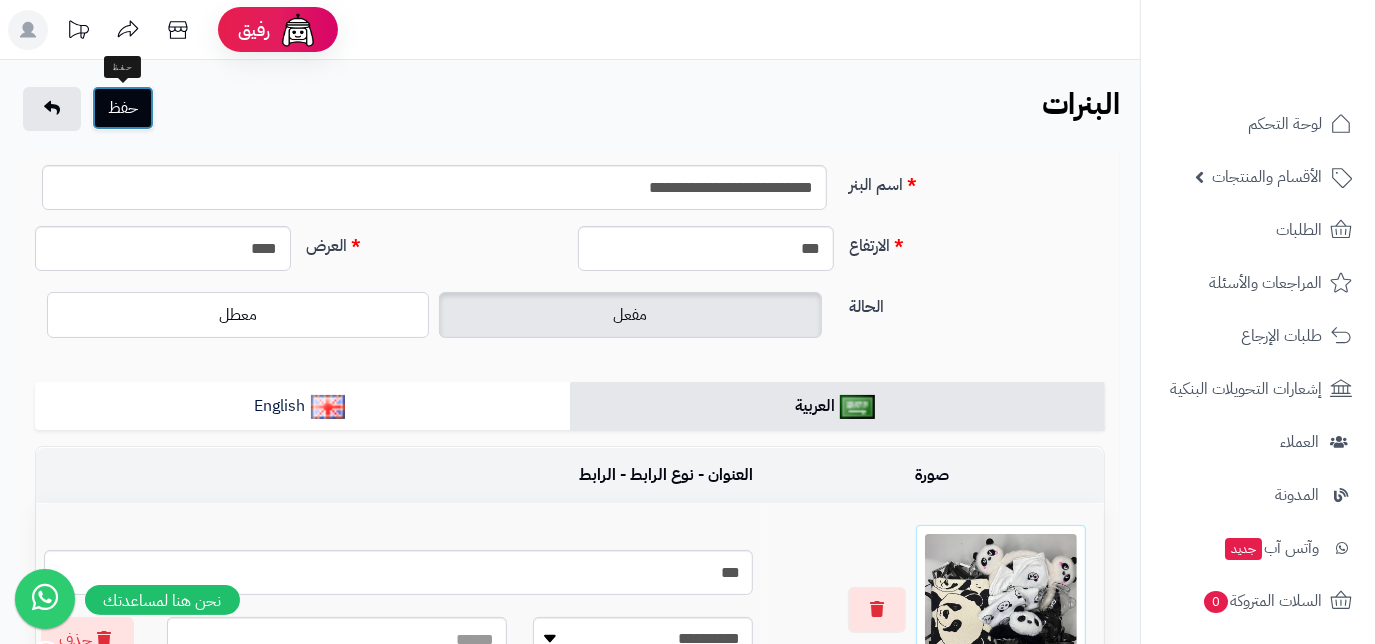 click on "حفظ" at bounding box center [123, 108] 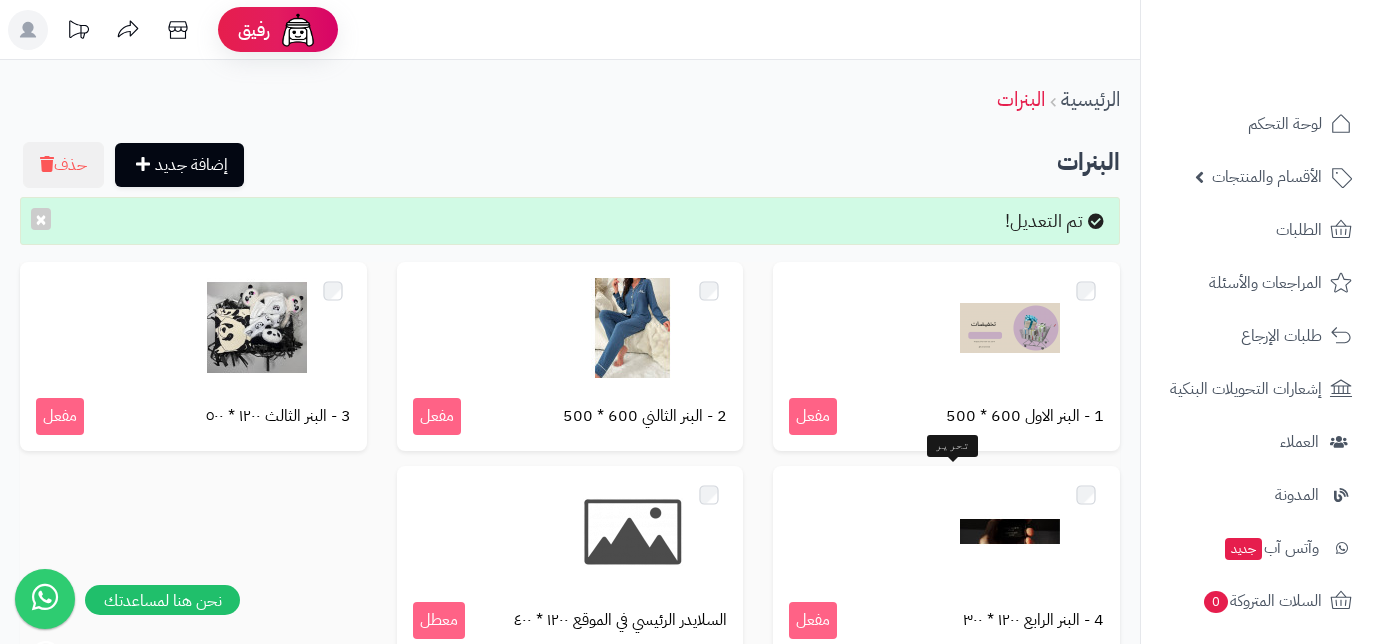 scroll, scrollTop: 181, scrollLeft: 0, axis: vertical 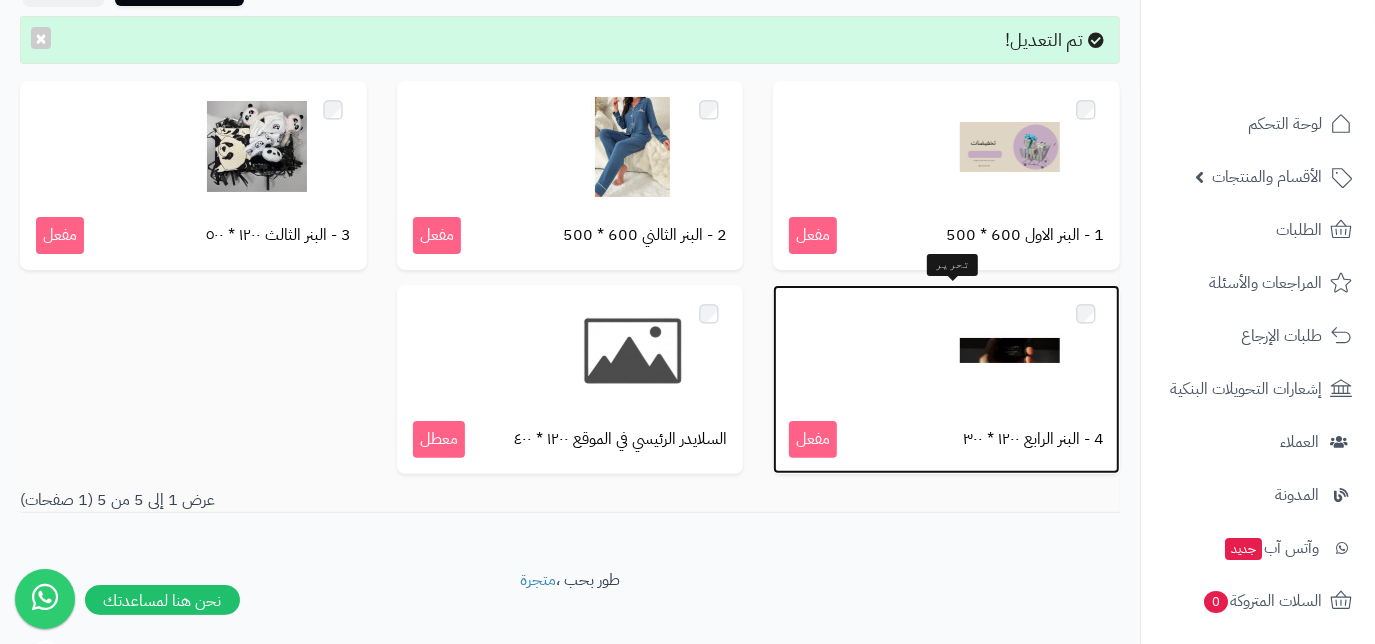 click at bounding box center (1010, 351) 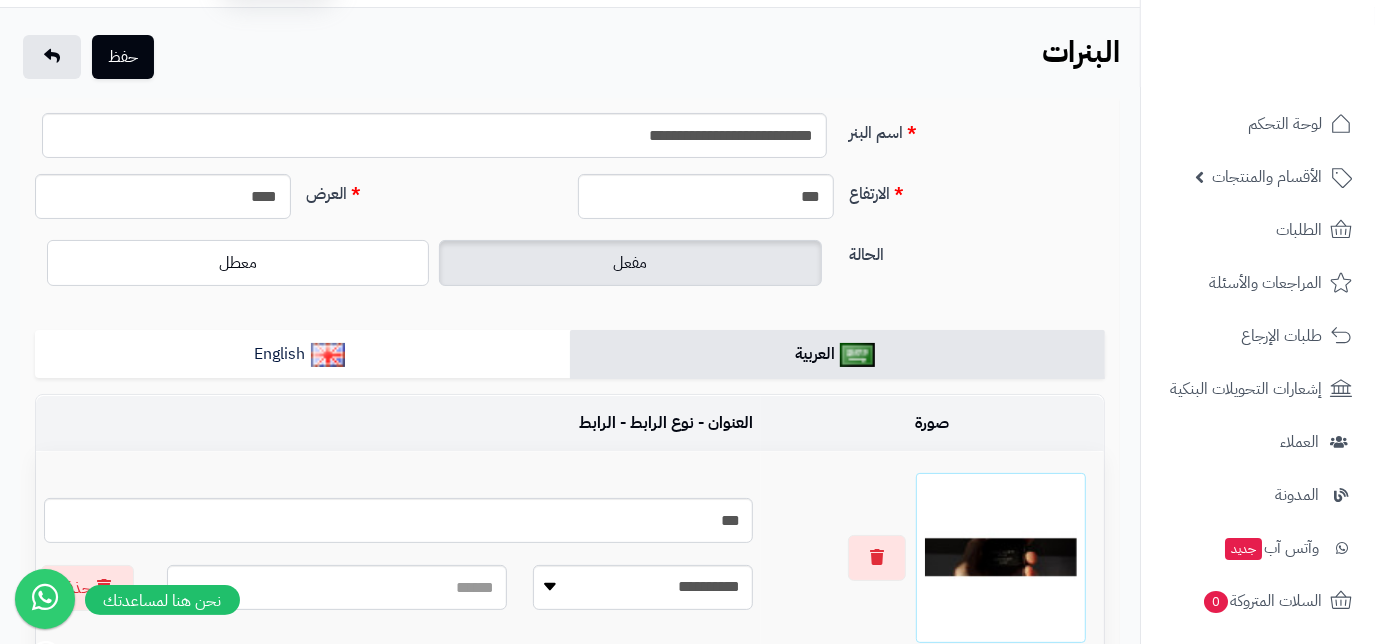scroll, scrollTop: 272, scrollLeft: 0, axis: vertical 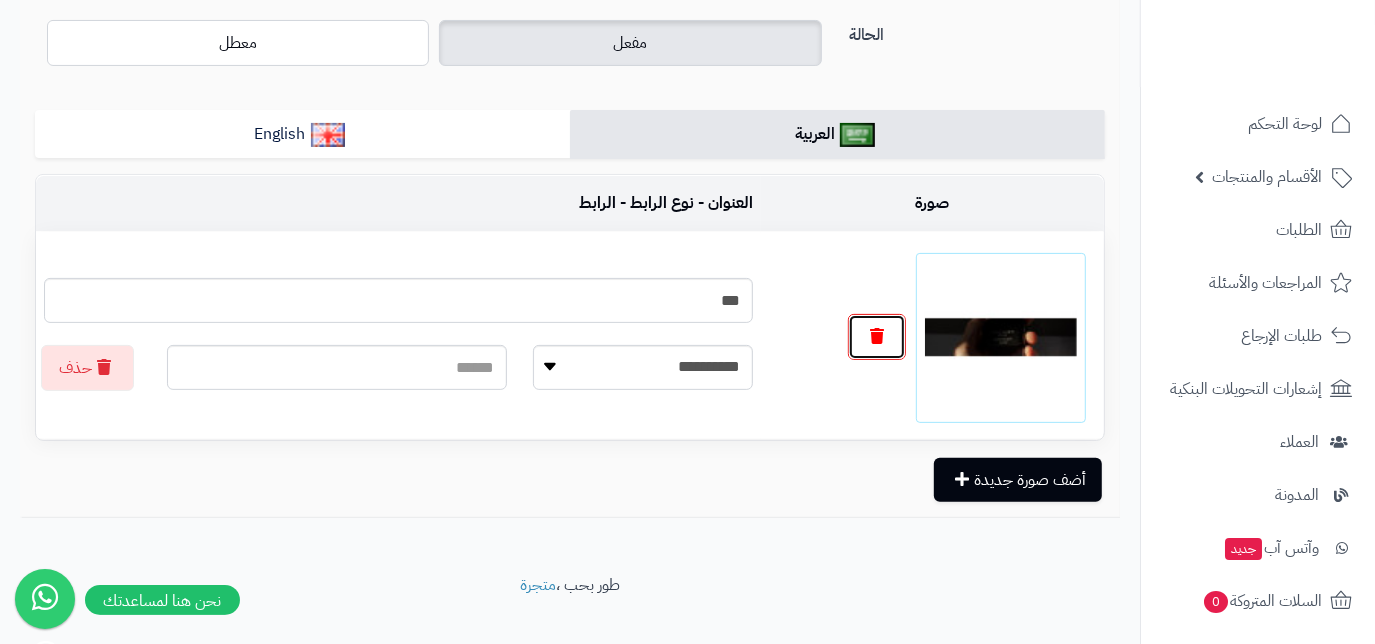 click at bounding box center [877, 337] 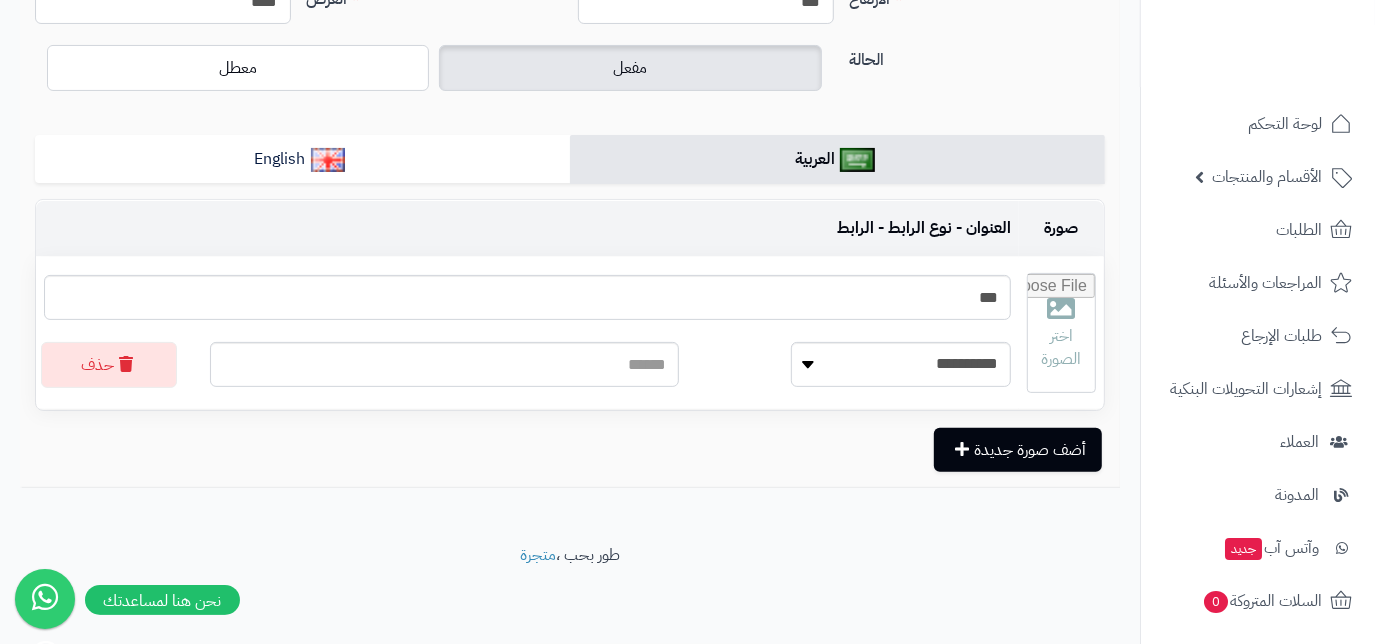 scroll, scrollTop: 248, scrollLeft: 0, axis: vertical 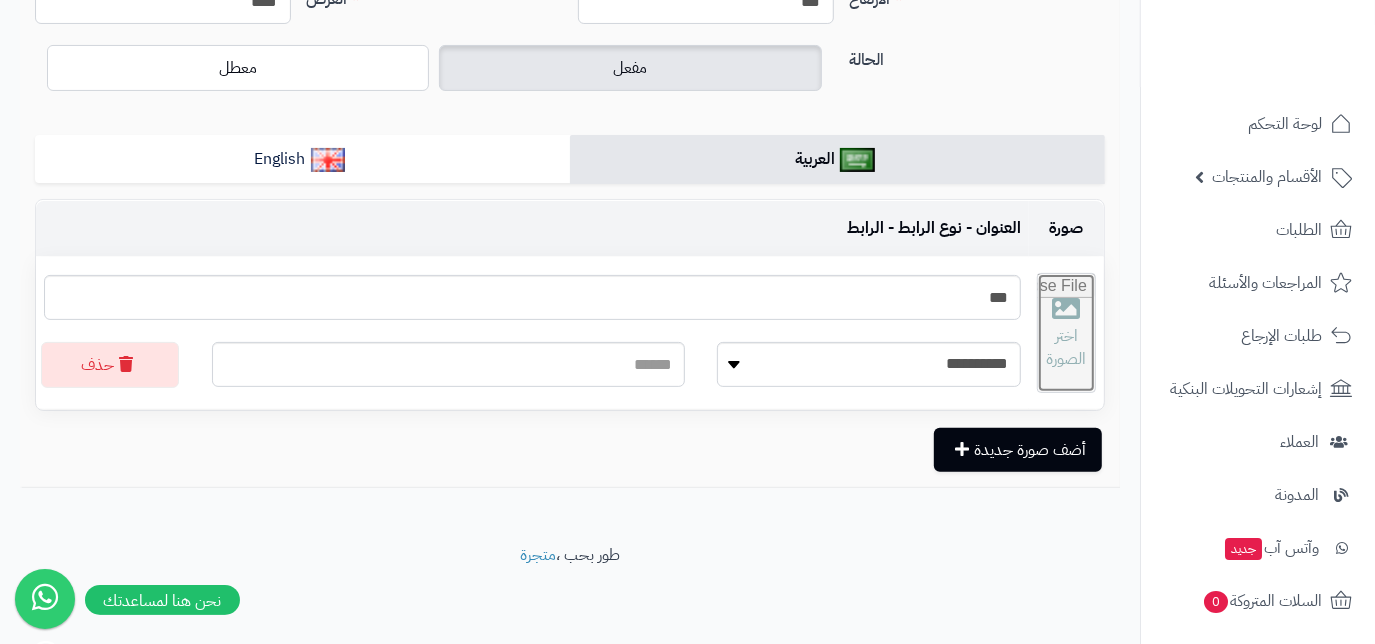 click at bounding box center (1066, 333) 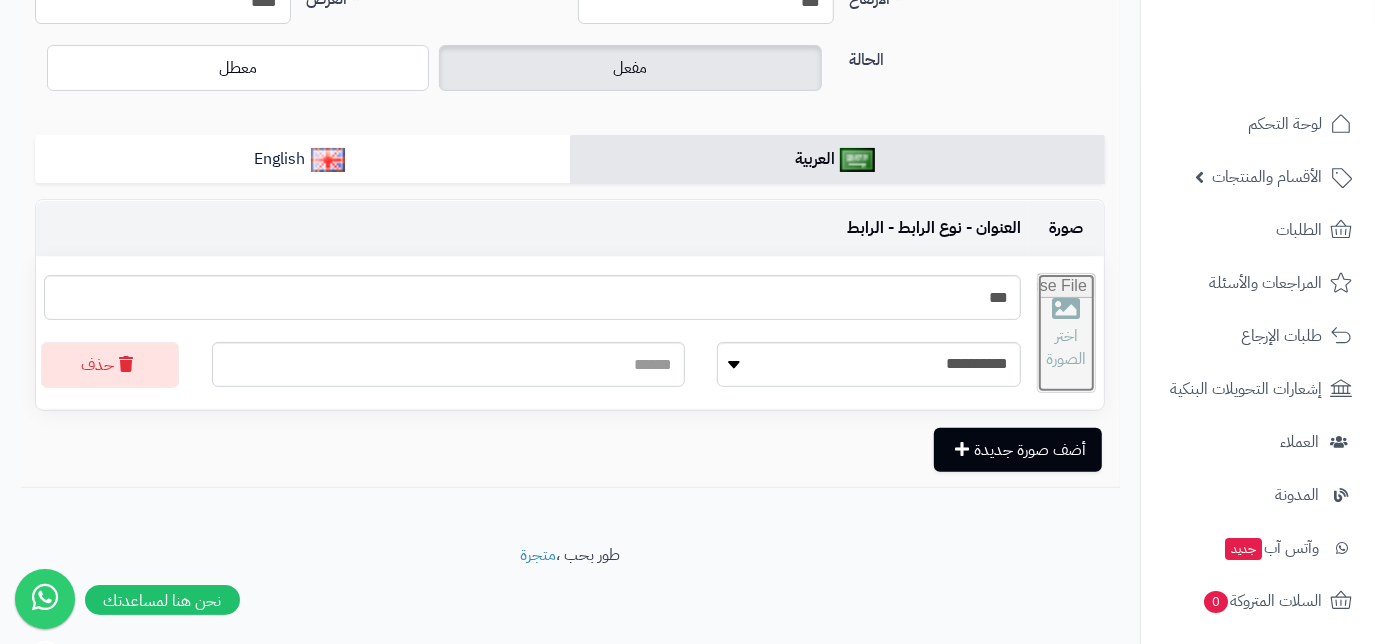 type on "**********" 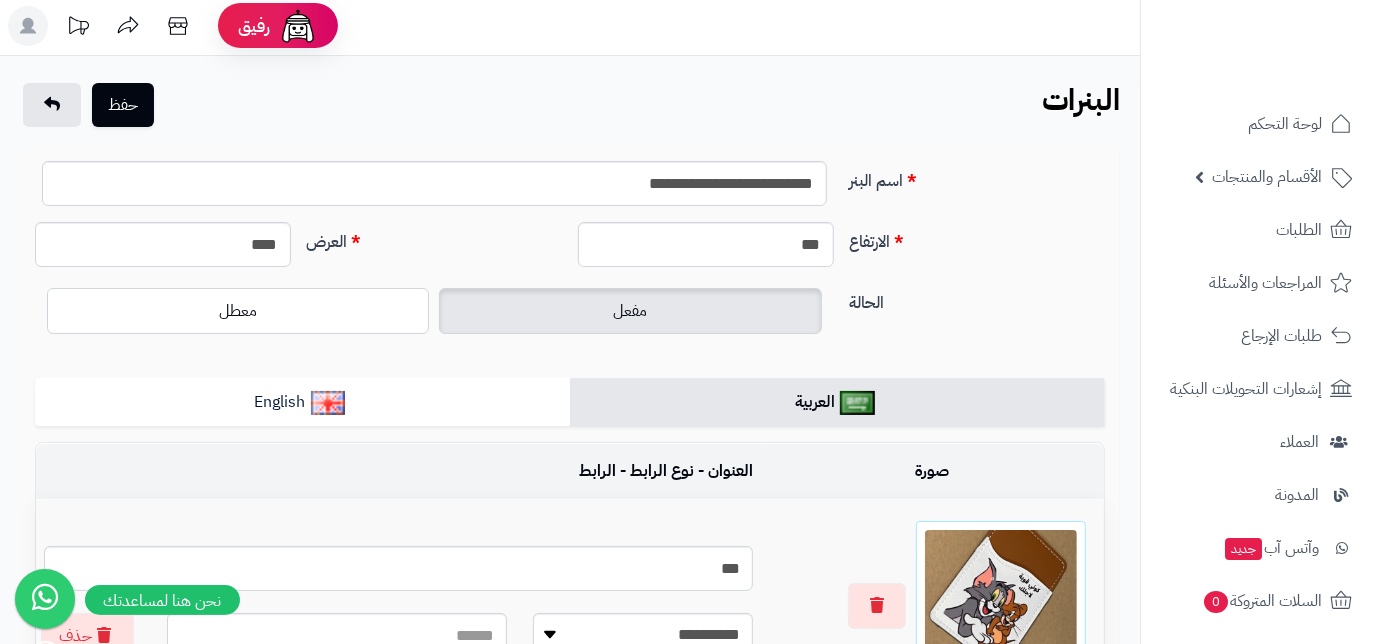 scroll, scrollTop: 0, scrollLeft: 0, axis: both 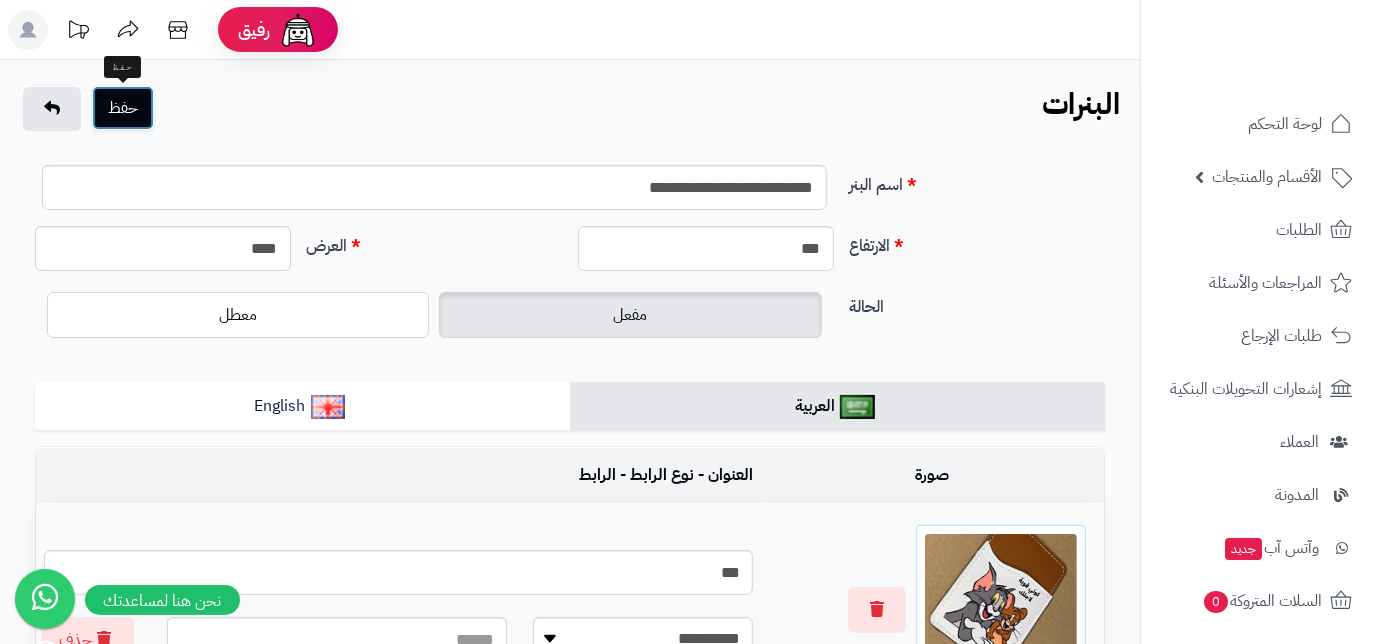 click on "حفظ" at bounding box center (123, 108) 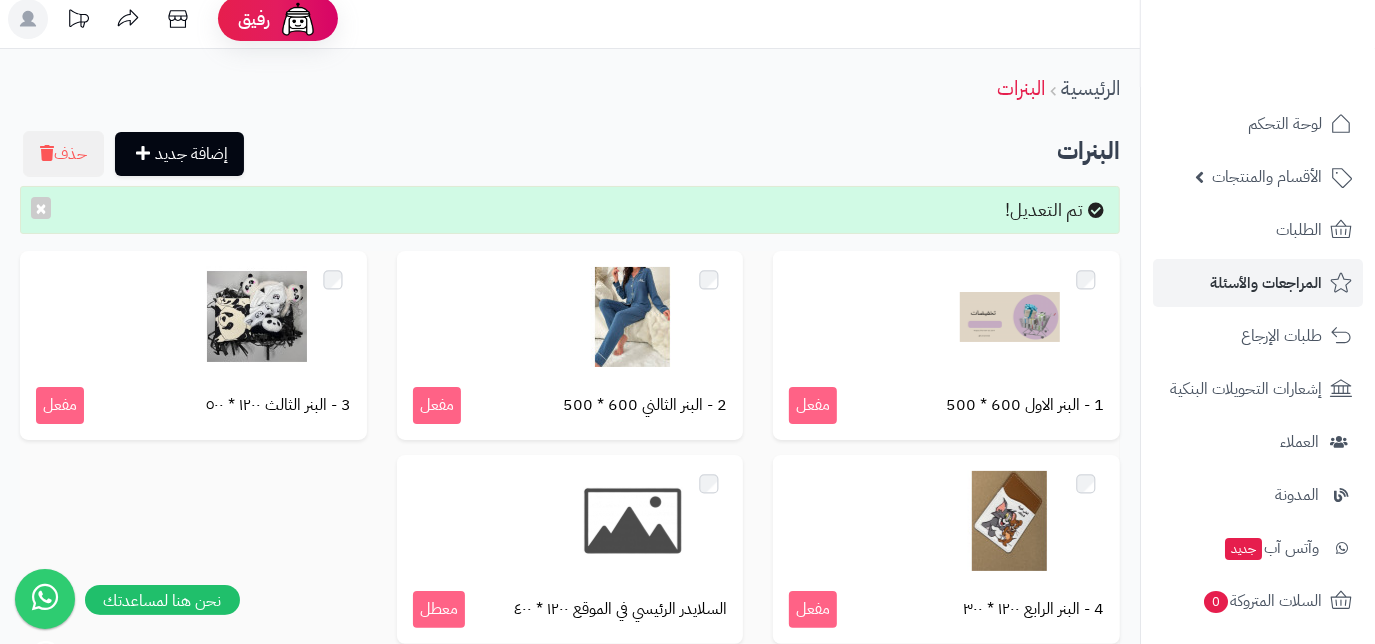 scroll, scrollTop: 0, scrollLeft: 0, axis: both 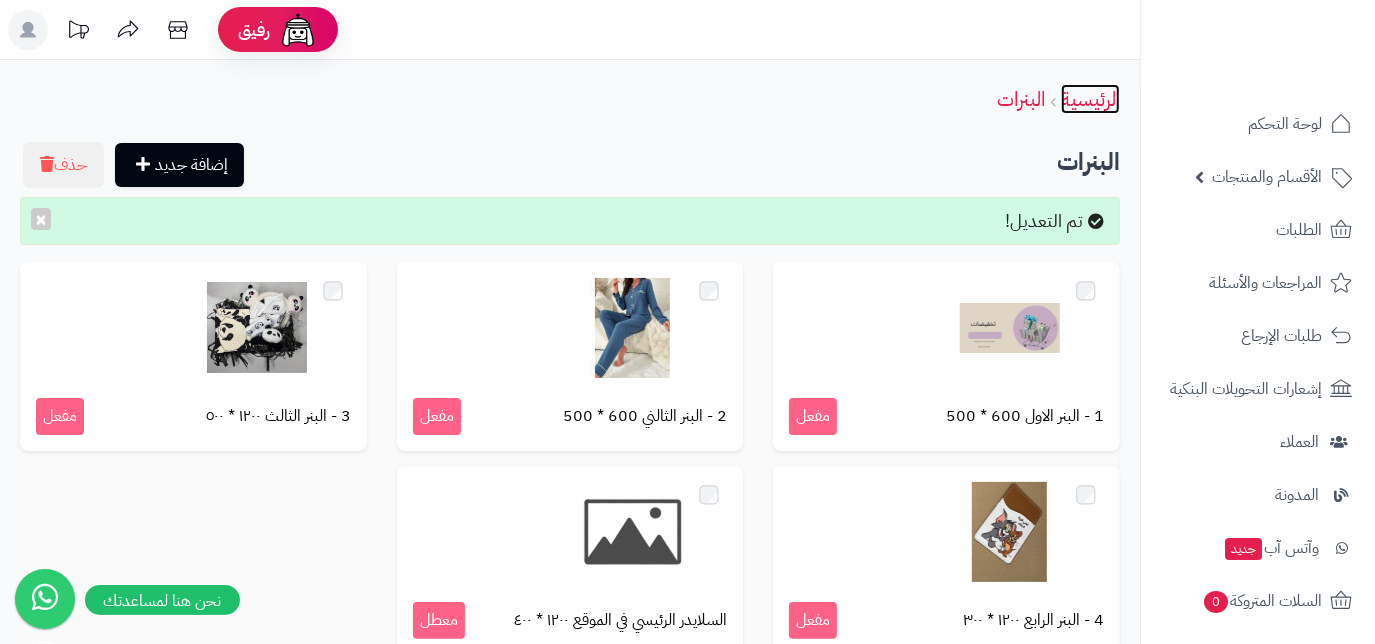 click on "الرئيسية" at bounding box center (1090, 99) 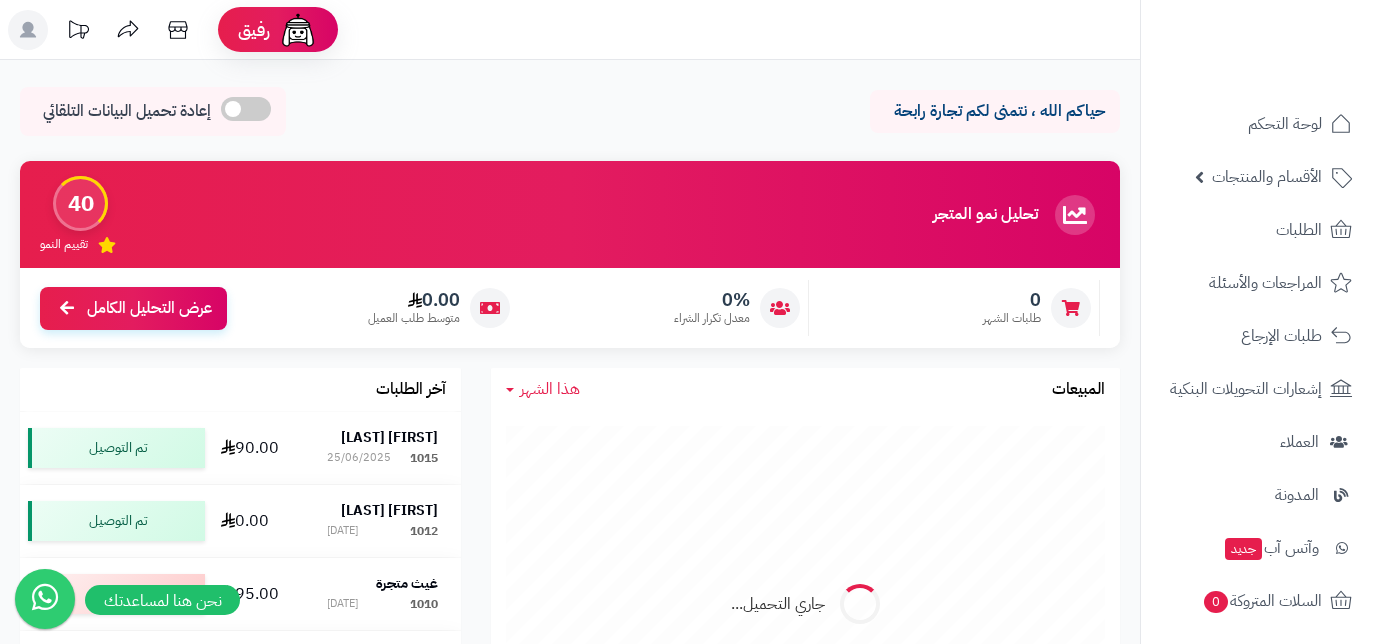scroll, scrollTop: 0, scrollLeft: 0, axis: both 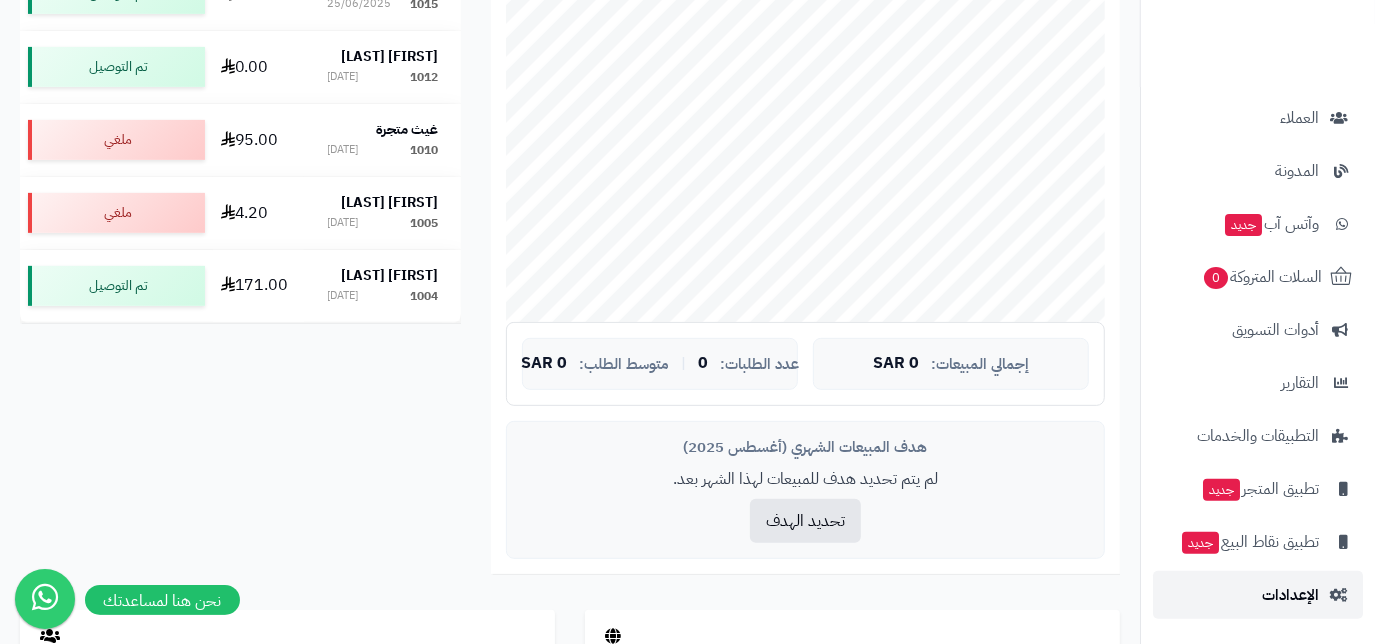 click on "الإعدادات" at bounding box center (1290, 595) 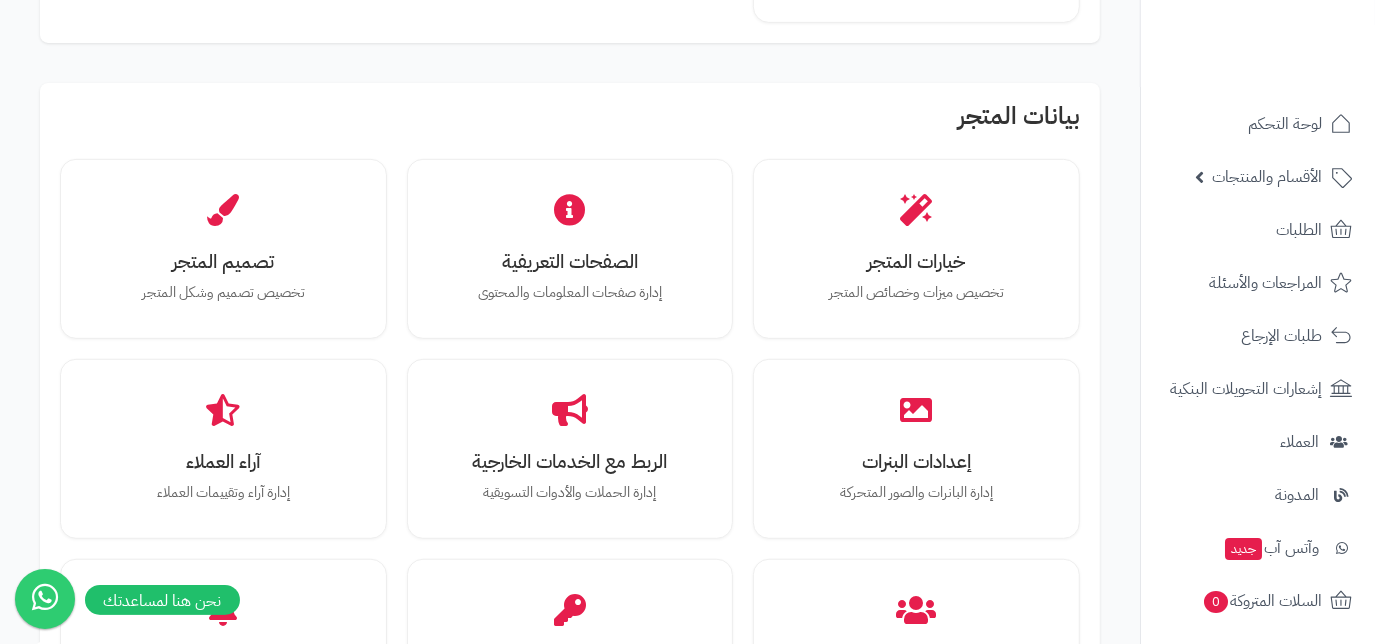 scroll, scrollTop: 545, scrollLeft: 0, axis: vertical 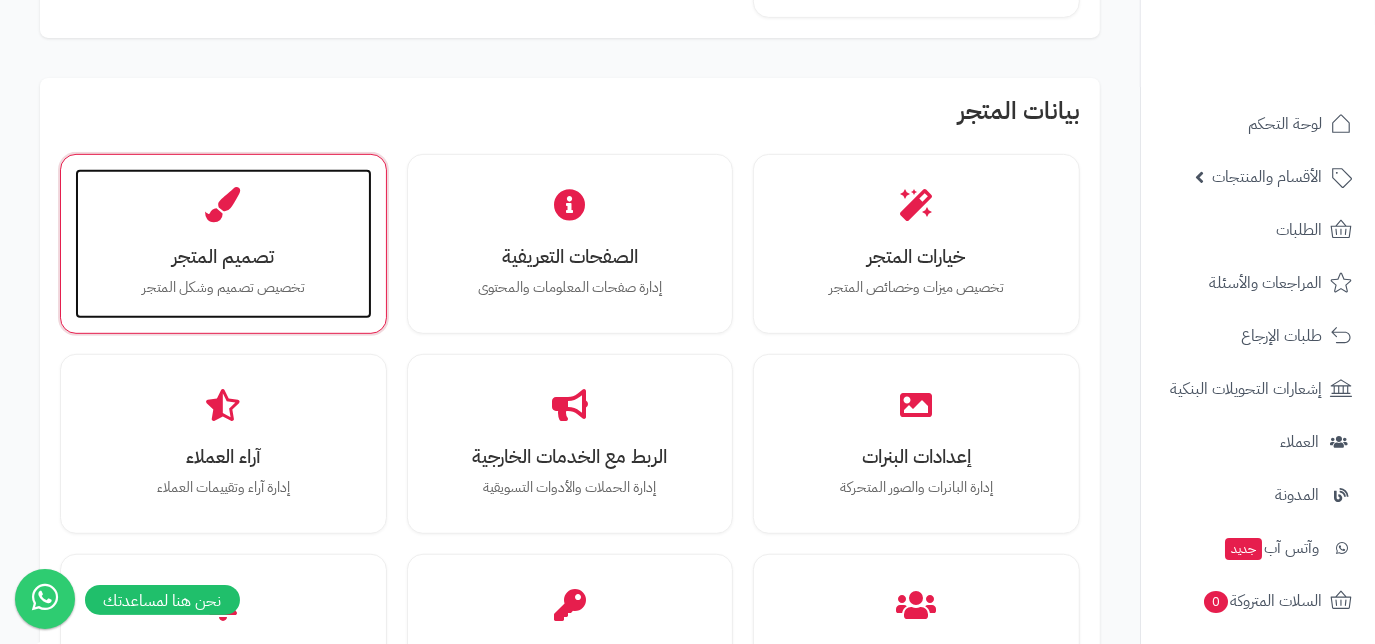 click on "تصميم المتجر تخصيص تصميم وشكل المتجر" at bounding box center [223, 244] 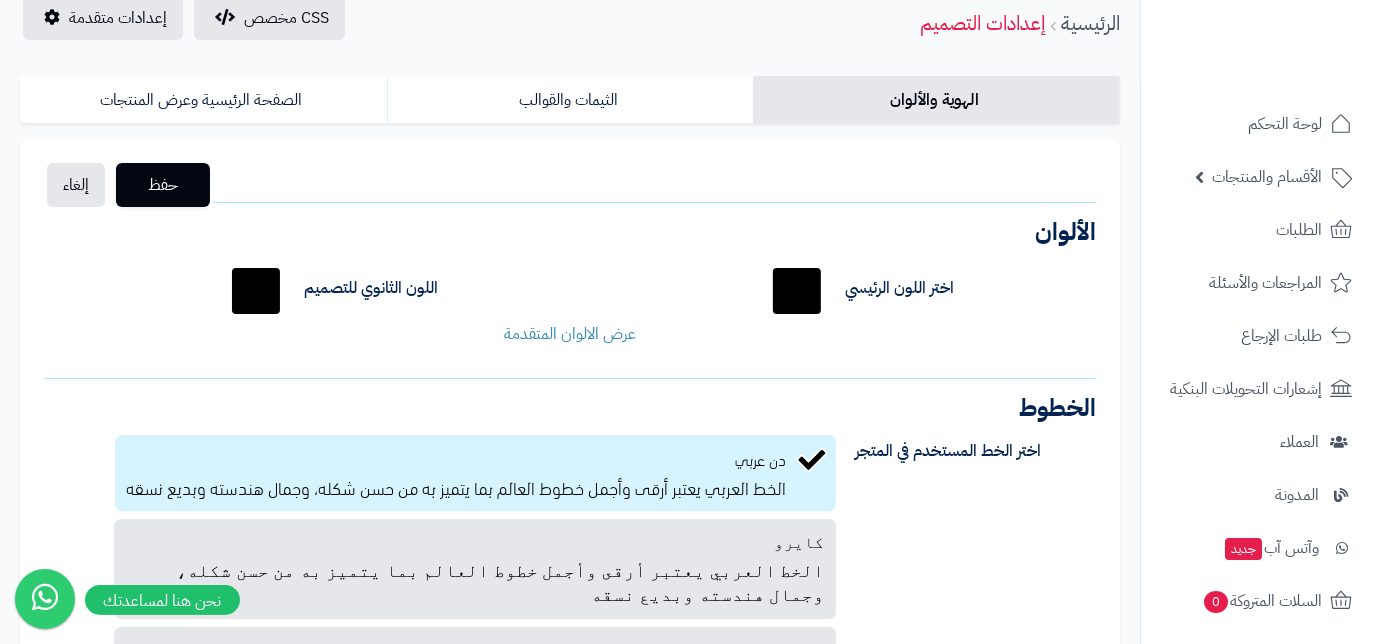scroll, scrollTop: 0, scrollLeft: 0, axis: both 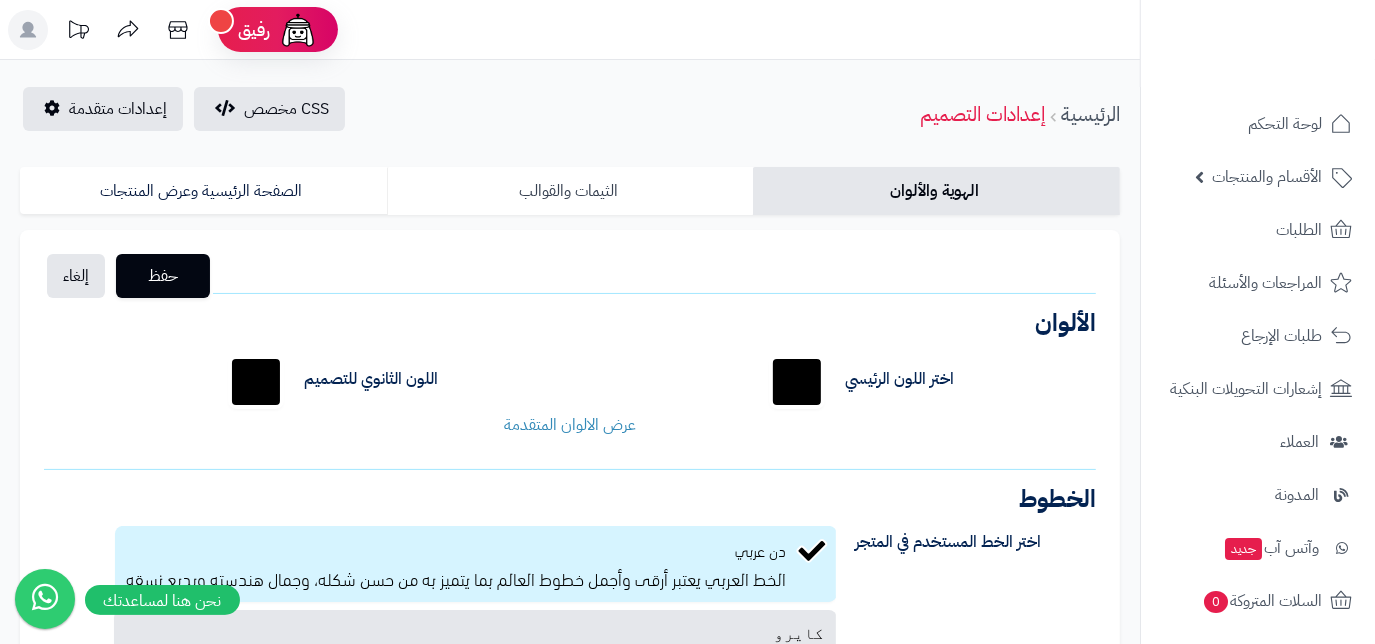 click on "الثيمات والقوالب" at bounding box center (570, 191) 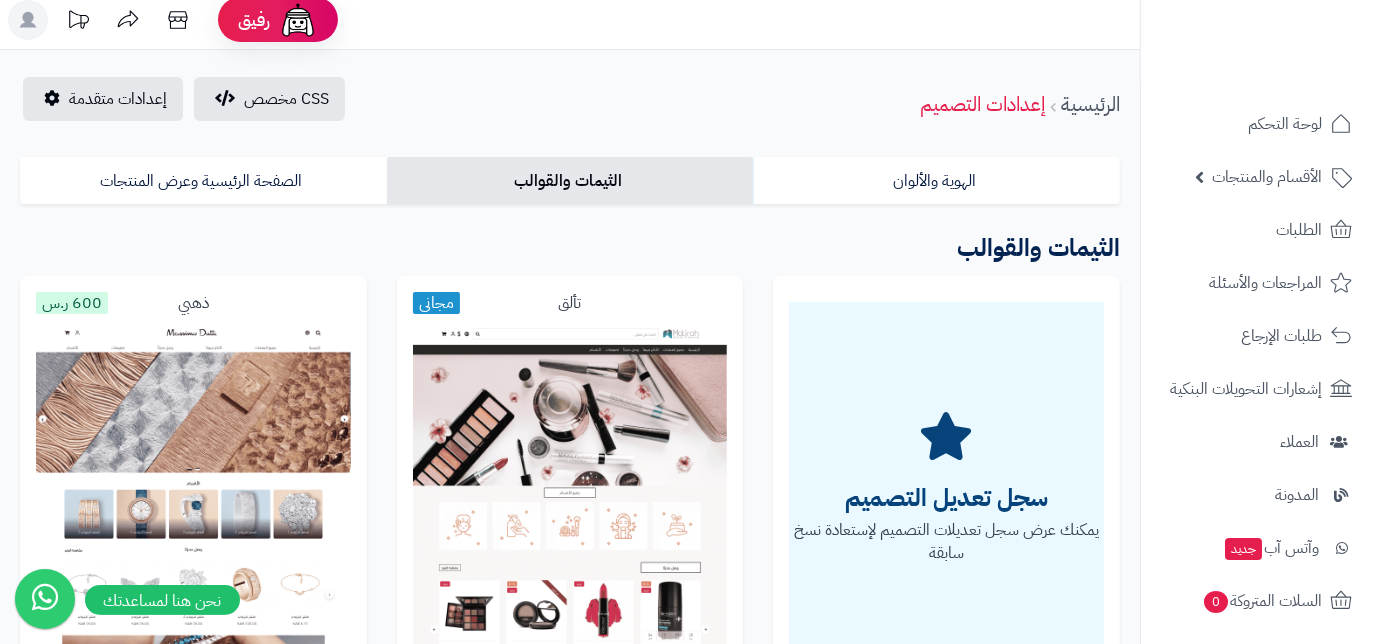 scroll, scrollTop: 0, scrollLeft: 0, axis: both 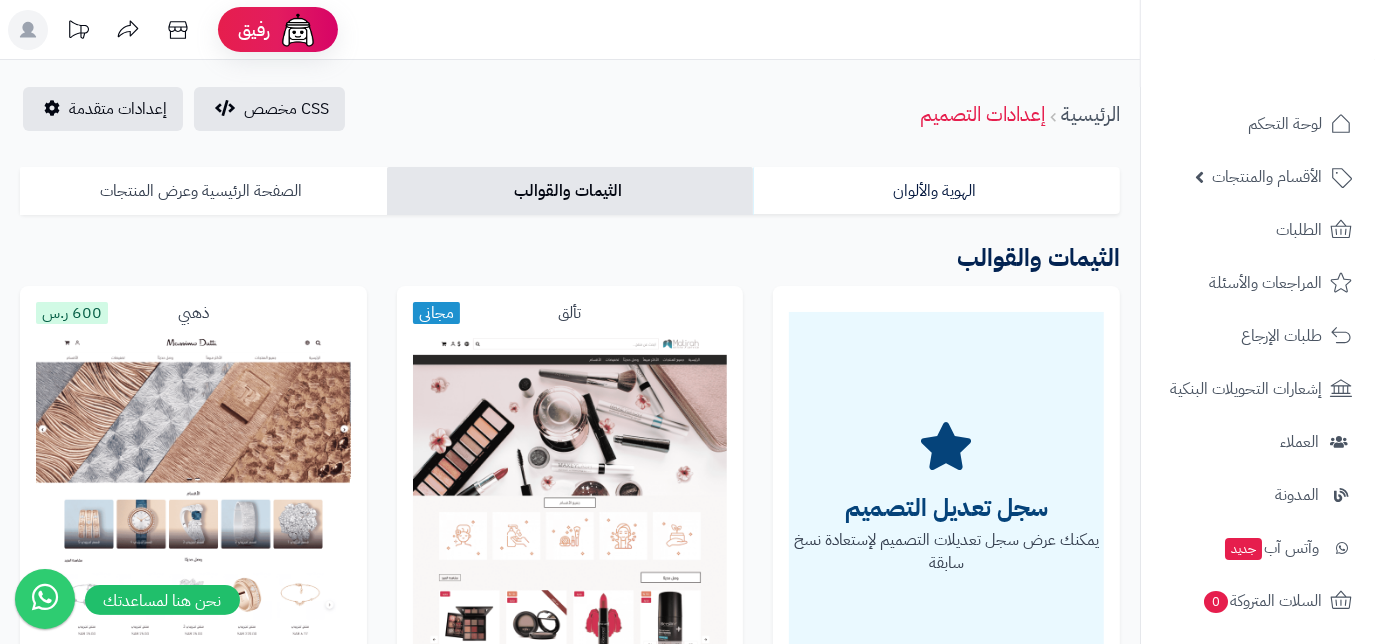 click on "الصفحة الرئيسية وعرض المنتجات" at bounding box center (203, 191) 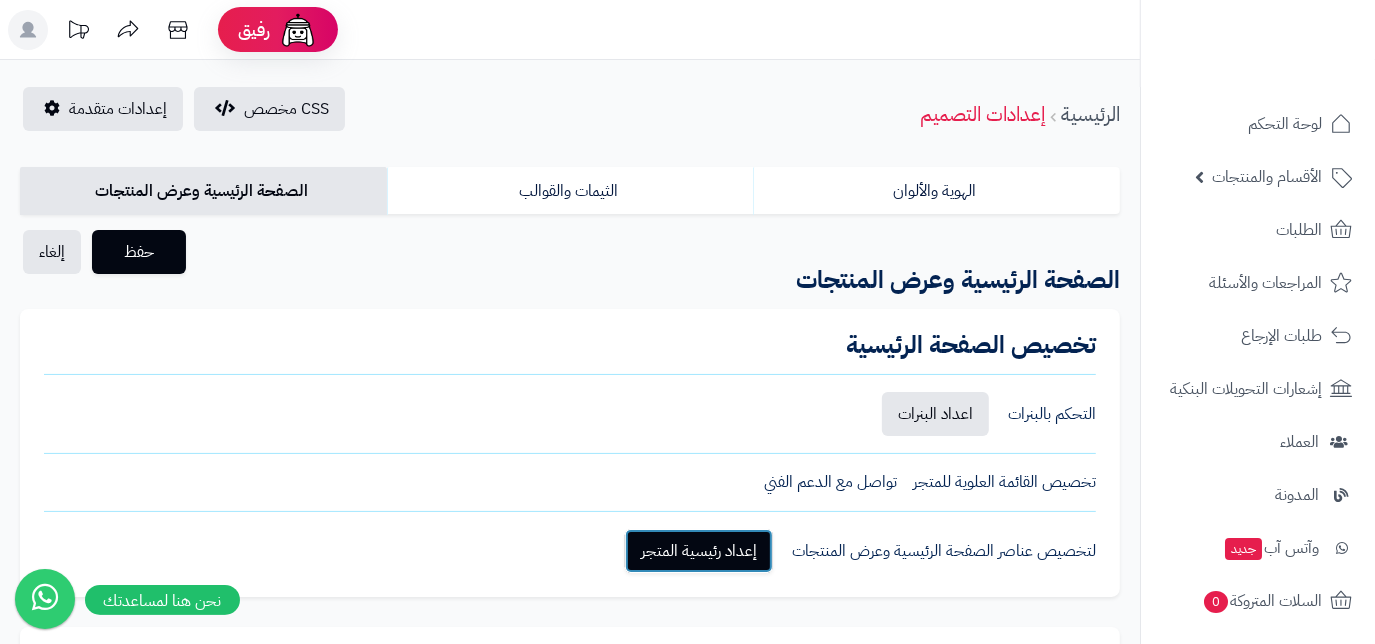 click on "إعداد رئيسية المتجر" at bounding box center [699, 551] 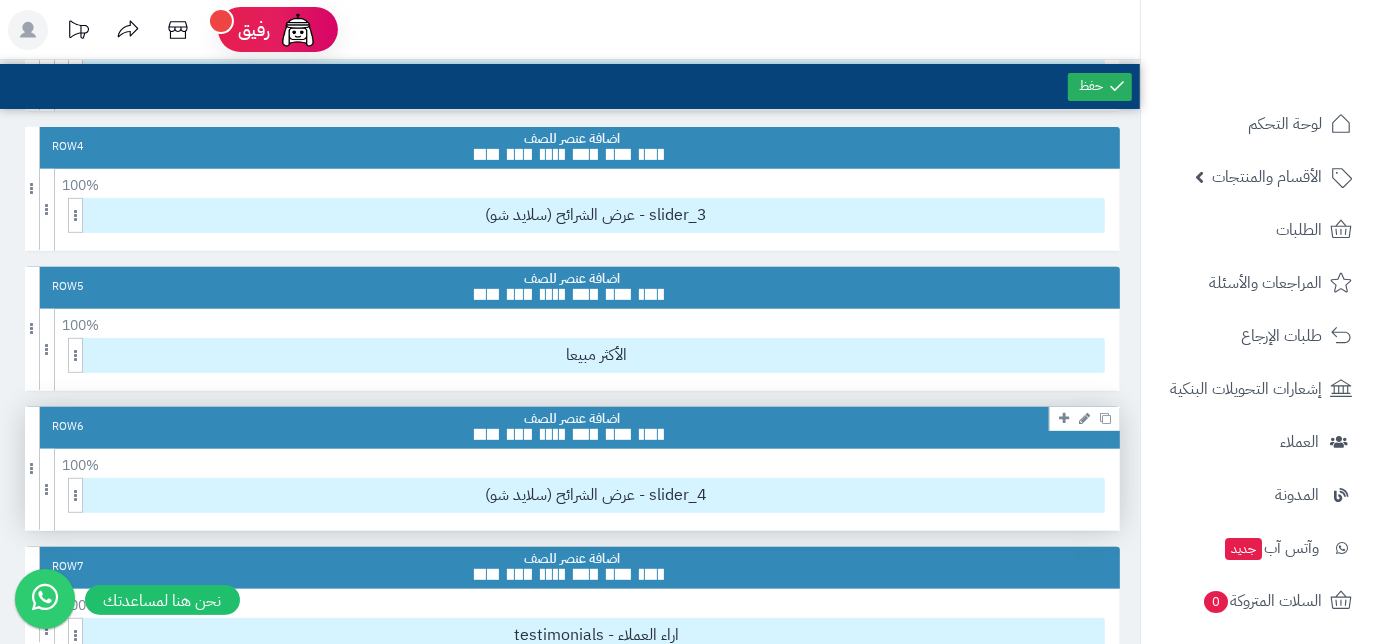 scroll, scrollTop: 545, scrollLeft: 0, axis: vertical 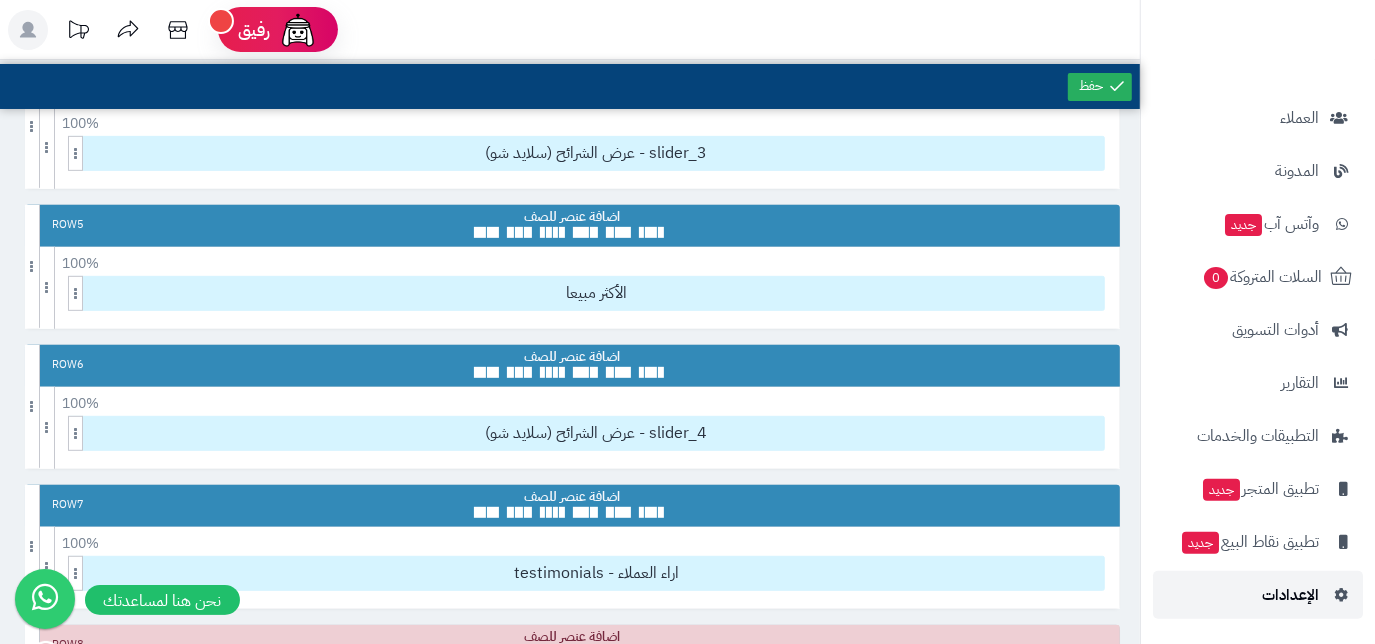 click on "الإعدادات" at bounding box center (1290, 595) 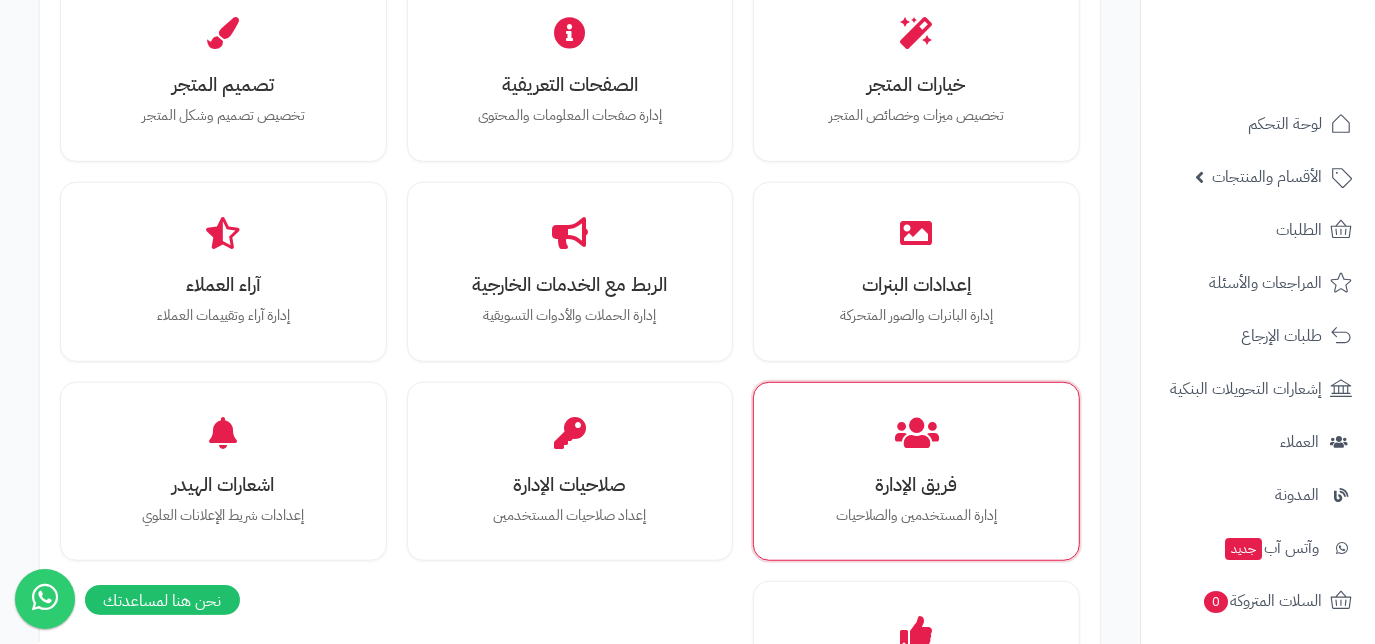 scroll, scrollTop: 636, scrollLeft: 0, axis: vertical 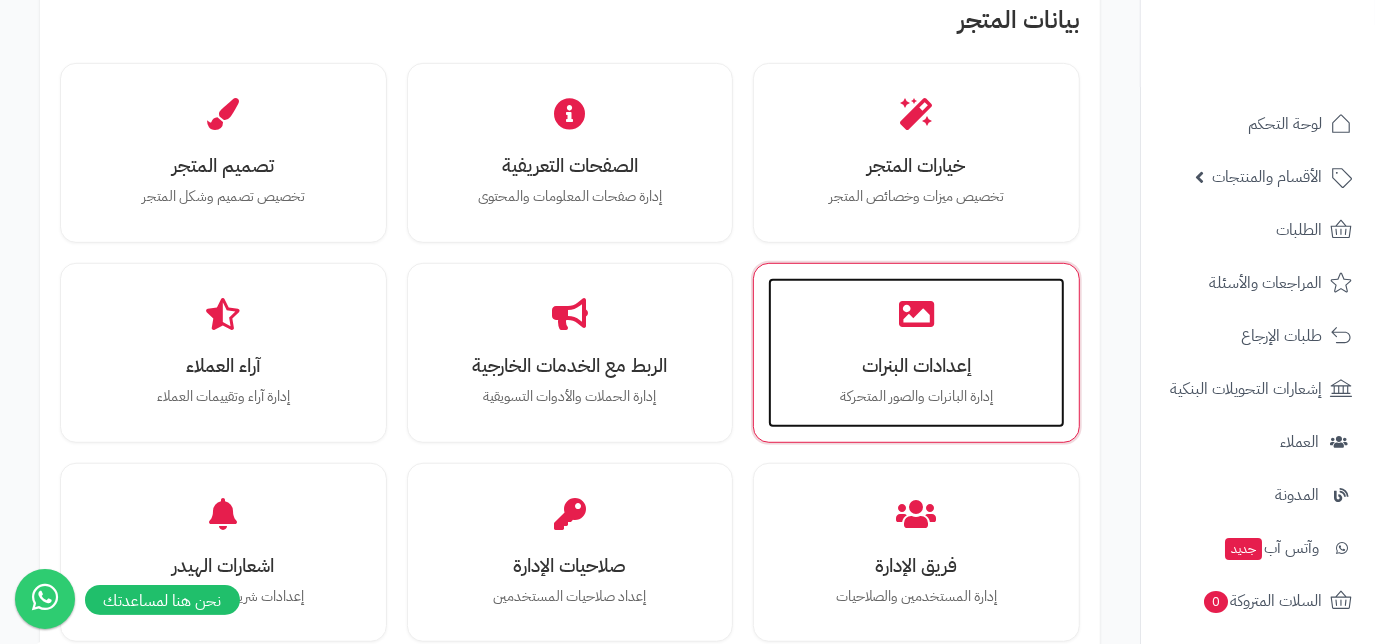 click on "إعدادات البنرات إدارة البانرات والصور المتحركة" at bounding box center [916, 353] 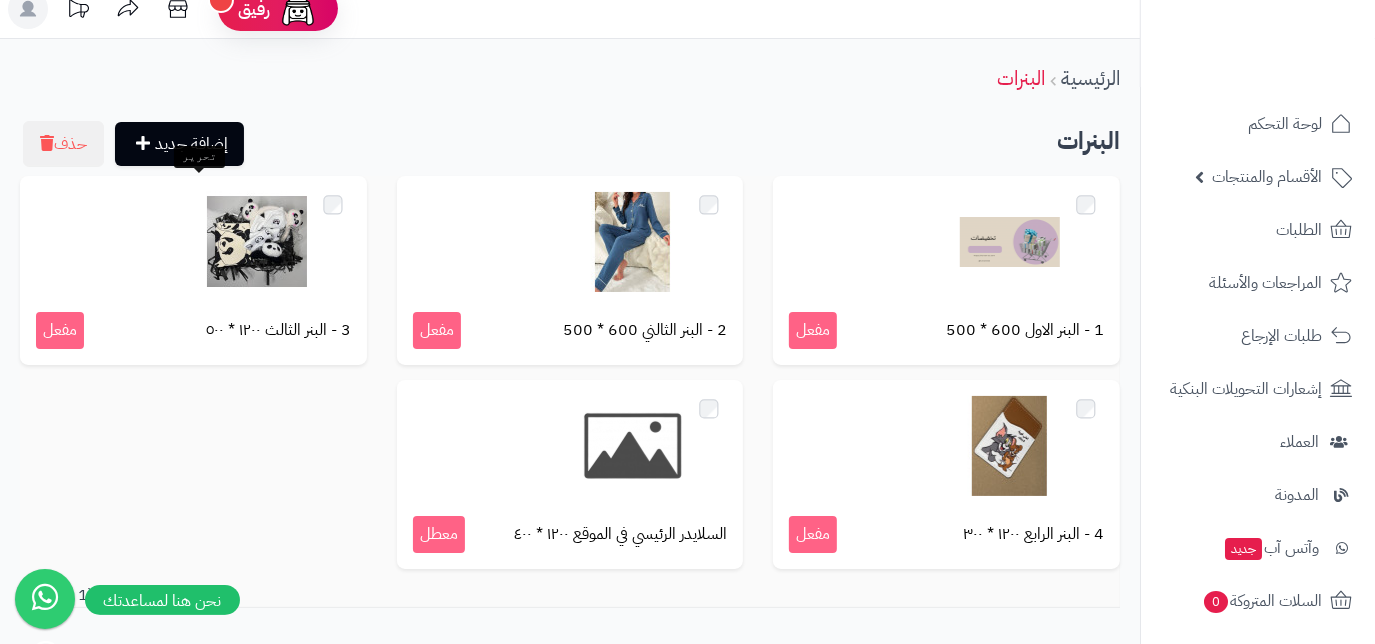 scroll, scrollTop: 0, scrollLeft: 0, axis: both 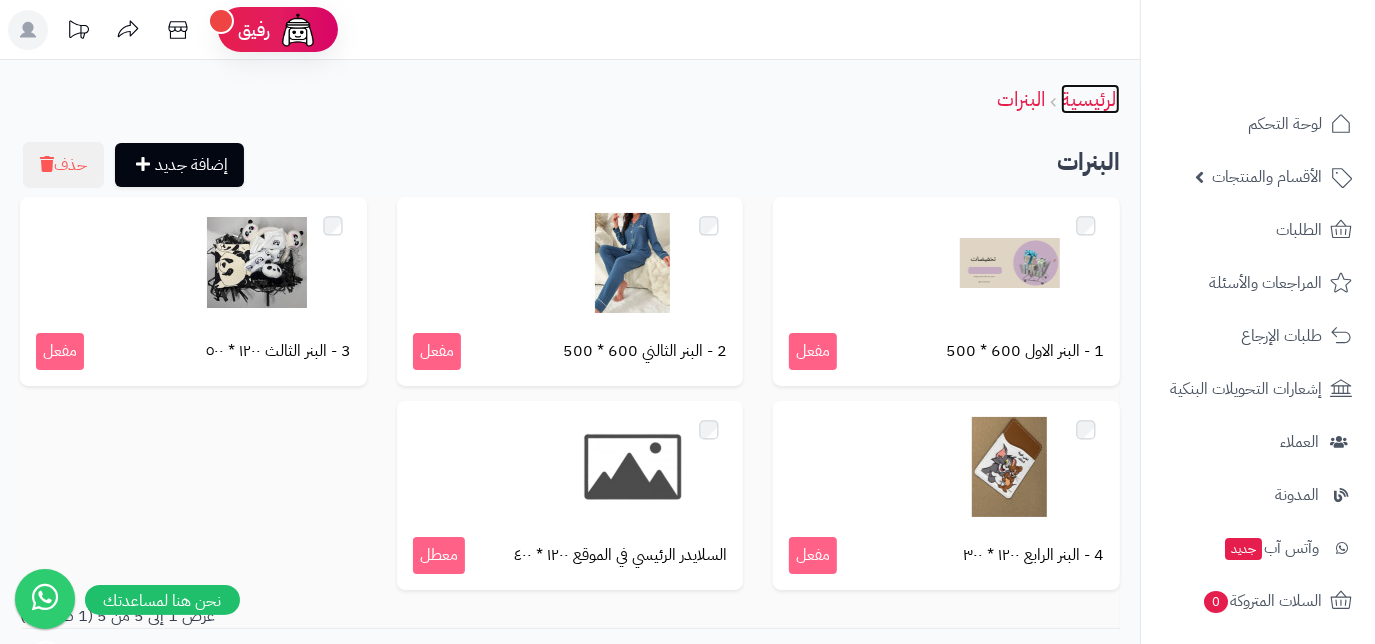 click on "الرئيسية" at bounding box center [1090, 99] 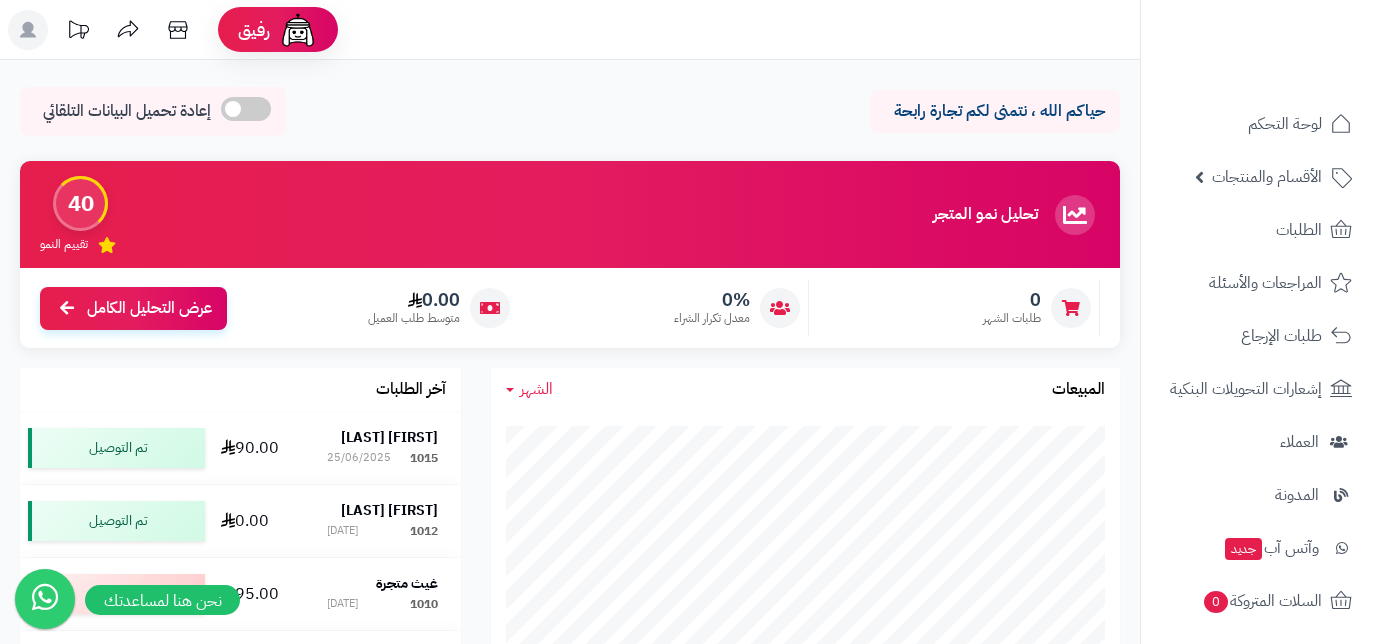 scroll, scrollTop: 0, scrollLeft: 0, axis: both 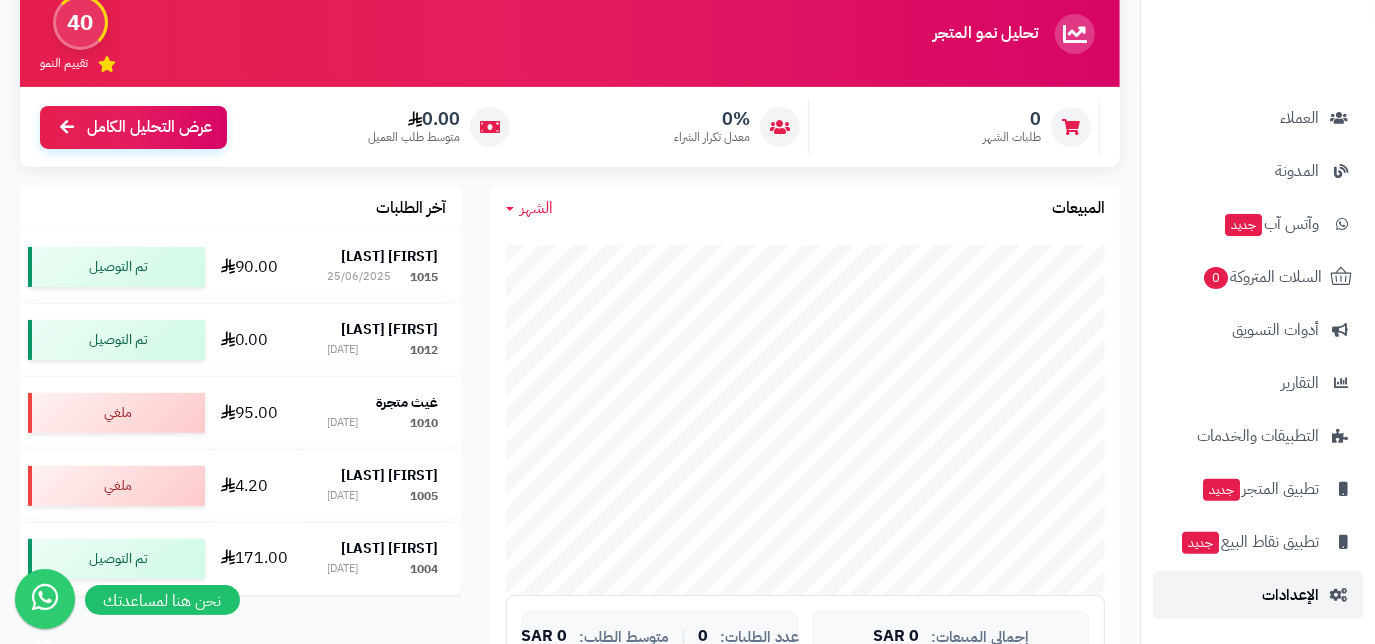 click on "الإعدادات" at bounding box center [1258, 595] 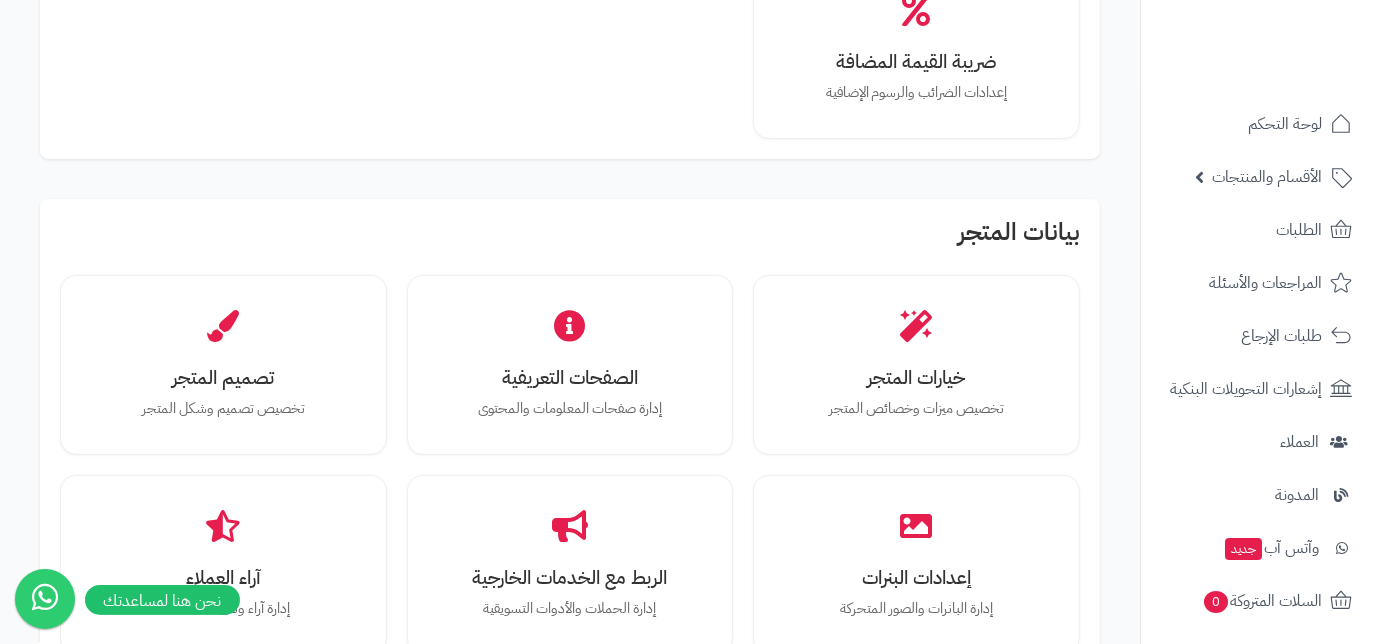 scroll, scrollTop: 454, scrollLeft: 0, axis: vertical 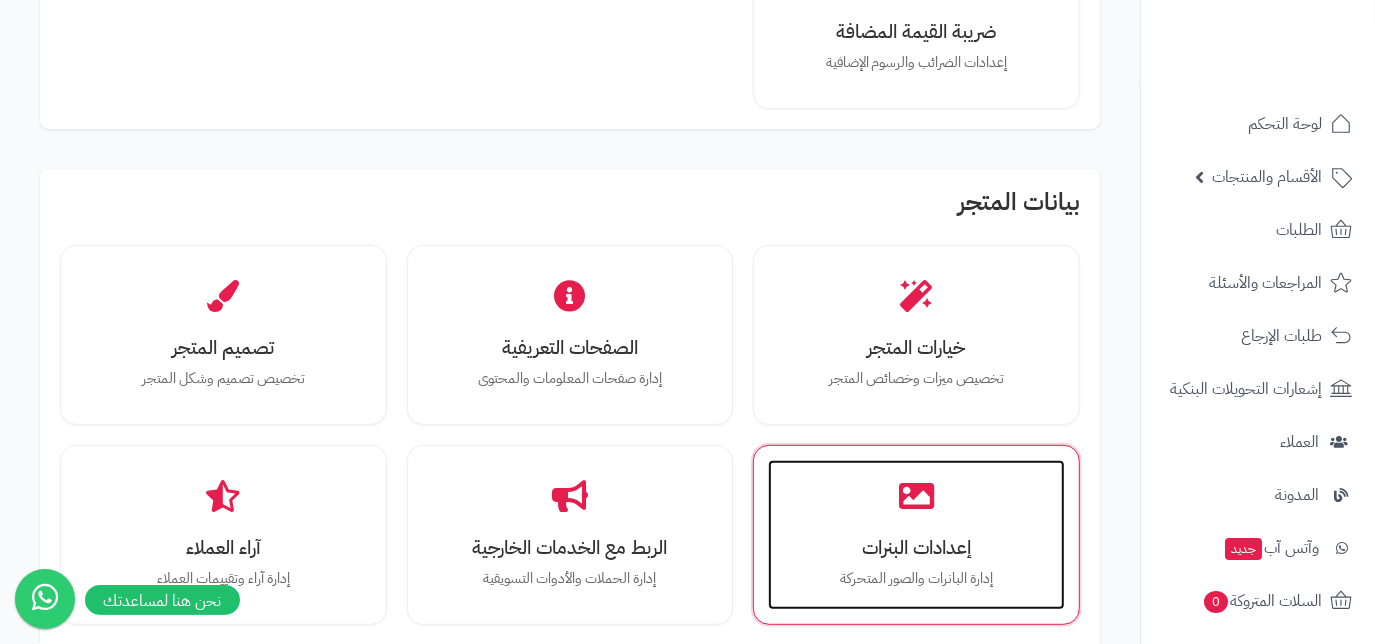 click at bounding box center [916, 495] 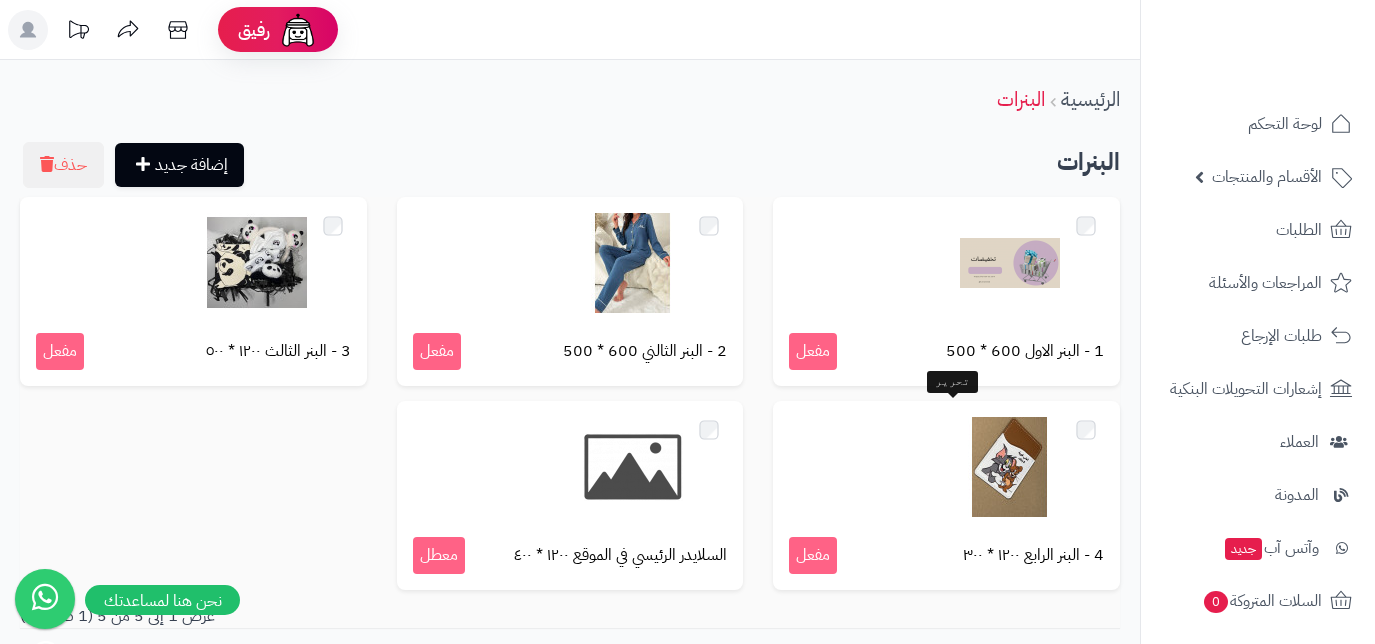 scroll, scrollTop: 0, scrollLeft: 0, axis: both 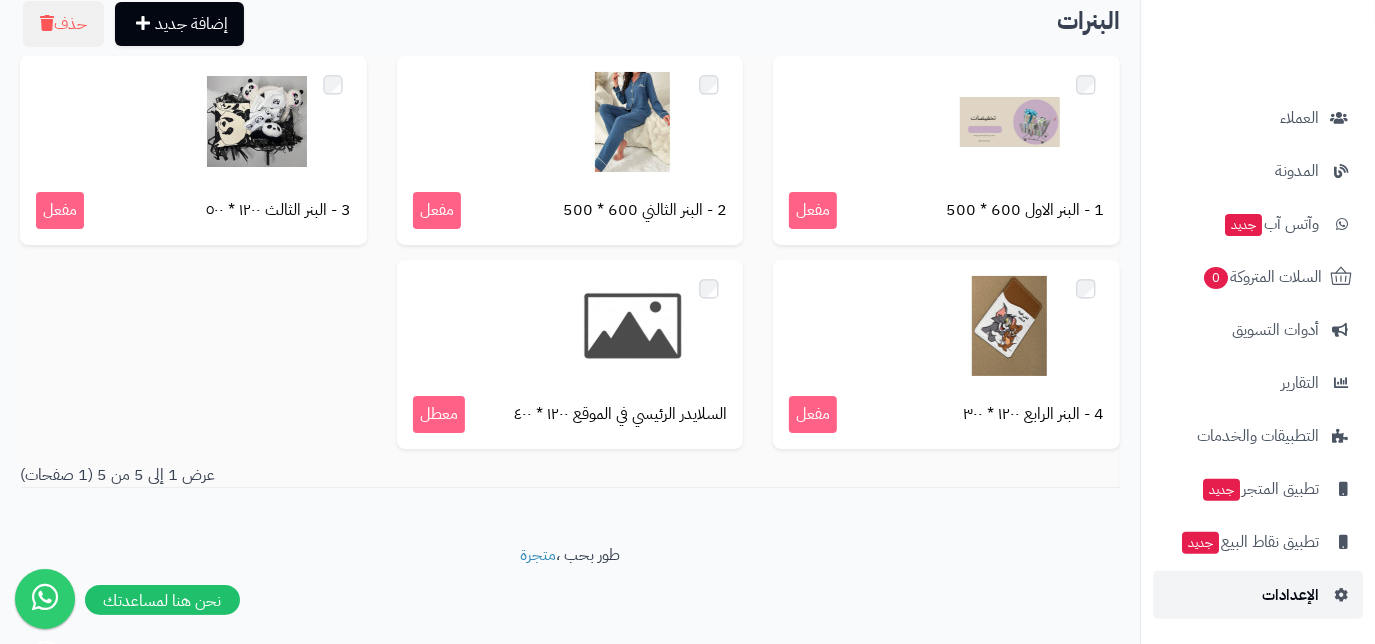 click on "الإعدادات" at bounding box center [1290, 595] 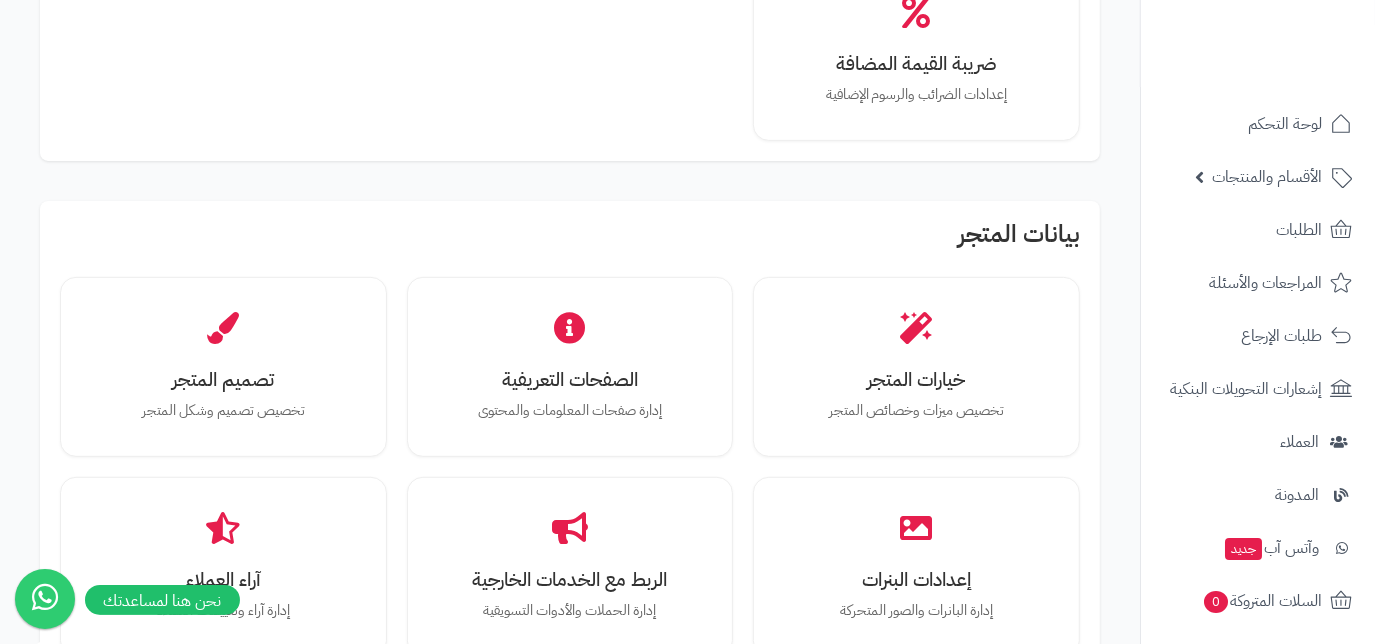 scroll, scrollTop: 454, scrollLeft: 0, axis: vertical 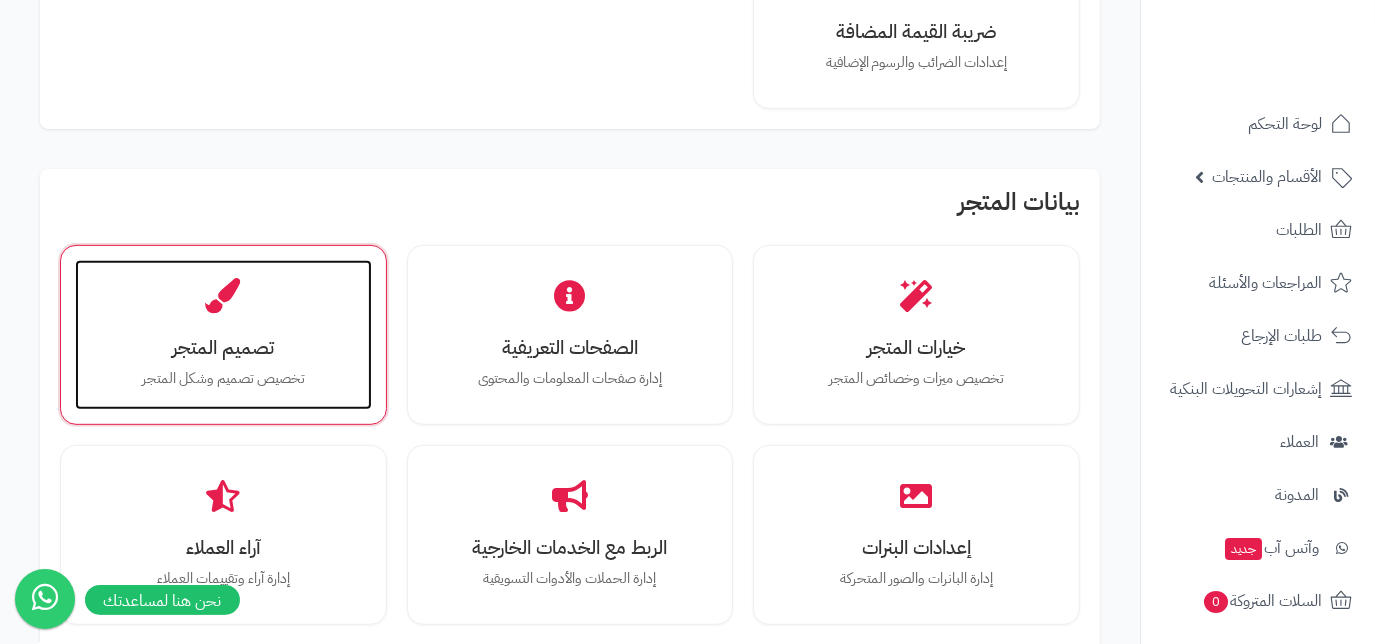 click on "تصميم المتجر تخصيص تصميم وشكل المتجر" at bounding box center (223, 335) 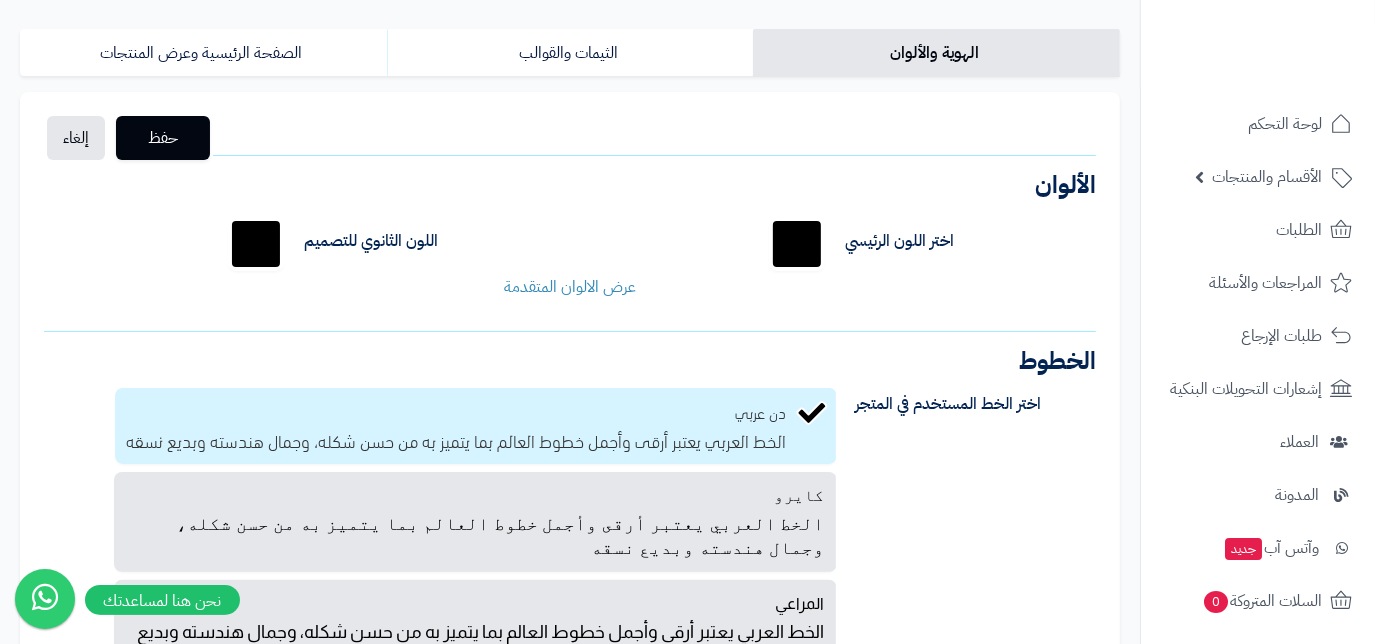 scroll, scrollTop: 90, scrollLeft: 0, axis: vertical 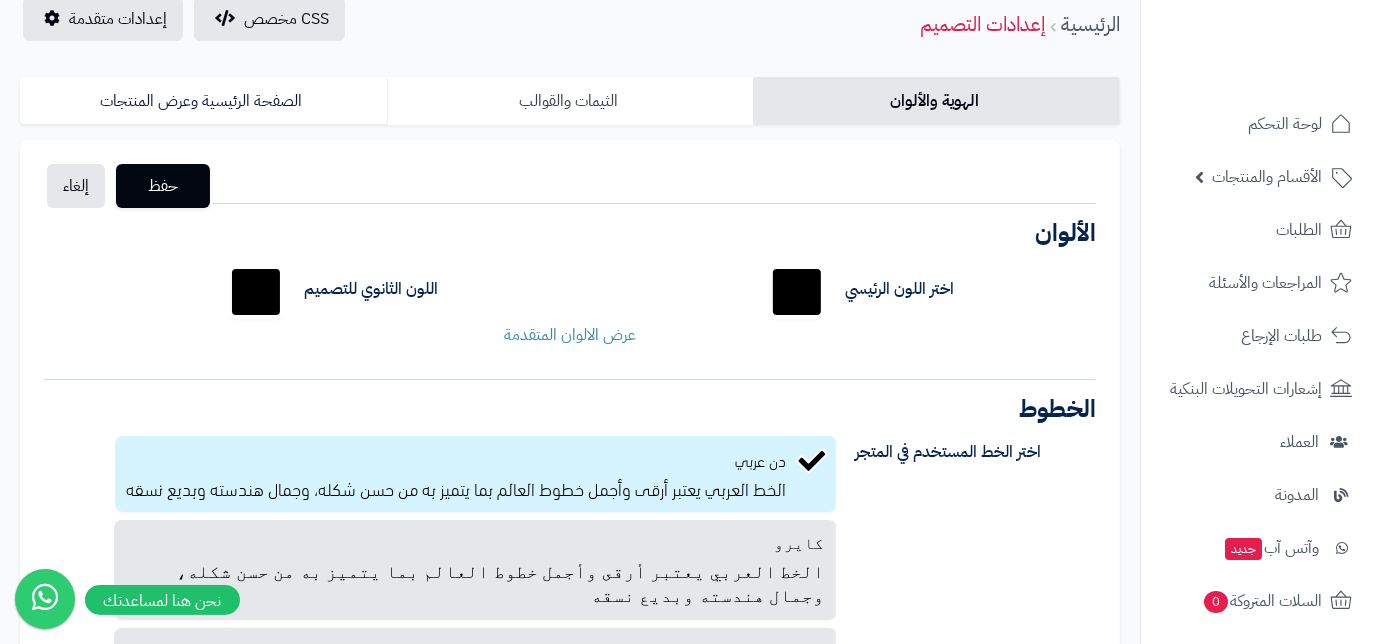 click on "الثيمات والقوالب" at bounding box center [570, 101] 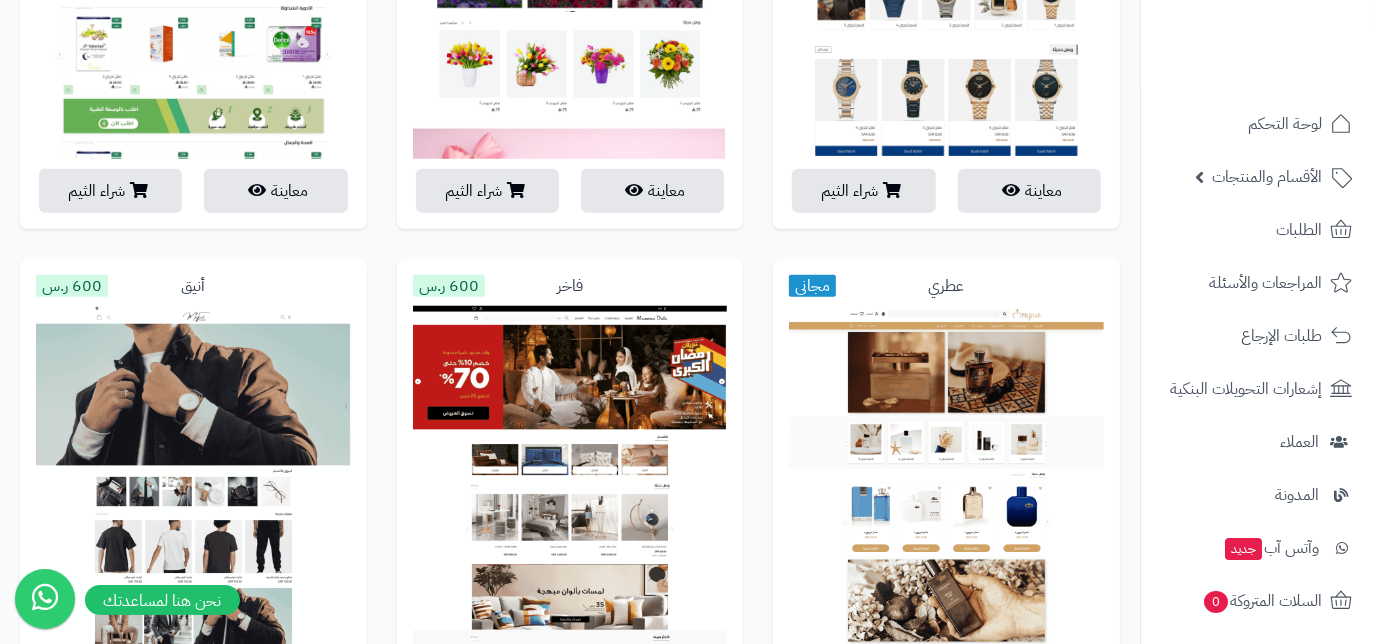 scroll, scrollTop: 1363, scrollLeft: 0, axis: vertical 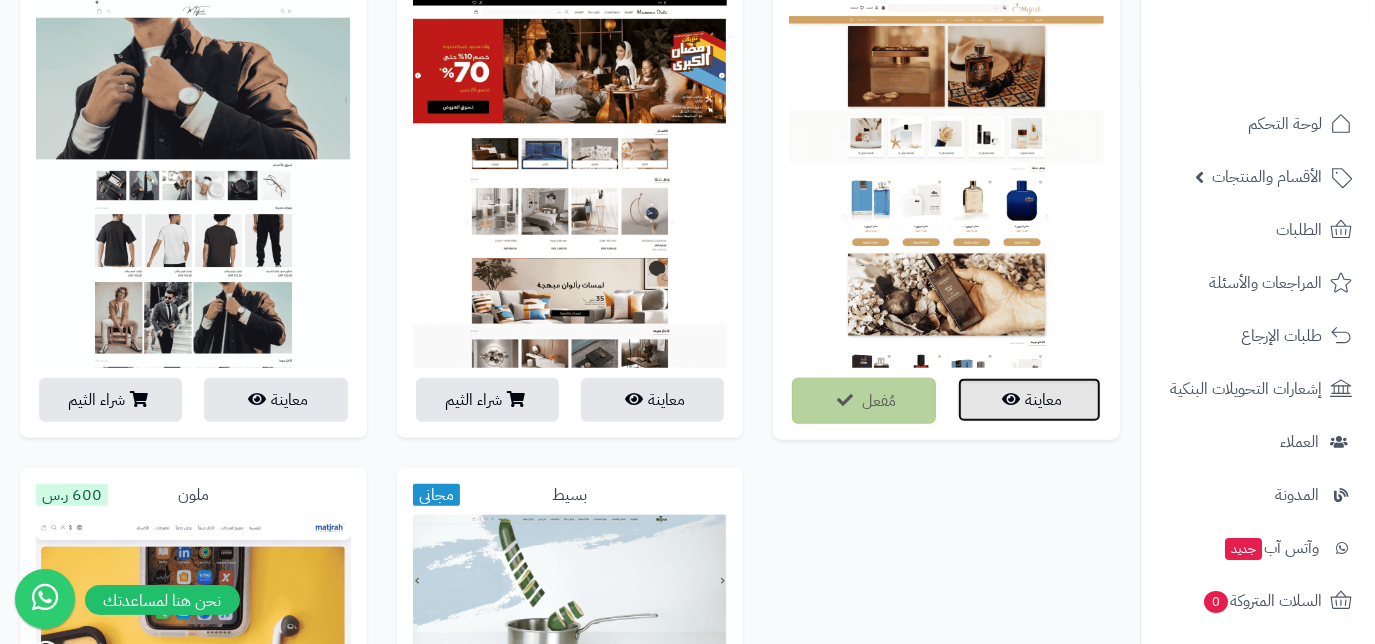 click on "معاينة" at bounding box center [1029, 400] 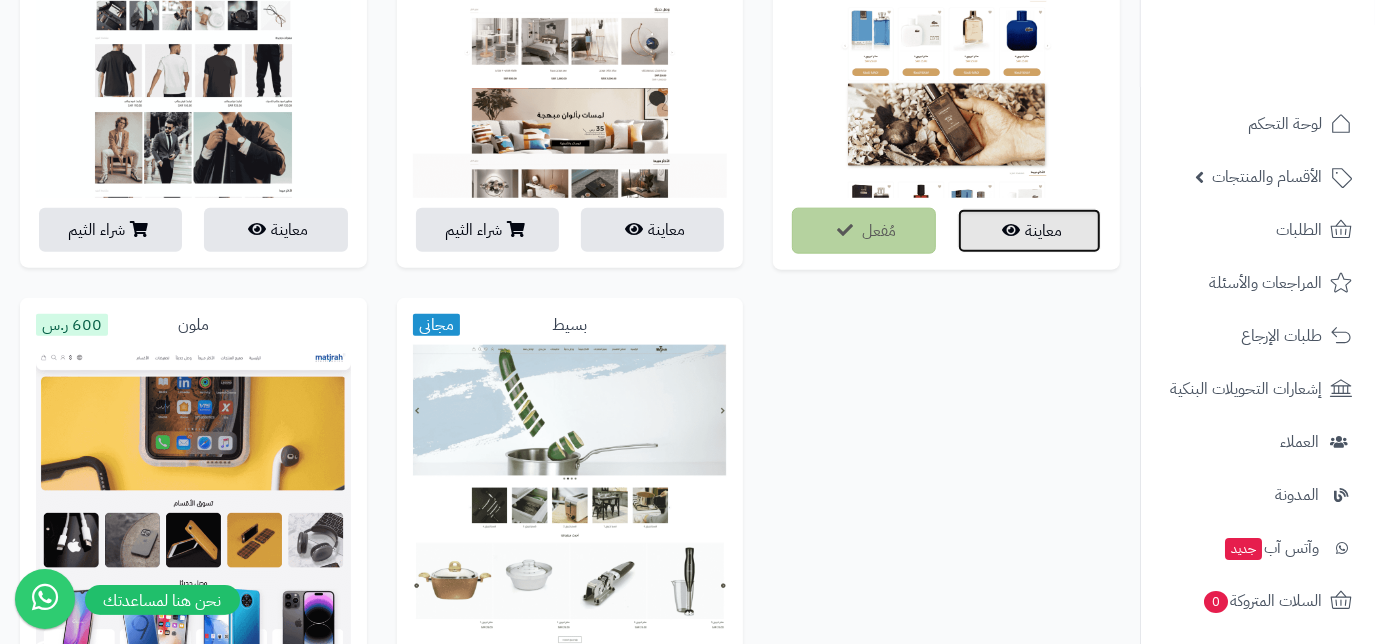 scroll, scrollTop: 1636, scrollLeft: 0, axis: vertical 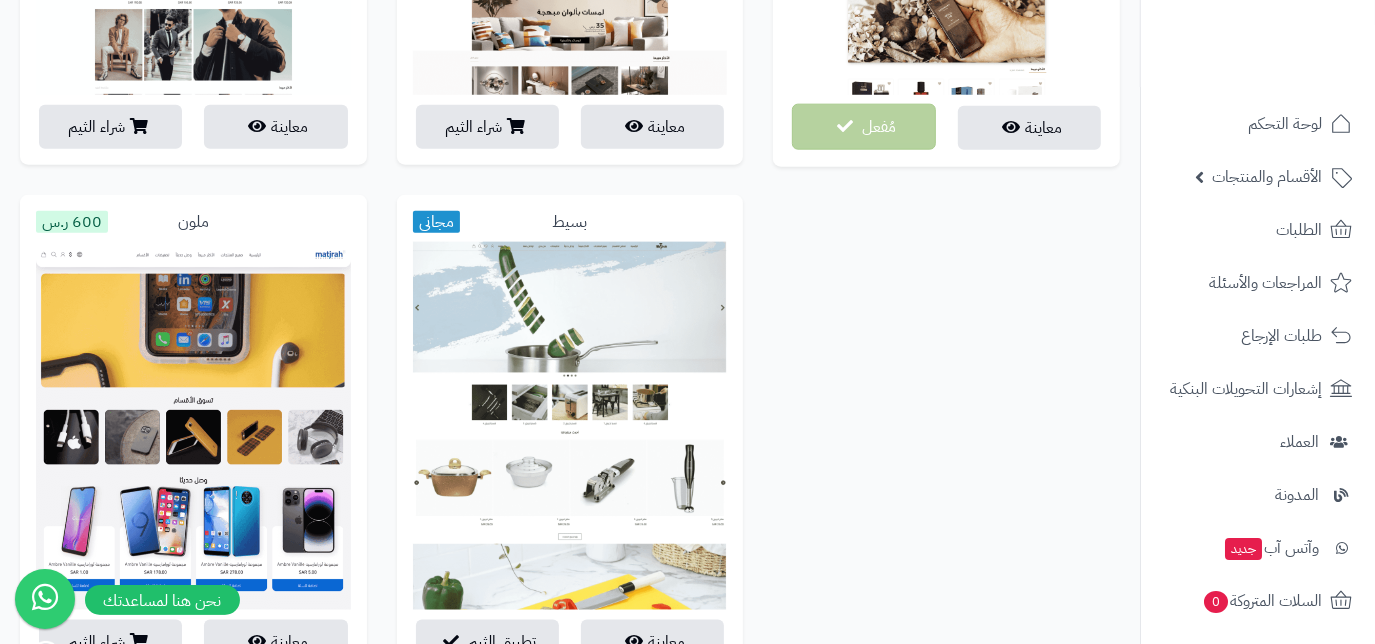 click on "معاينة
مُفعل" at bounding box center (946, 128) 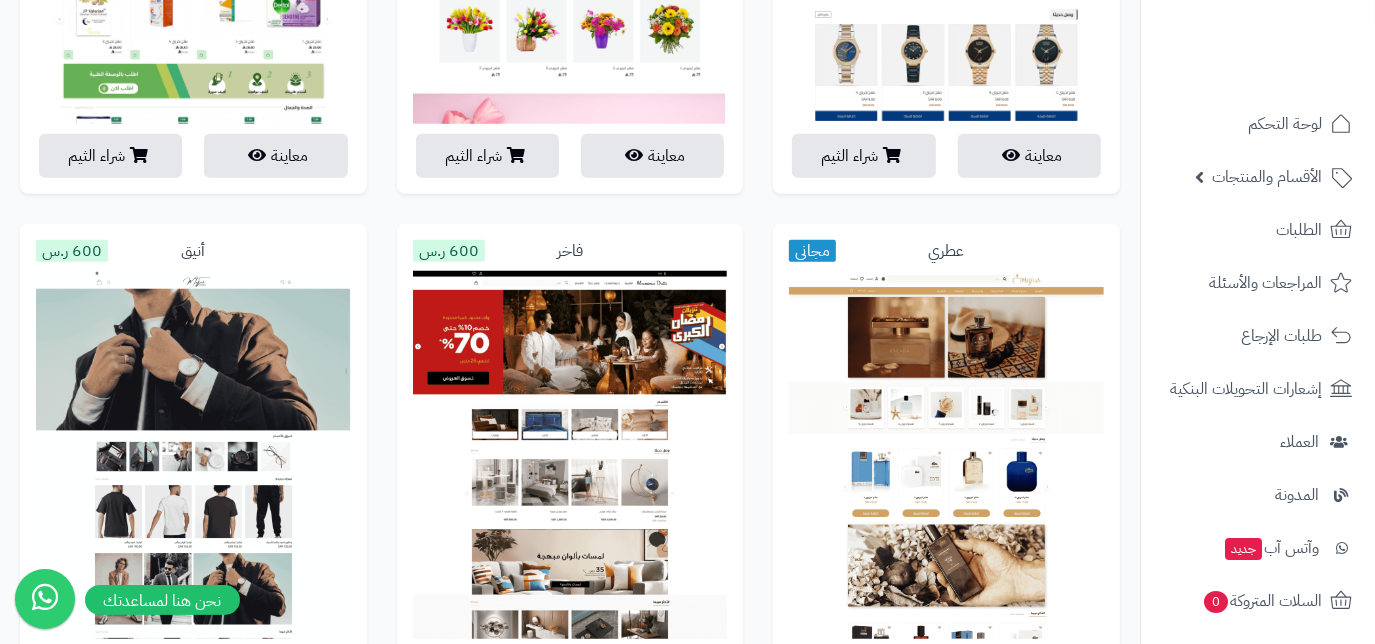scroll, scrollTop: 1090, scrollLeft: 0, axis: vertical 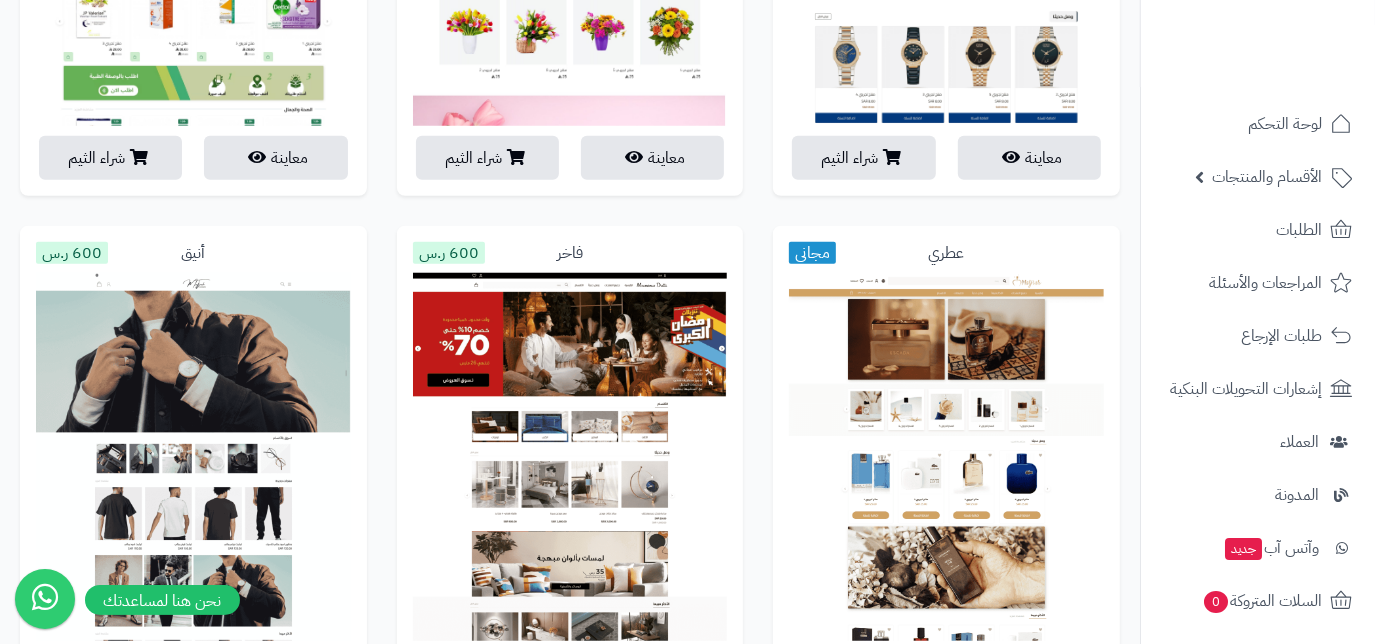 click on "مجاني" at bounding box center (812, 253) 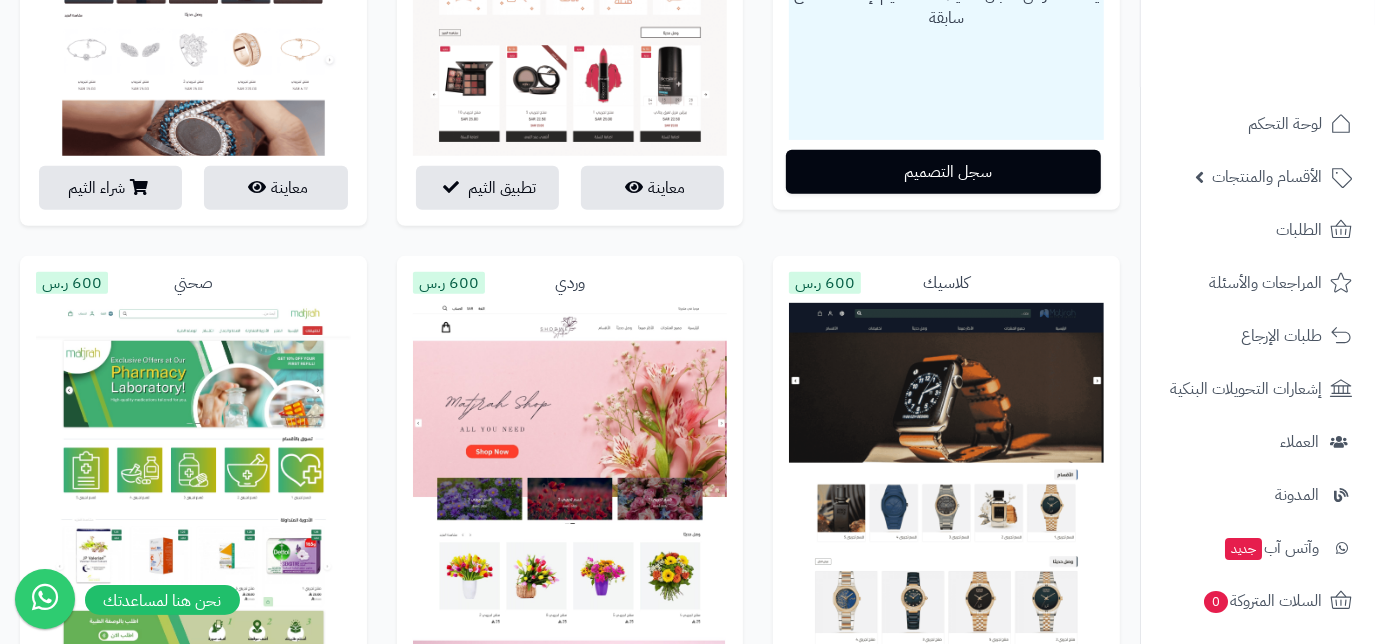 scroll, scrollTop: 272, scrollLeft: 0, axis: vertical 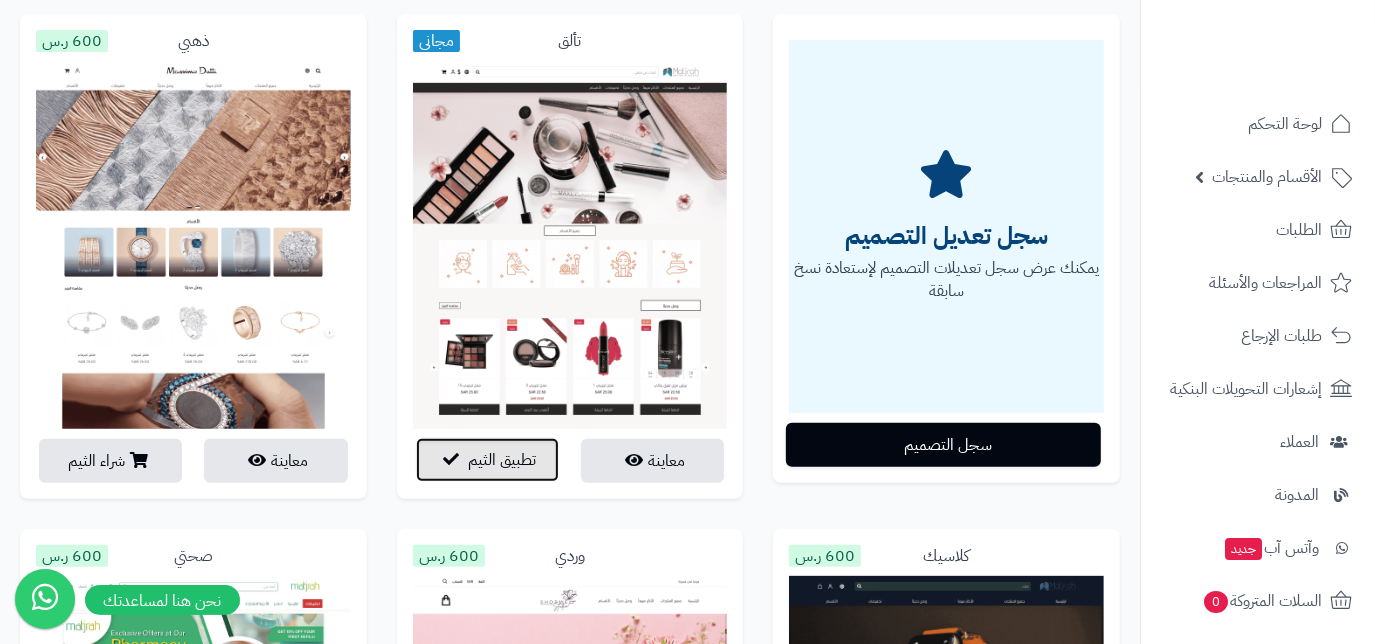click on "تطبيق الثيم" at bounding box center (487, 460) 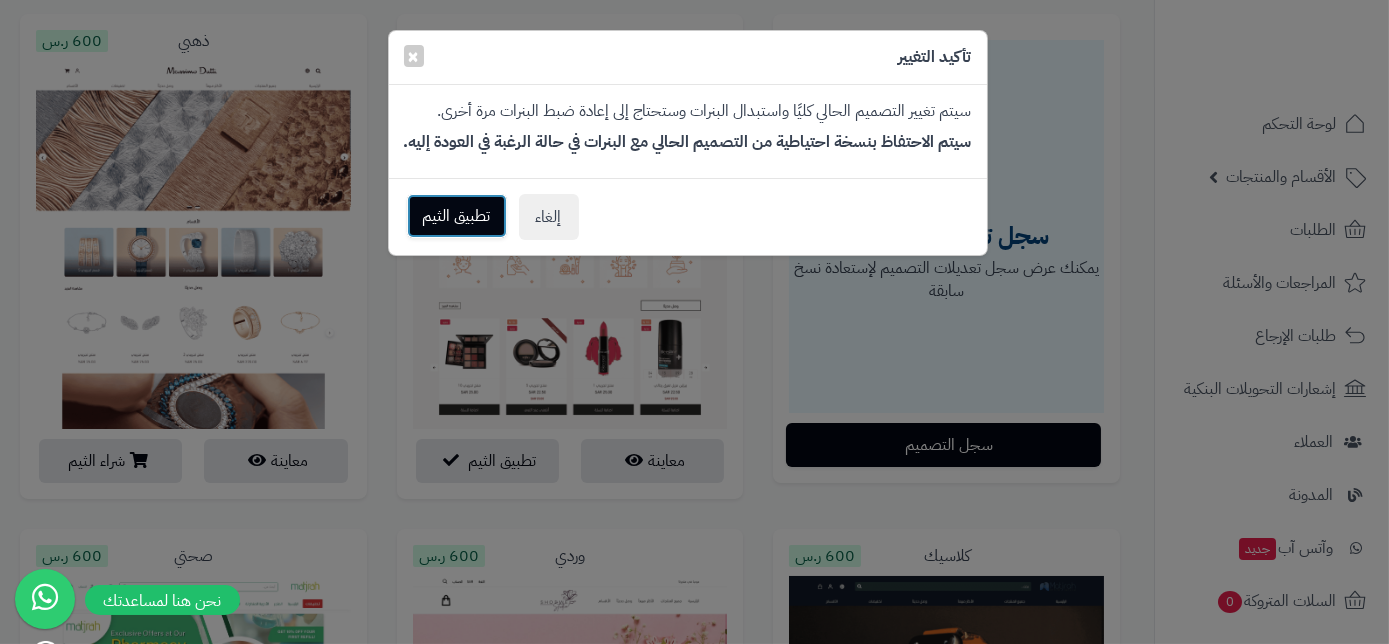 click on "تطبيق الثيم" at bounding box center (457, 216) 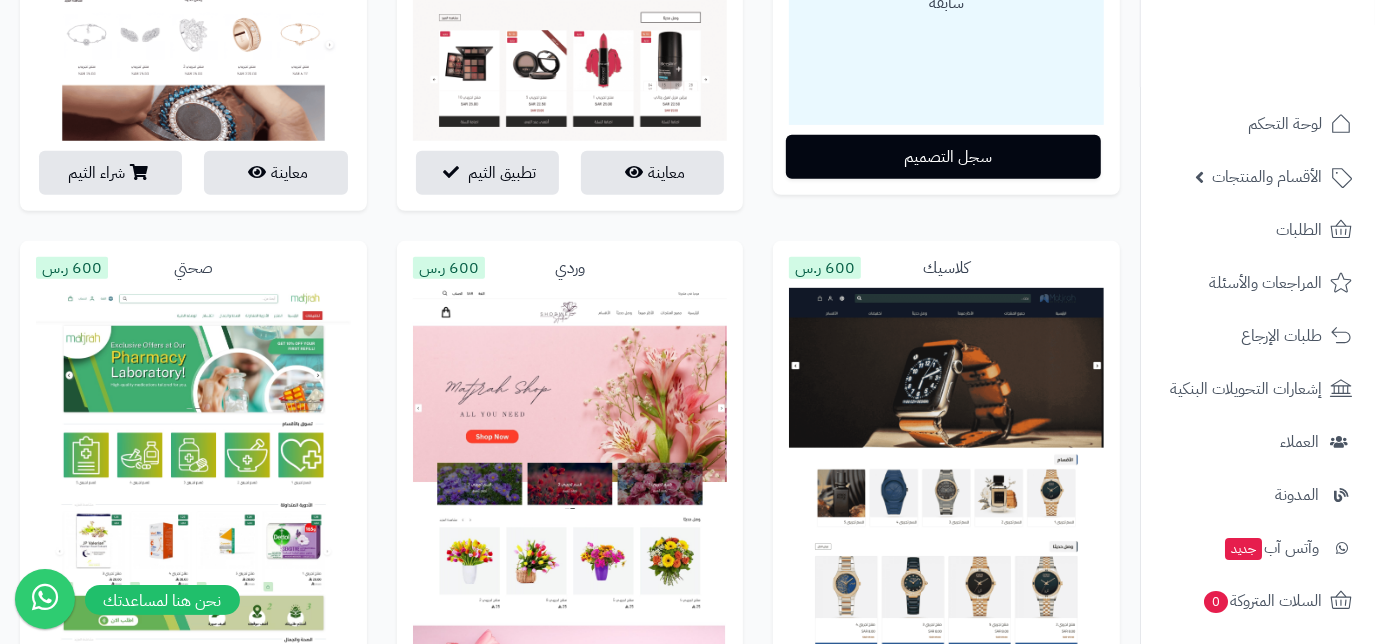 scroll, scrollTop: 636, scrollLeft: 0, axis: vertical 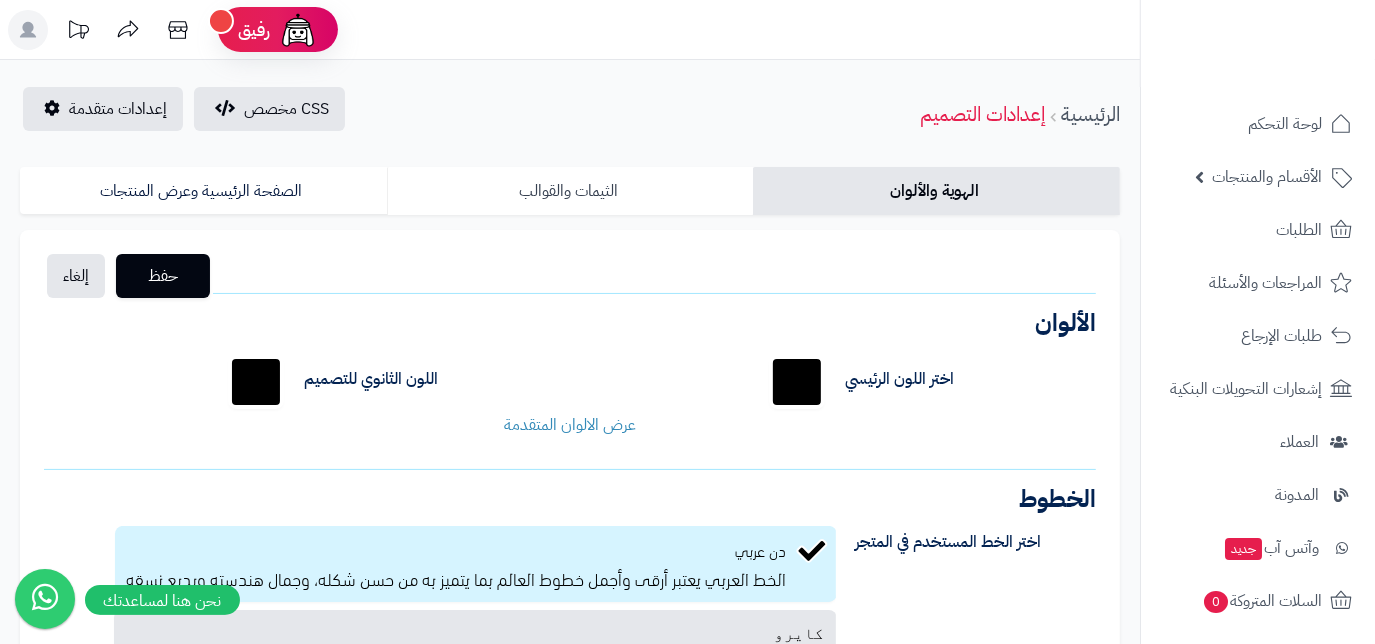 click on "الثيمات والقوالب" at bounding box center [570, 191] 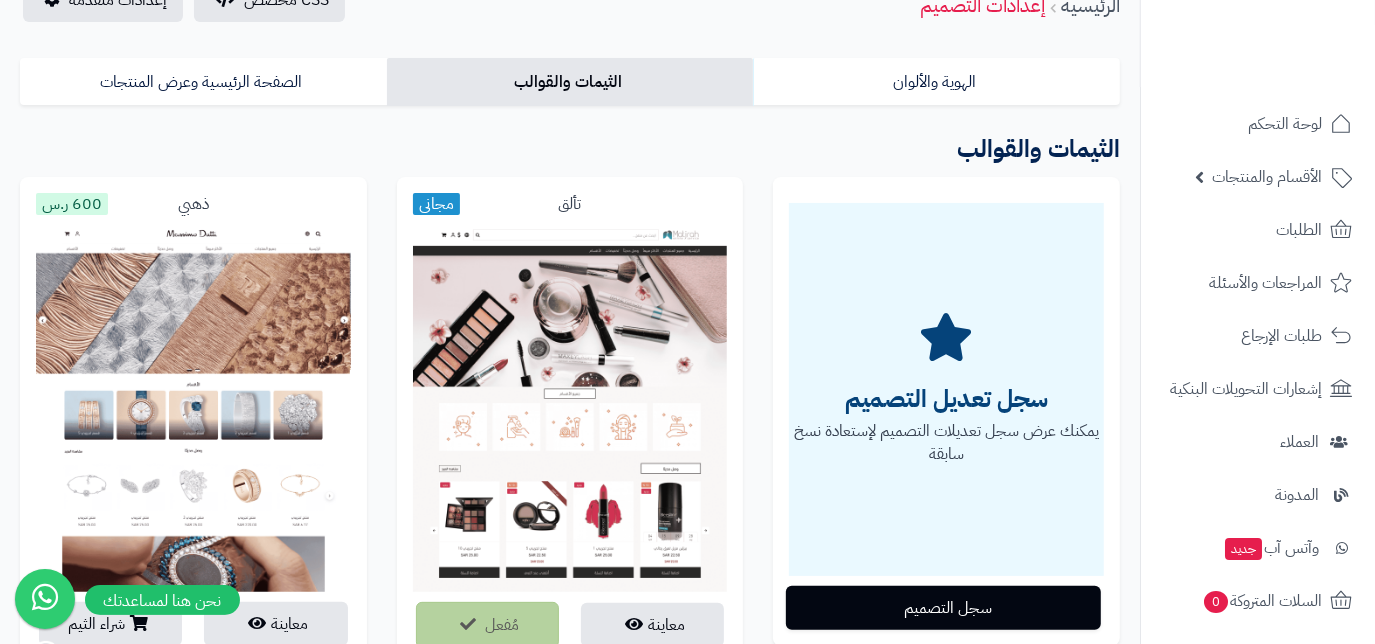 scroll, scrollTop: 0, scrollLeft: 0, axis: both 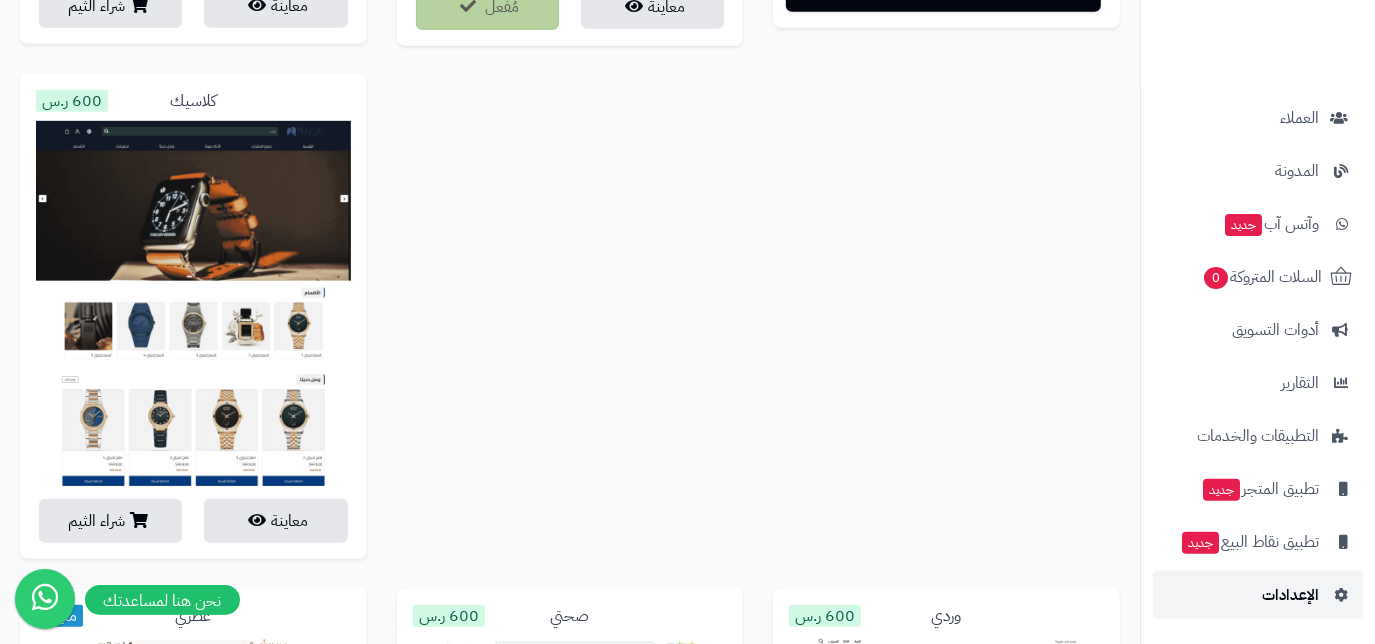 click on "الإعدادات" at bounding box center [1290, 595] 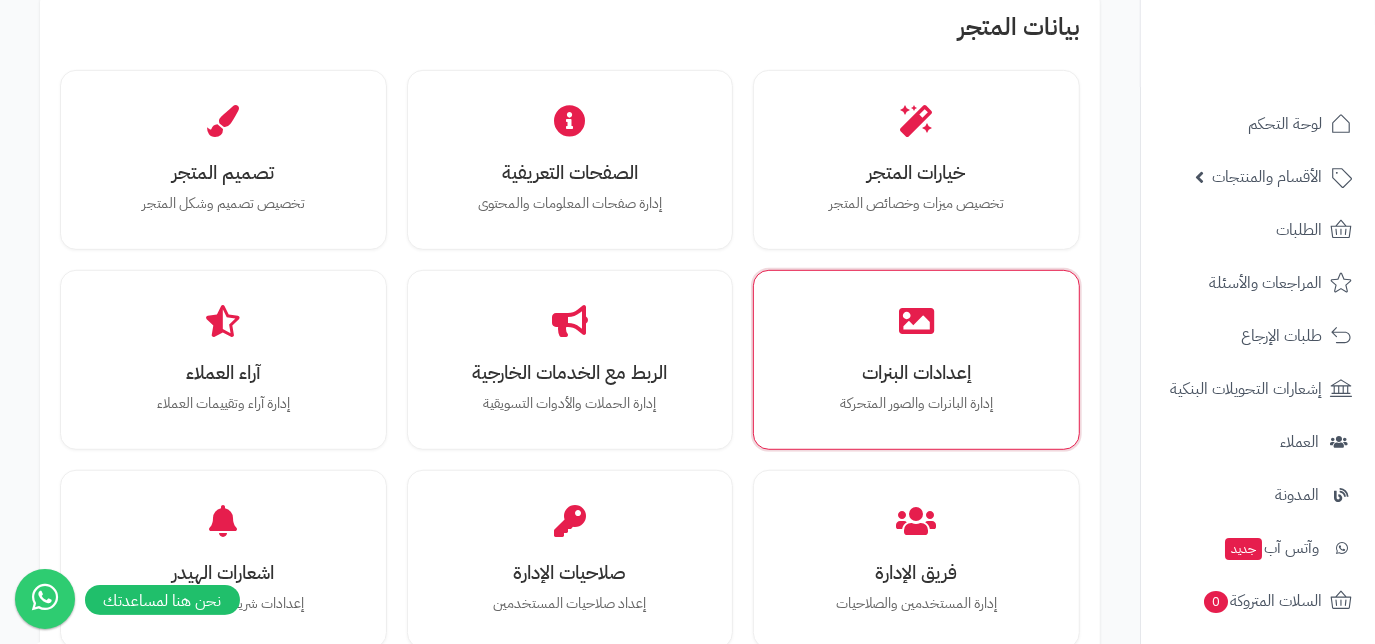 scroll, scrollTop: 636, scrollLeft: 0, axis: vertical 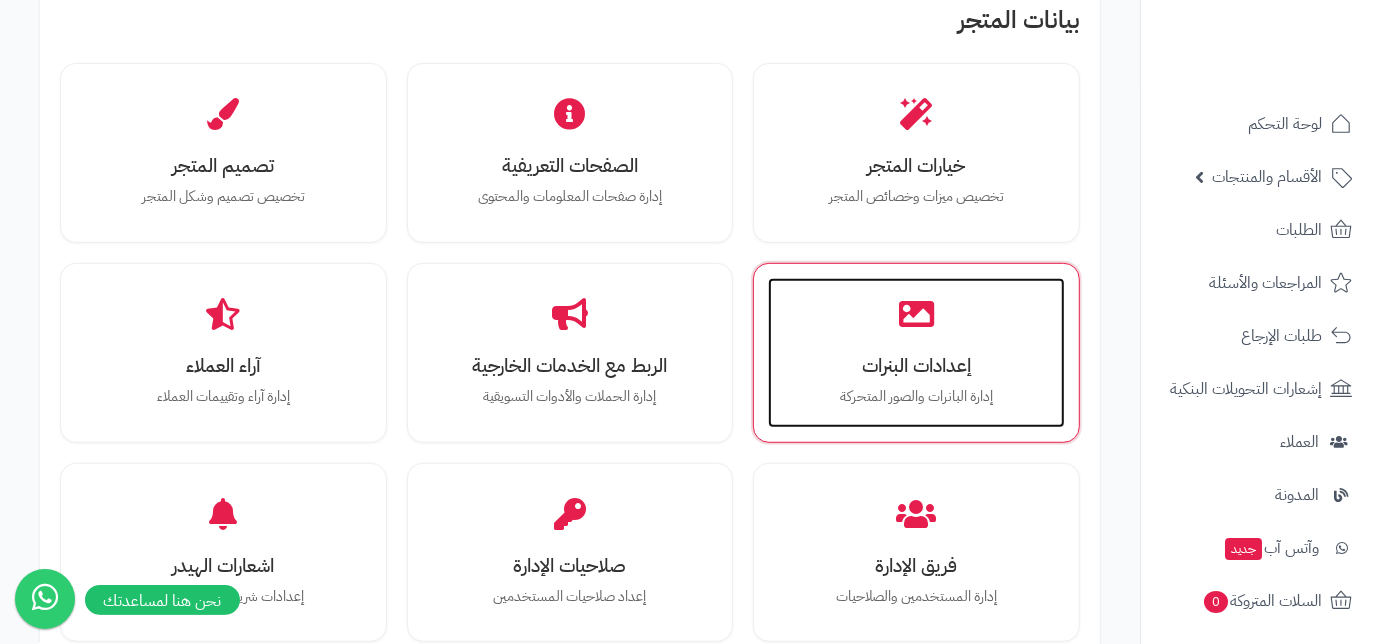 click on "إعدادات البنرات إدارة البانرات والصور المتحركة" at bounding box center (916, 353) 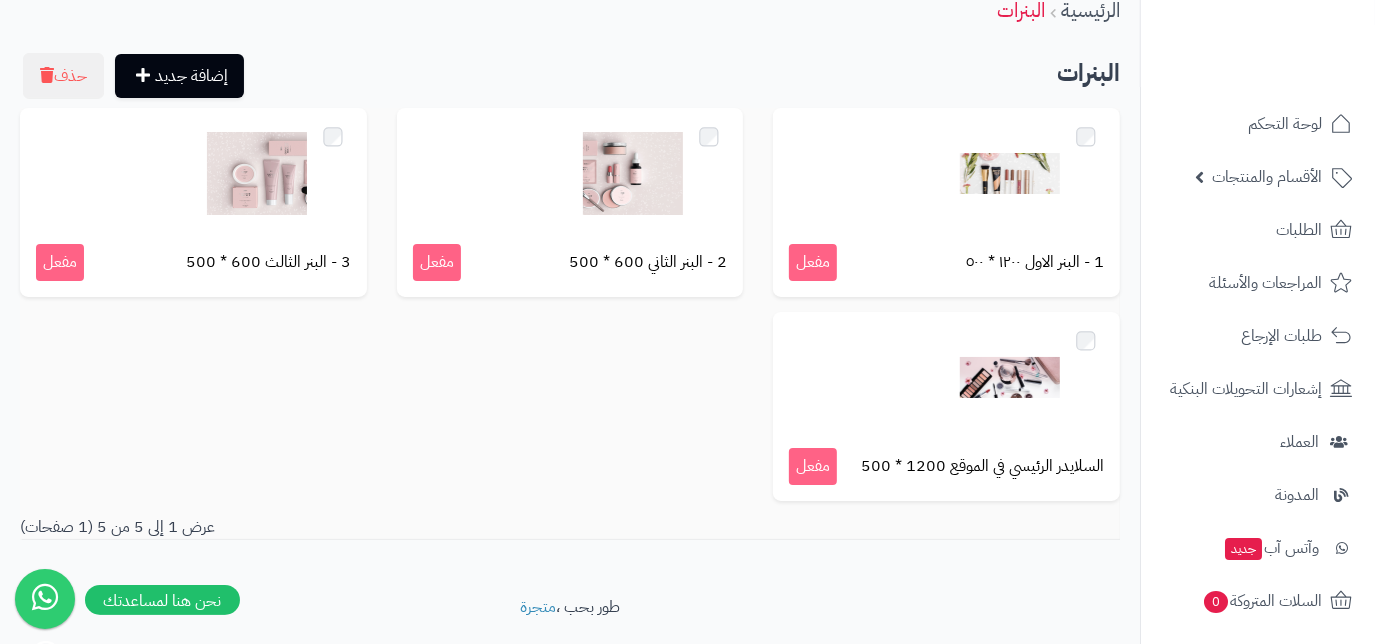 scroll, scrollTop: 90, scrollLeft: 0, axis: vertical 